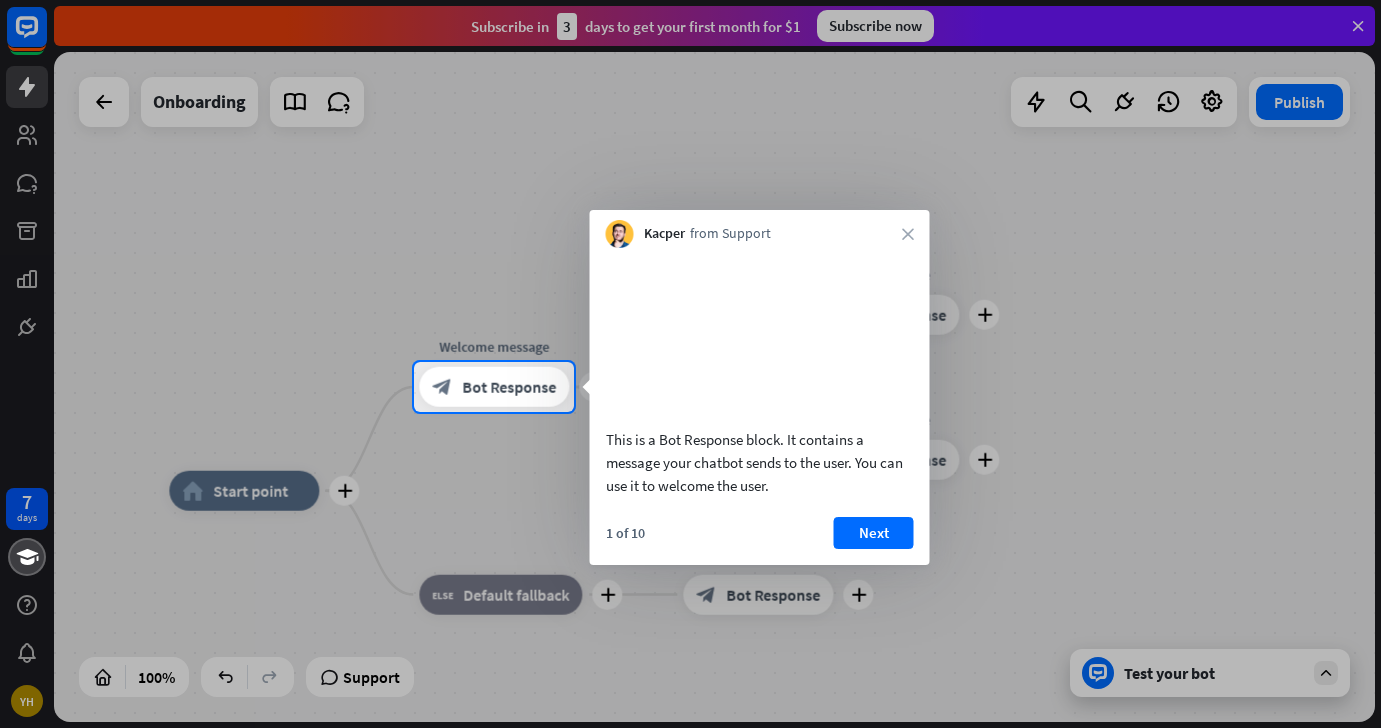 scroll, scrollTop: 0, scrollLeft: 0, axis: both 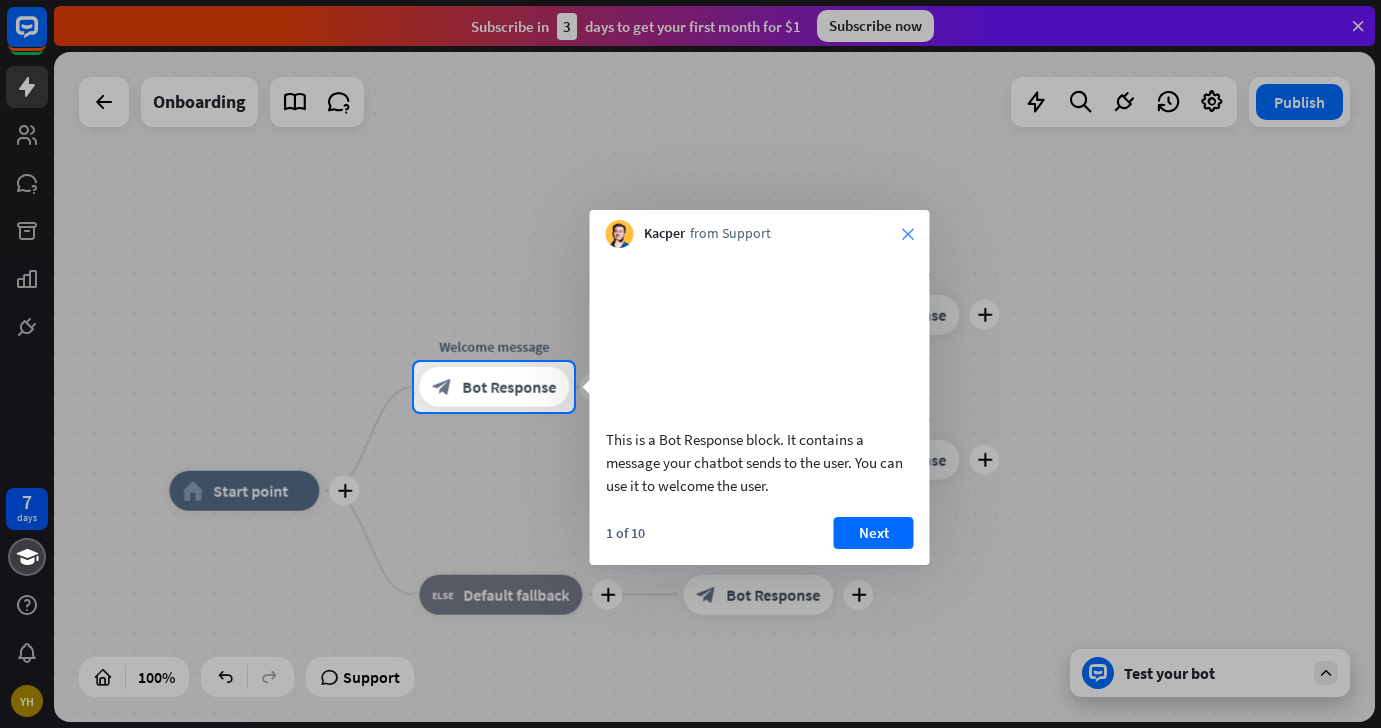 click on "close" at bounding box center (908, 234) 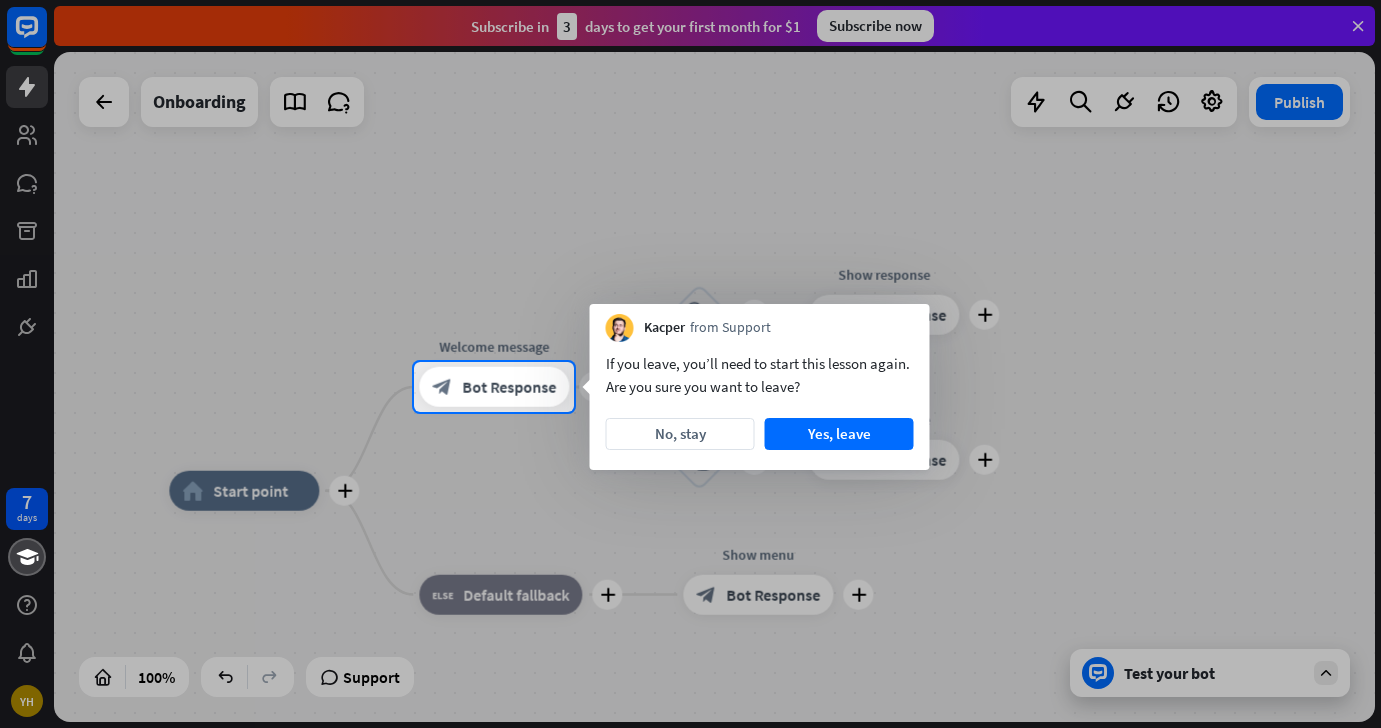 scroll, scrollTop: 0, scrollLeft: 0, axis: both 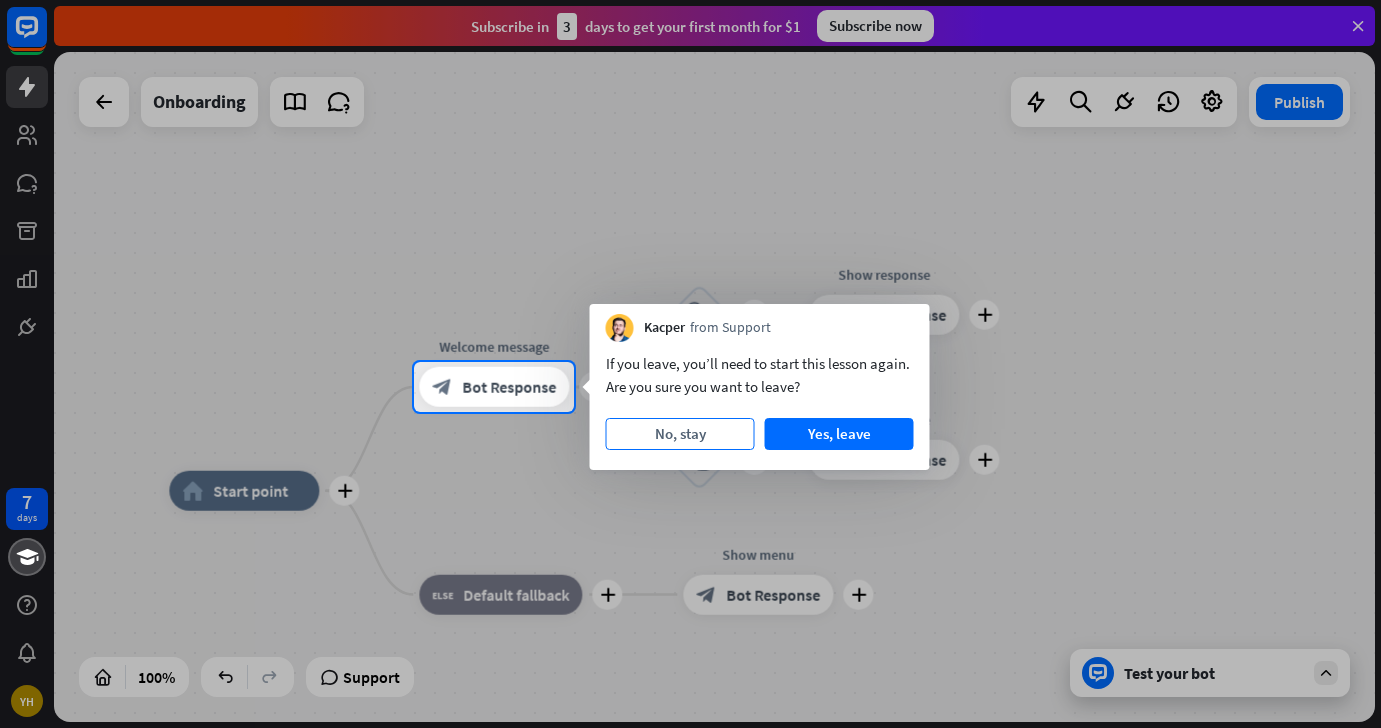 click on "No, stay" at bounding box center (680, 434) 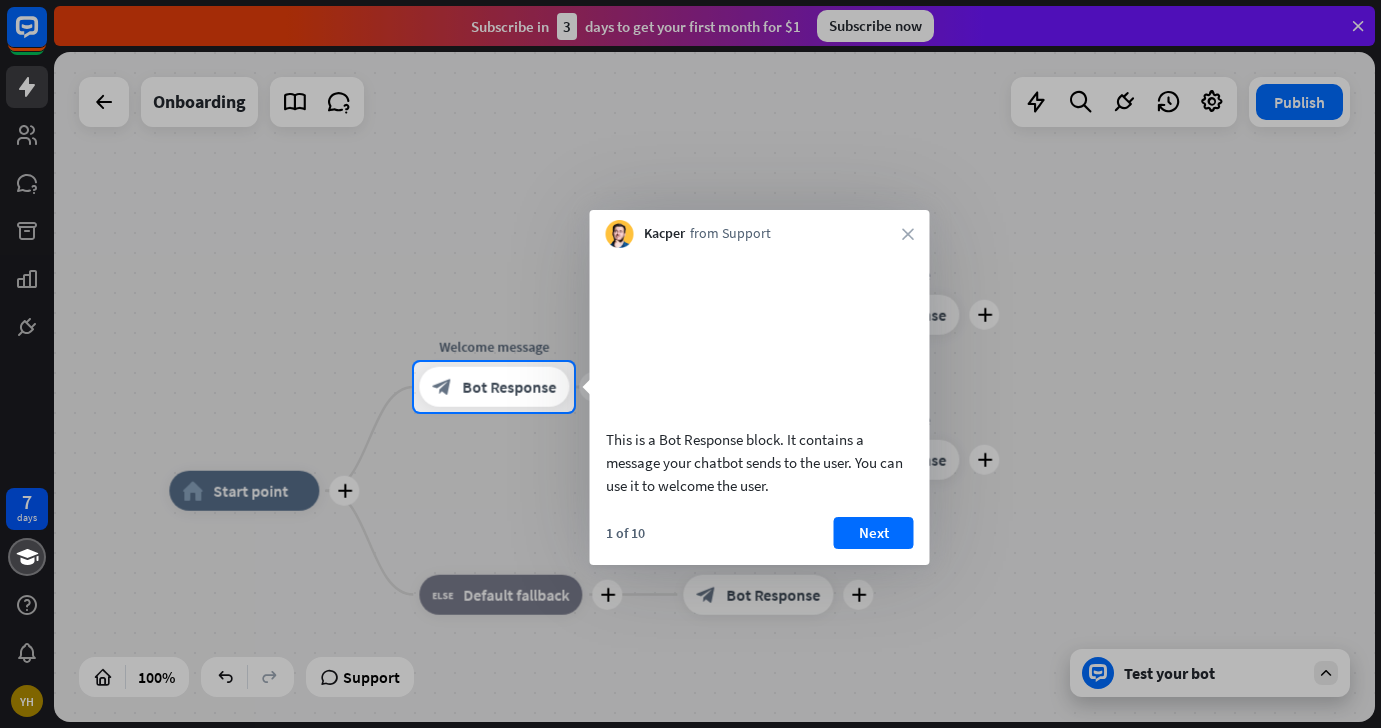 click on "Kacper
from Support
close" at bounding box center [760, 229] 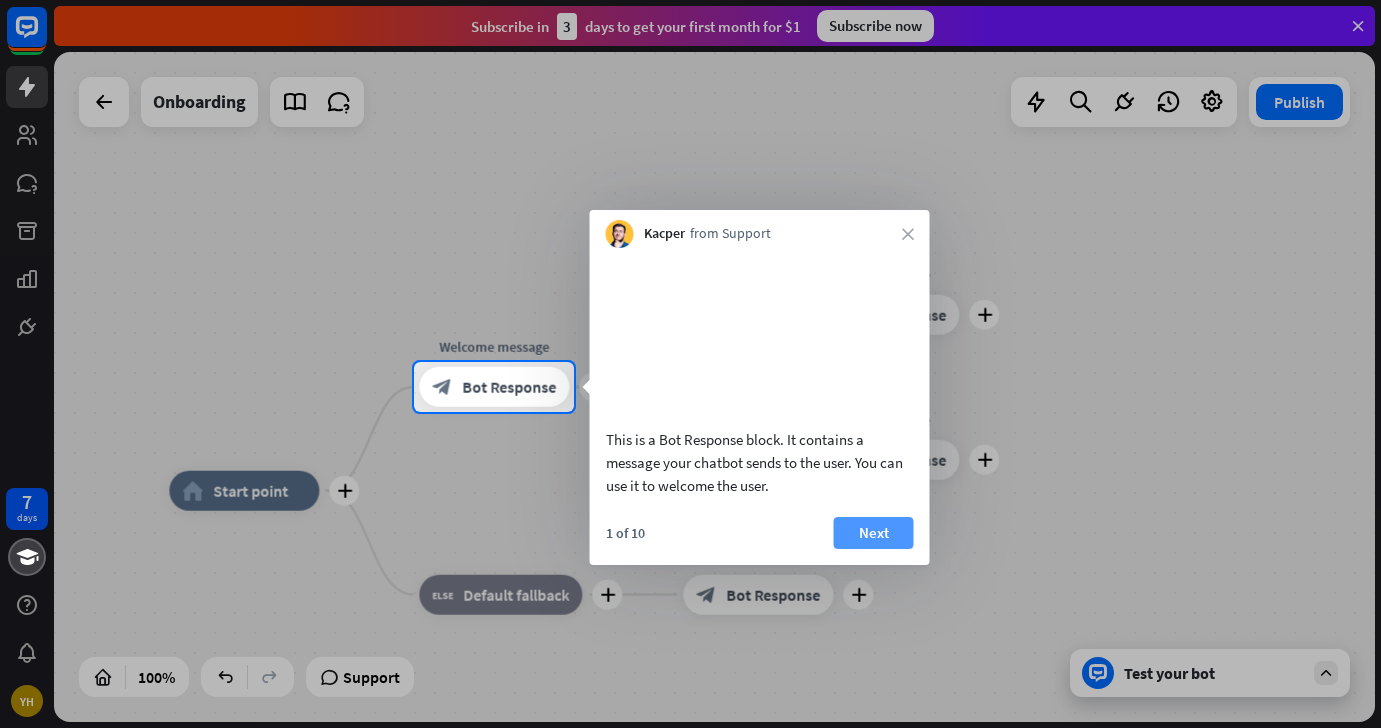 click on "Next" at bounding box center (874, 533) 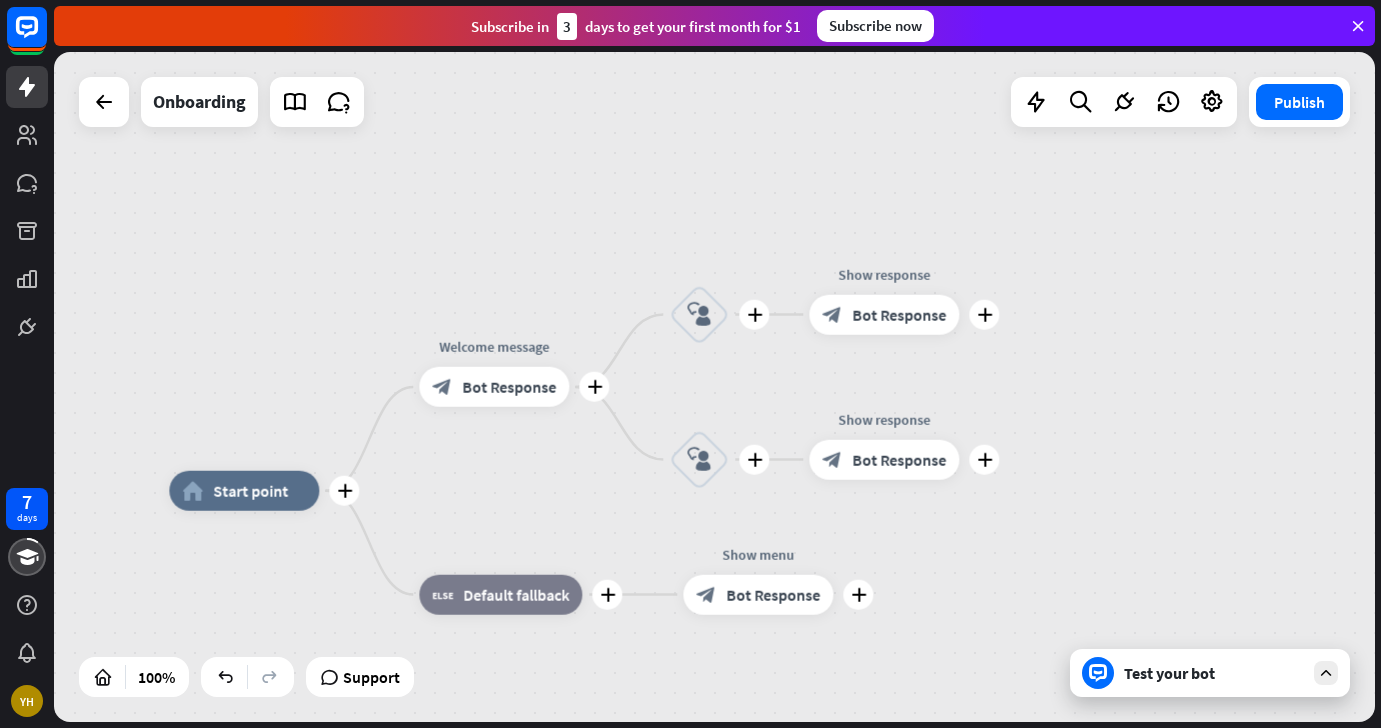 click on "plus     home_2   Start point               plus   Welcome message   block_bot_response   Bot Response               plus     block_user_input               plus   Show response   block_bot_response   Bot Response               plus     block_user_input               plus   Show response   block_bot_response   Bot Response               plus     block_fallback   Default fallback               plus   Show menu   block_bot_response   Bot Response" at bounding box center (829, 826) 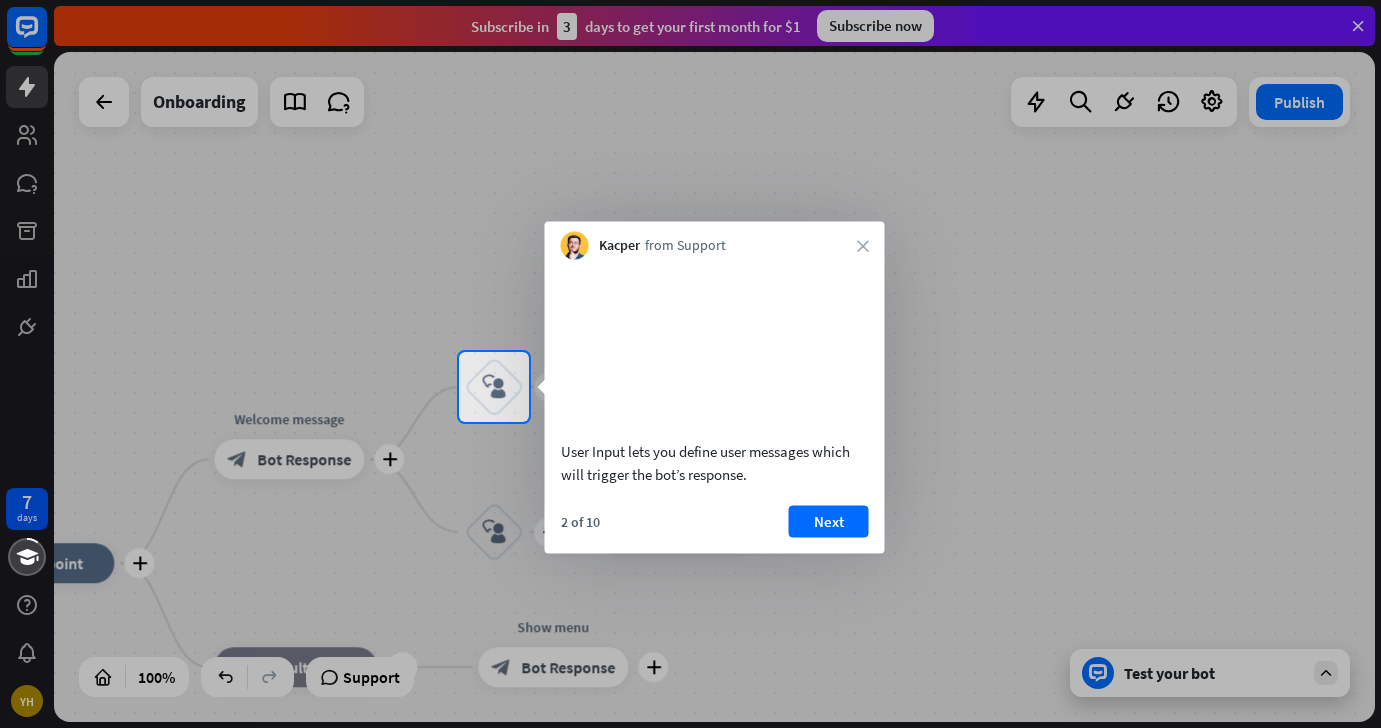 click at bounding box center [690, 575] 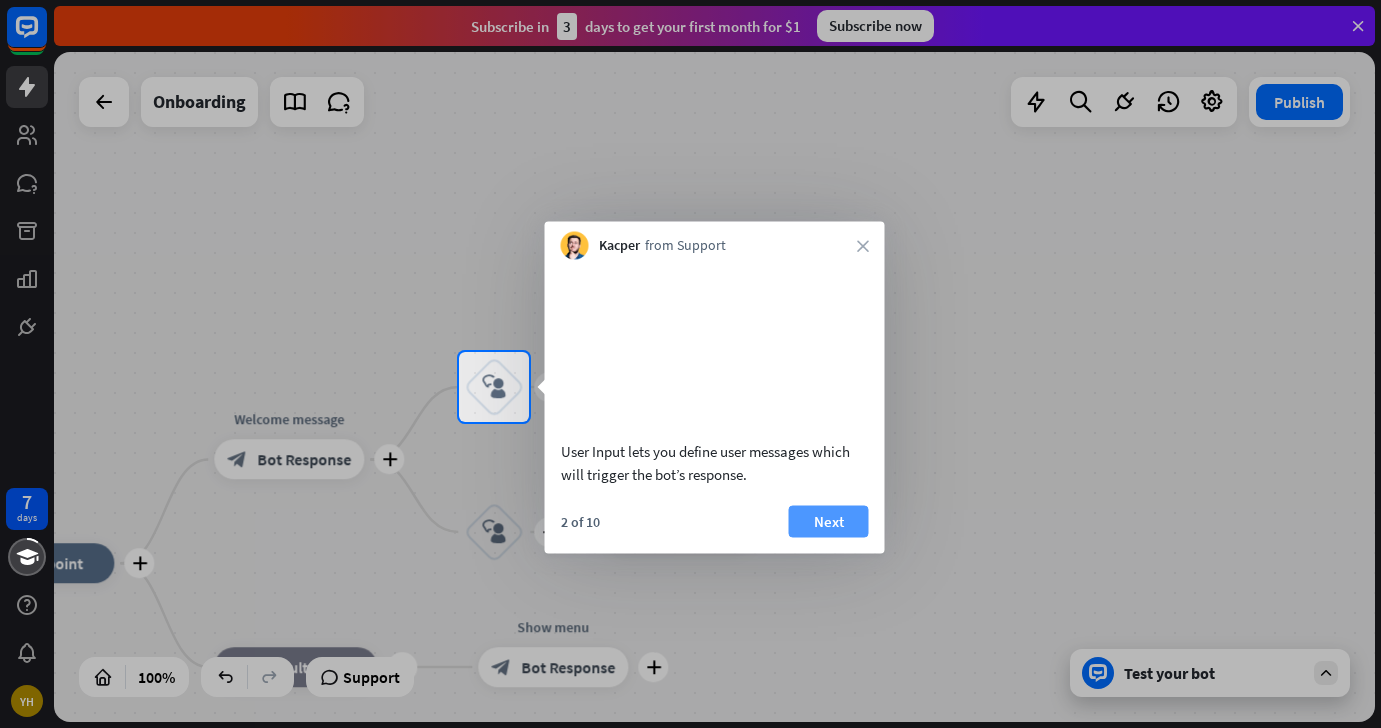 click on "Next" at bounding box center (829, 521) 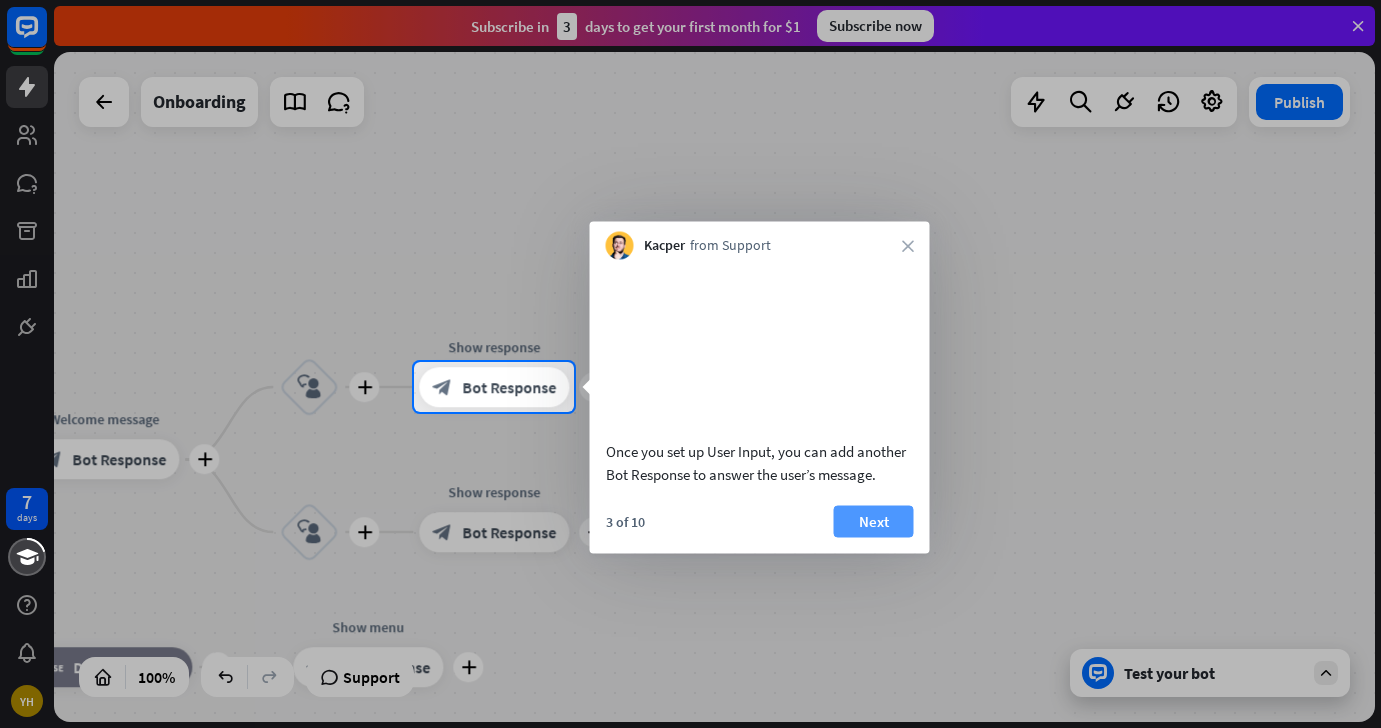 click on "Next" at bounding box center [874, 521] 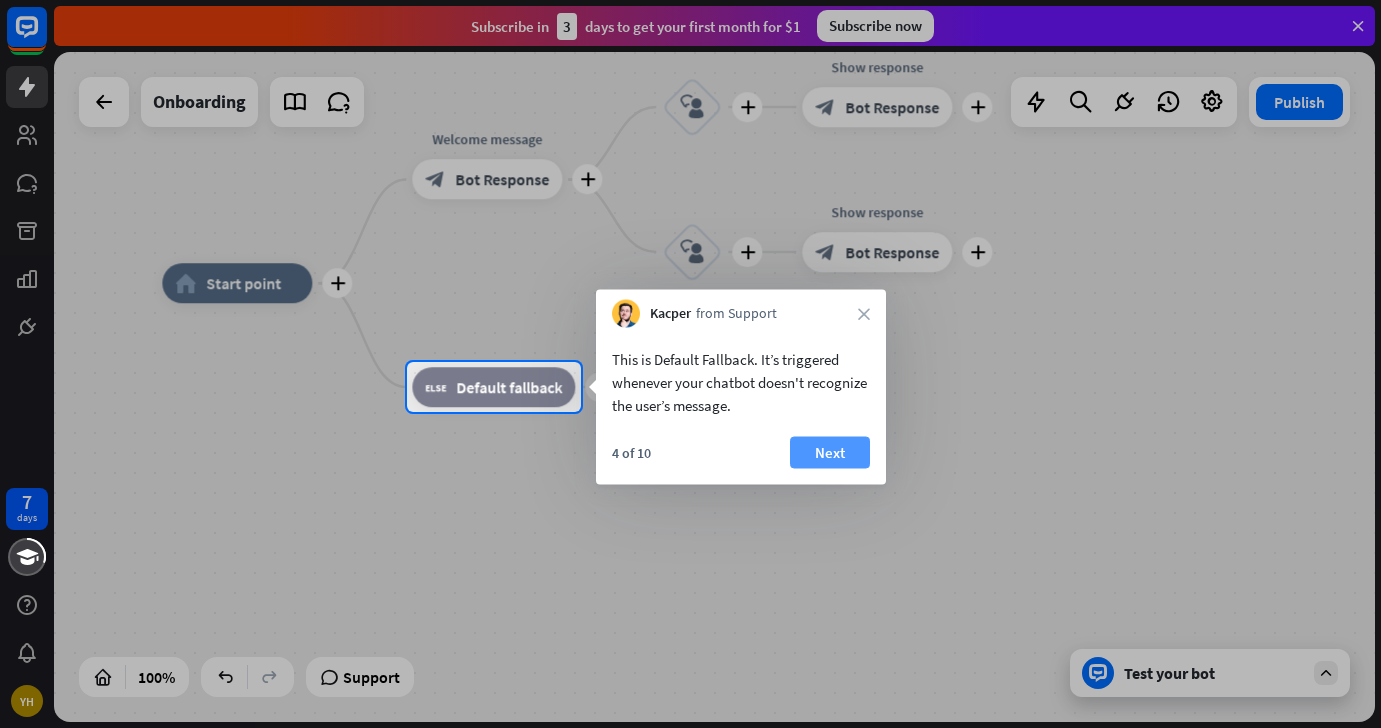 click on "Next" at bounding box center (830, 453) 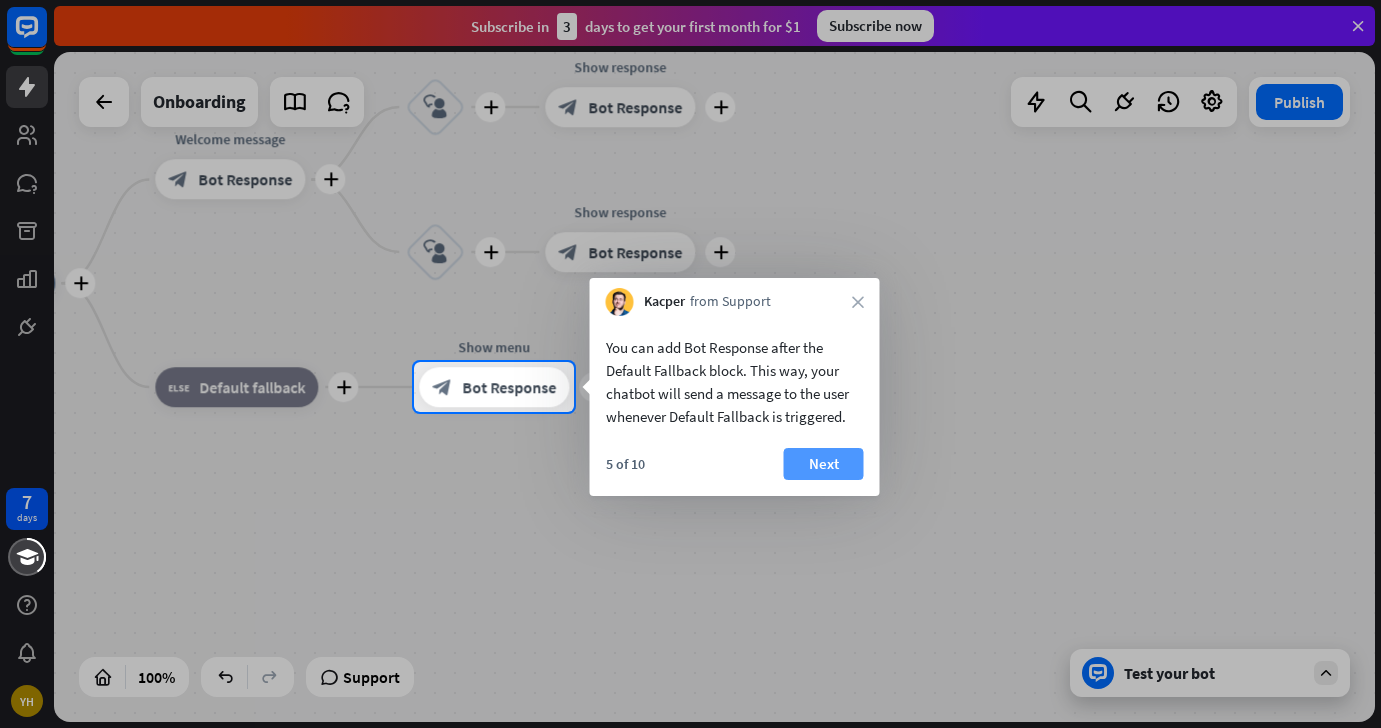 click on "Next" at bounding box center (824, 464) 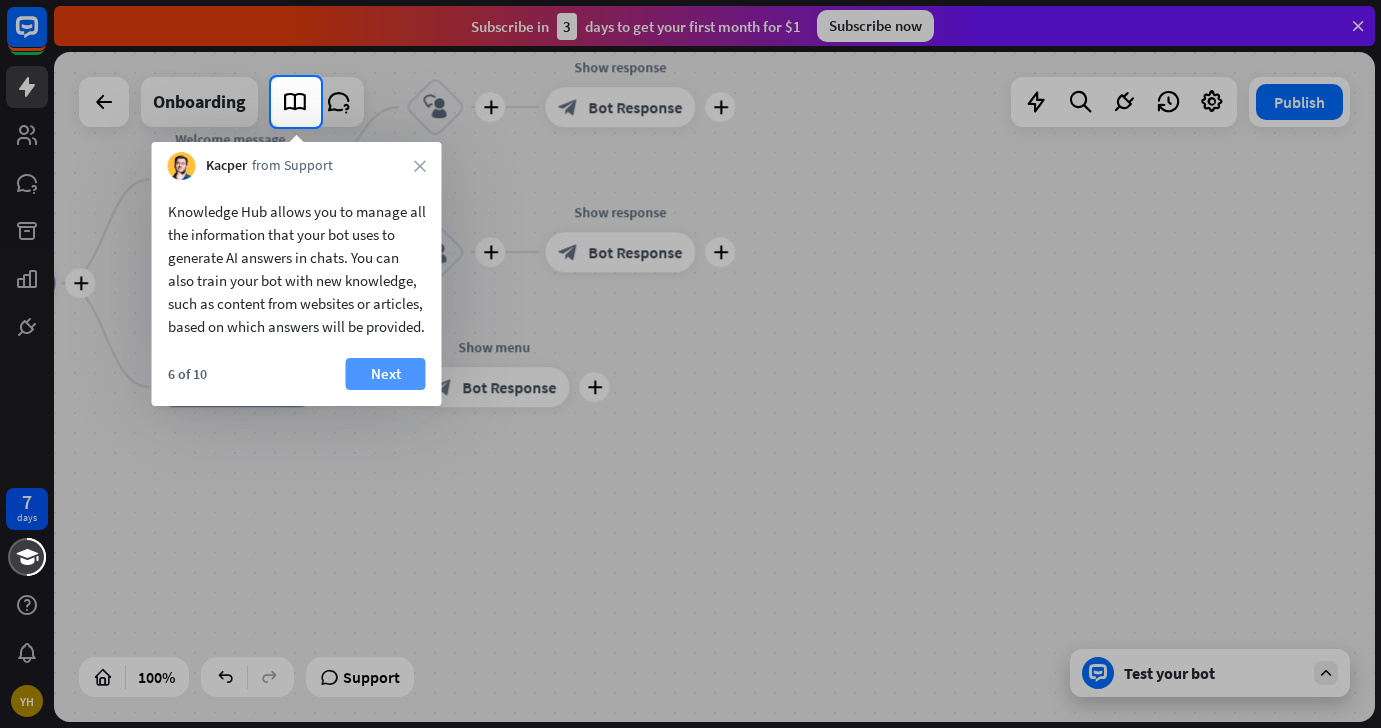 click on "Next" at bounding box center [386, 374] 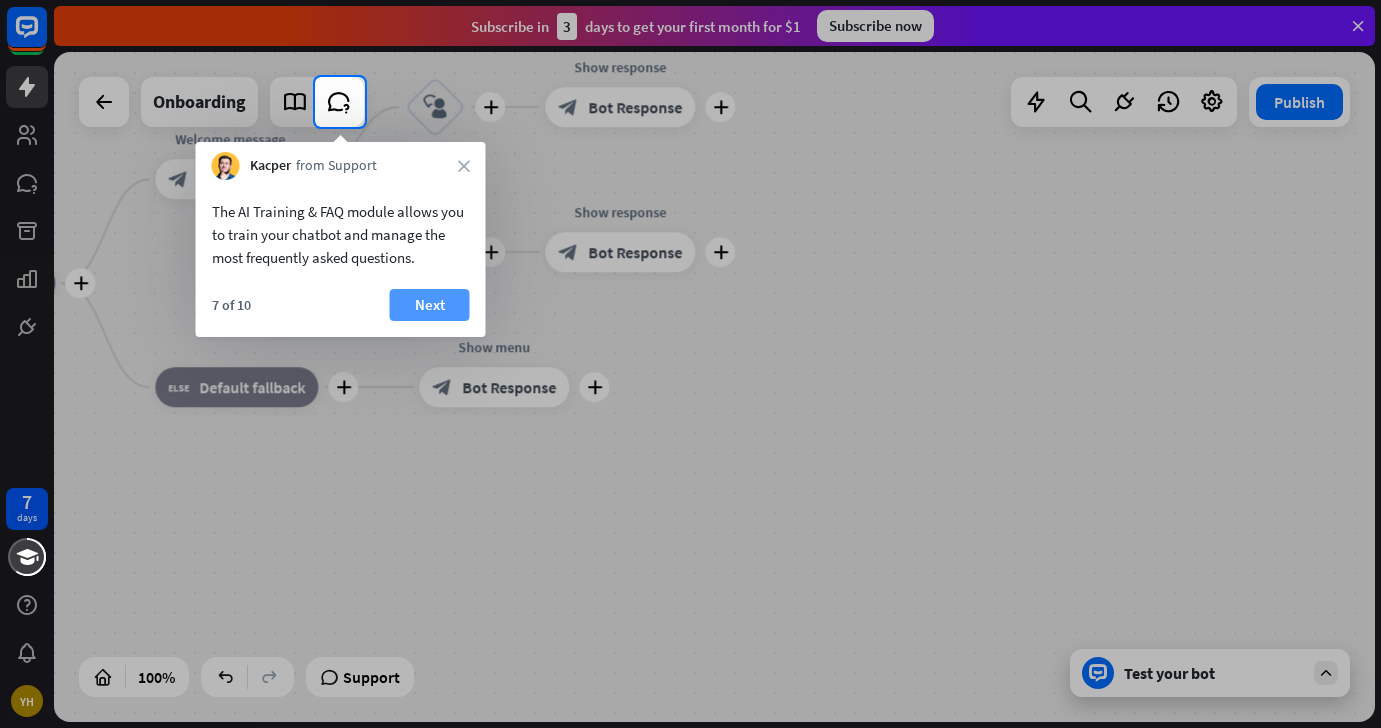 click on "Next" at bounding box center (430, 305) 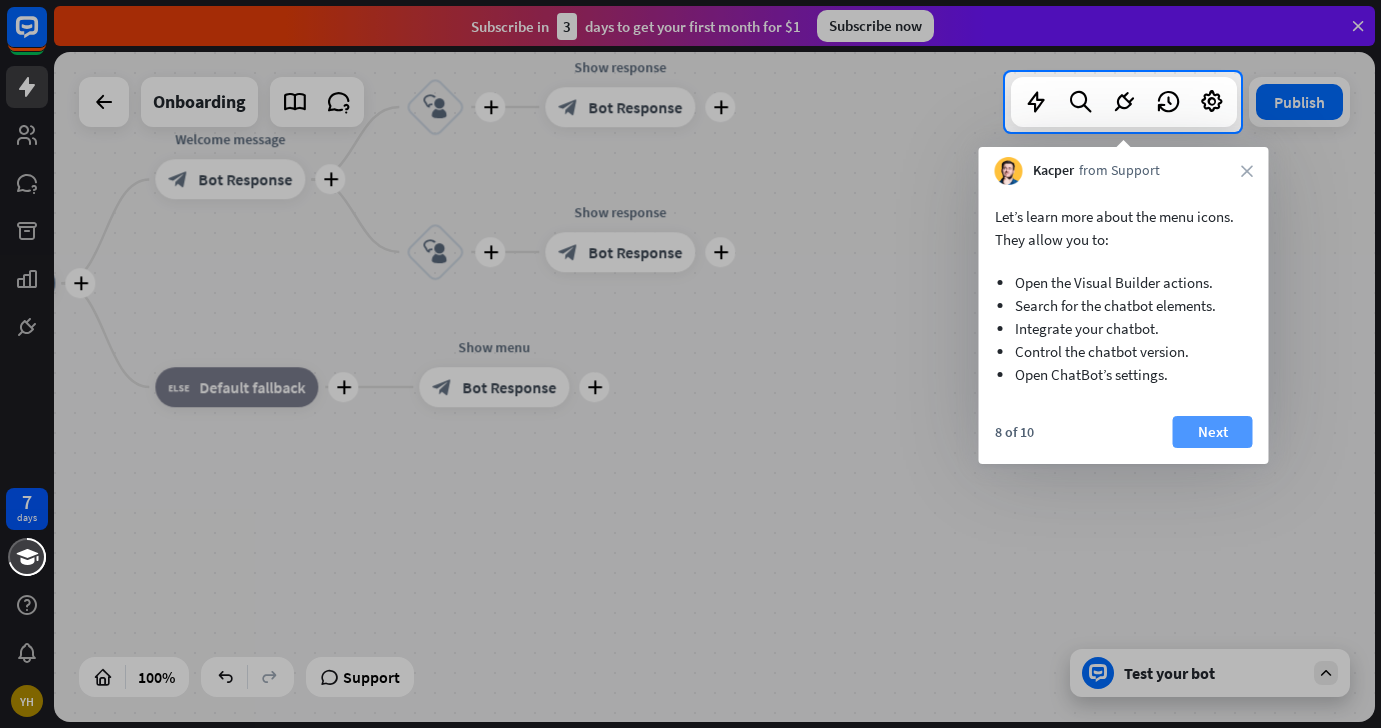 click on "Next" at bounding box center [1213, 432] 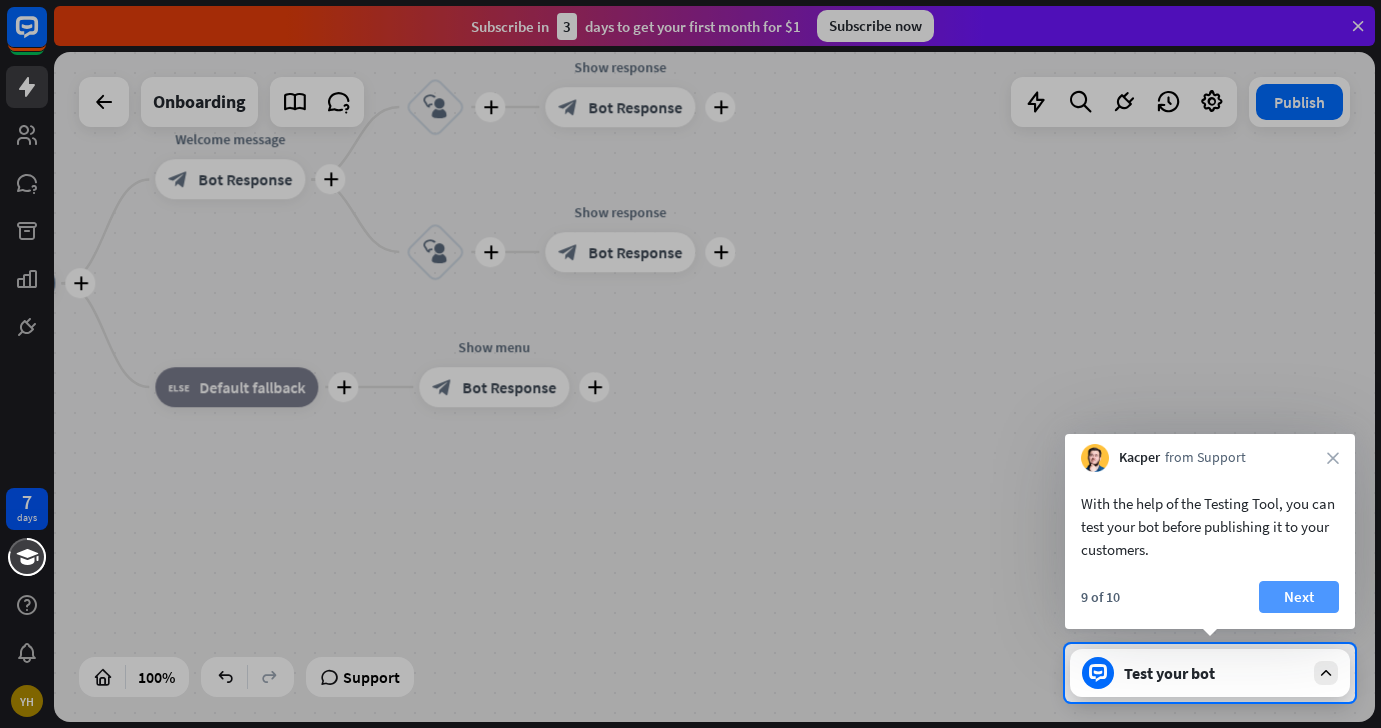 click on "Next" at bounding box center (1299, 597) 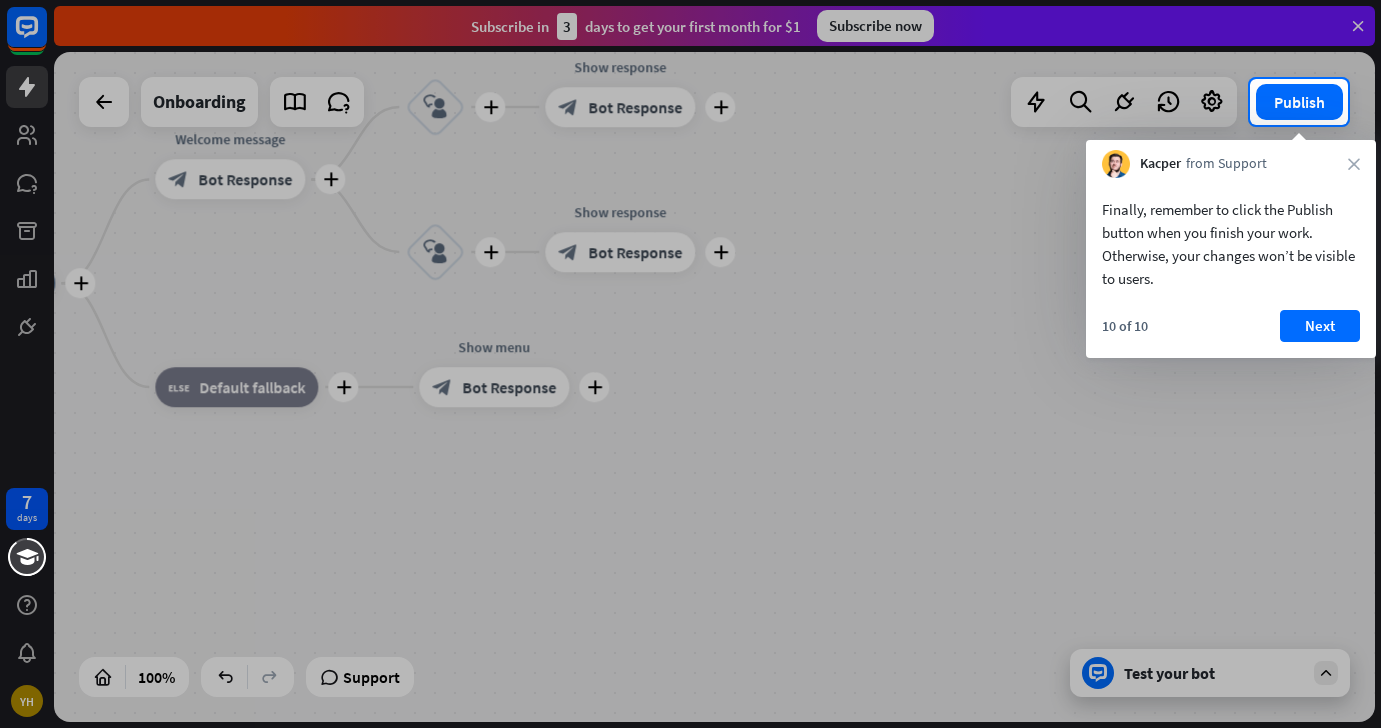 click on "Finally, remember to click the Publish button when you finish your work. Otherwise, your changes won’t be visible to users.
10 of 10
Next" at bounding box center (1231, 268) 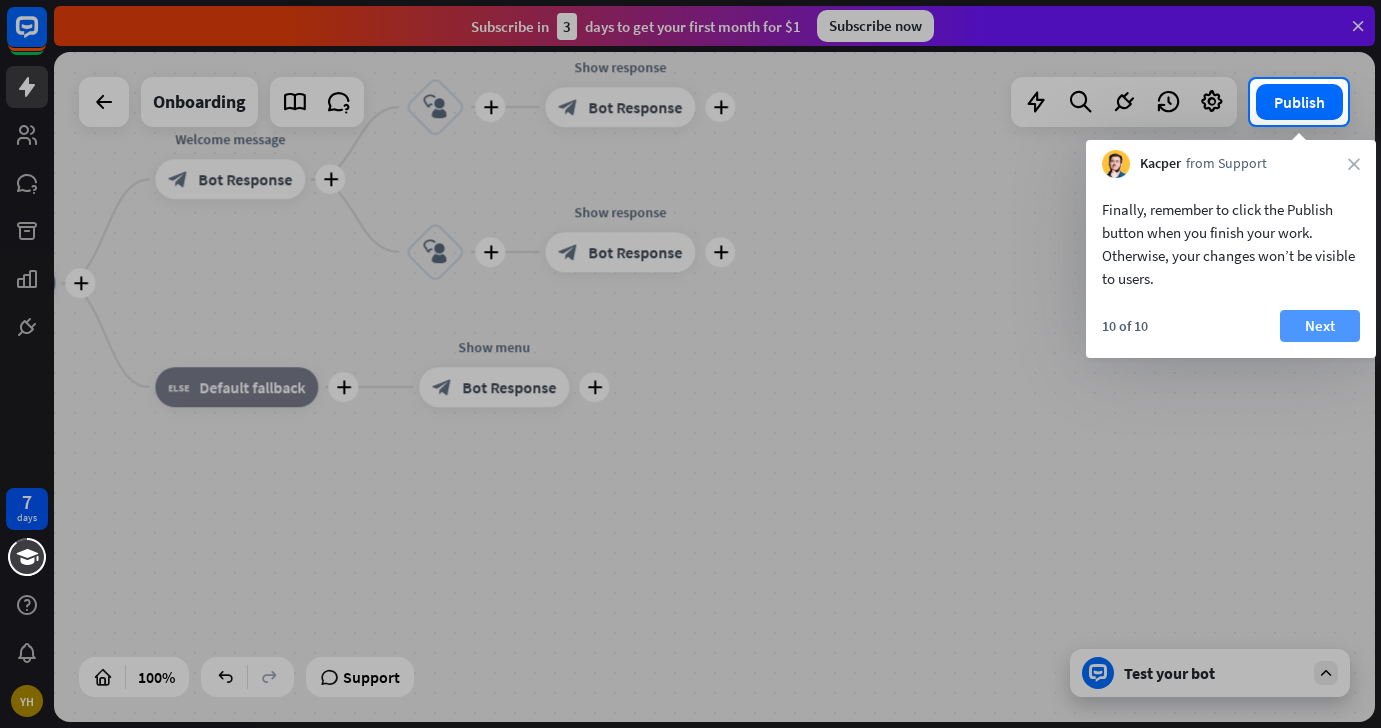 click on "Next" at bounding box center [1320, 326] 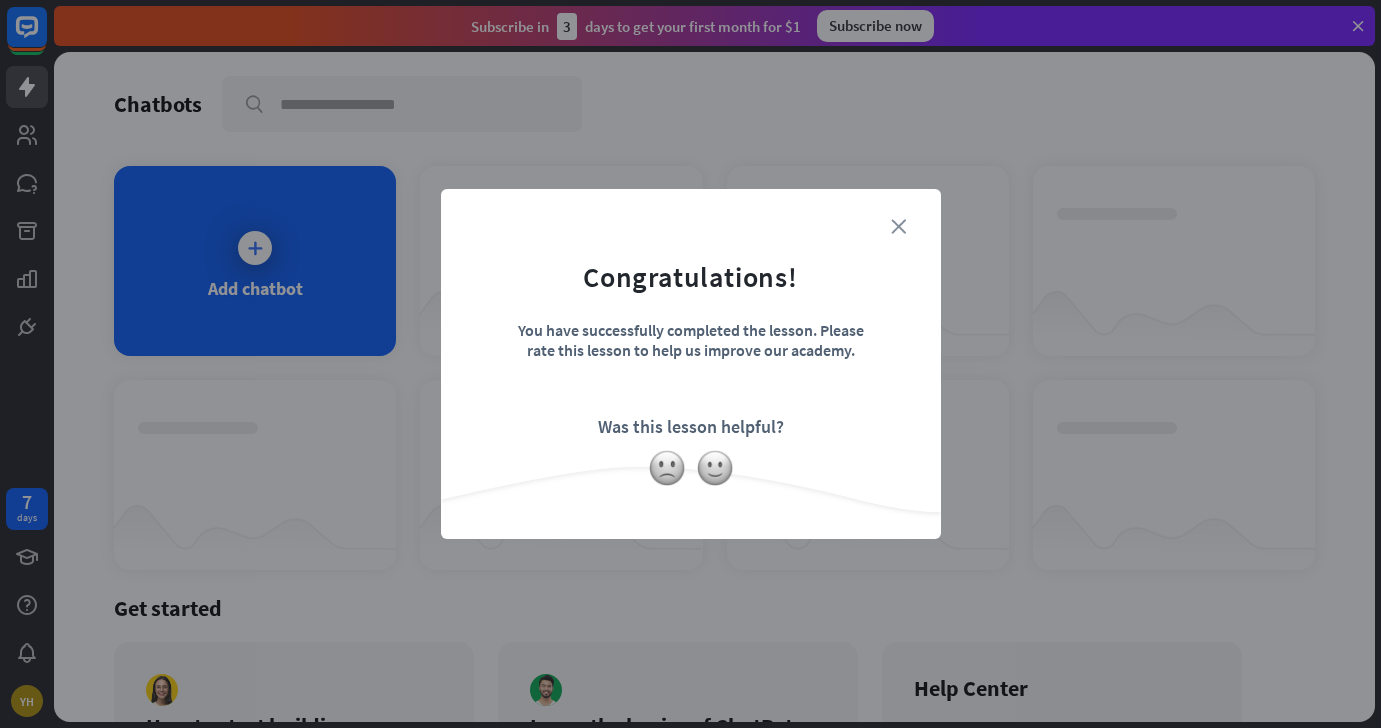 click on "close" at bounding box center (898, 226) 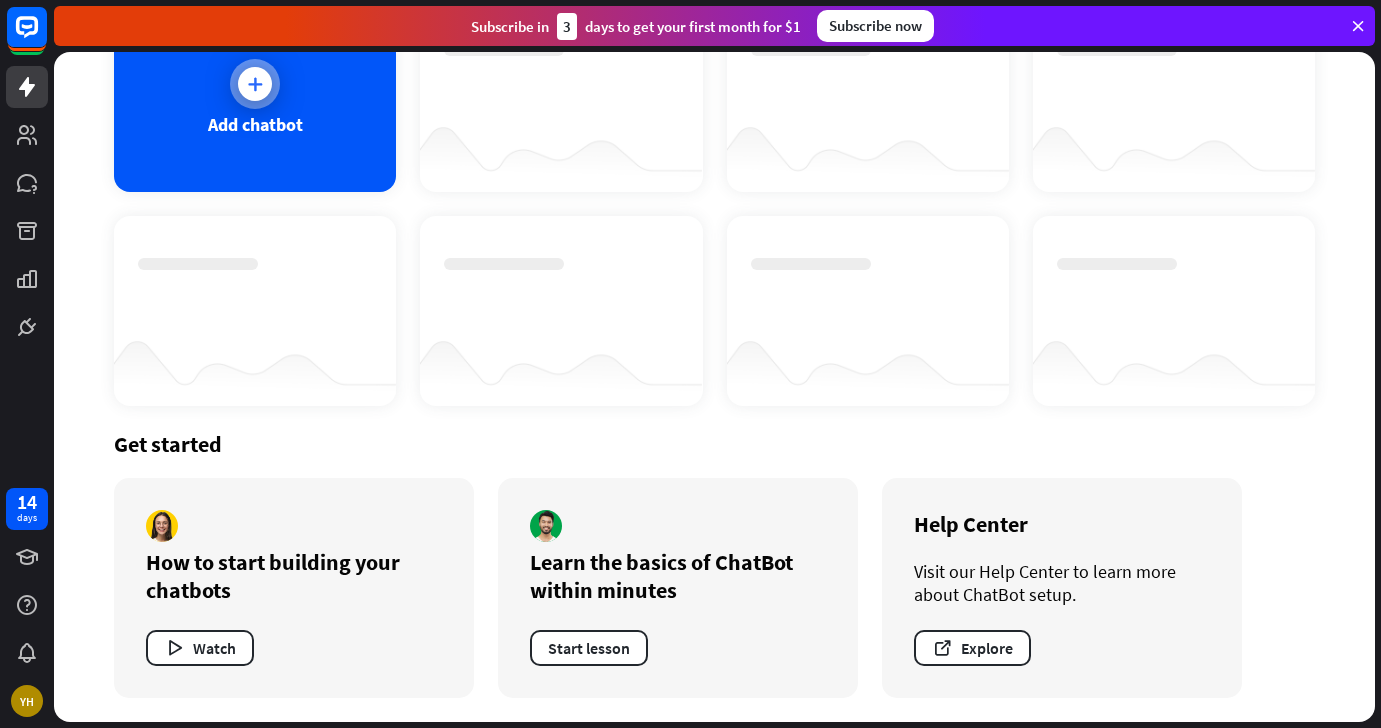 scroll, scrollTop: 0, scrollLeft: 0, axis: both 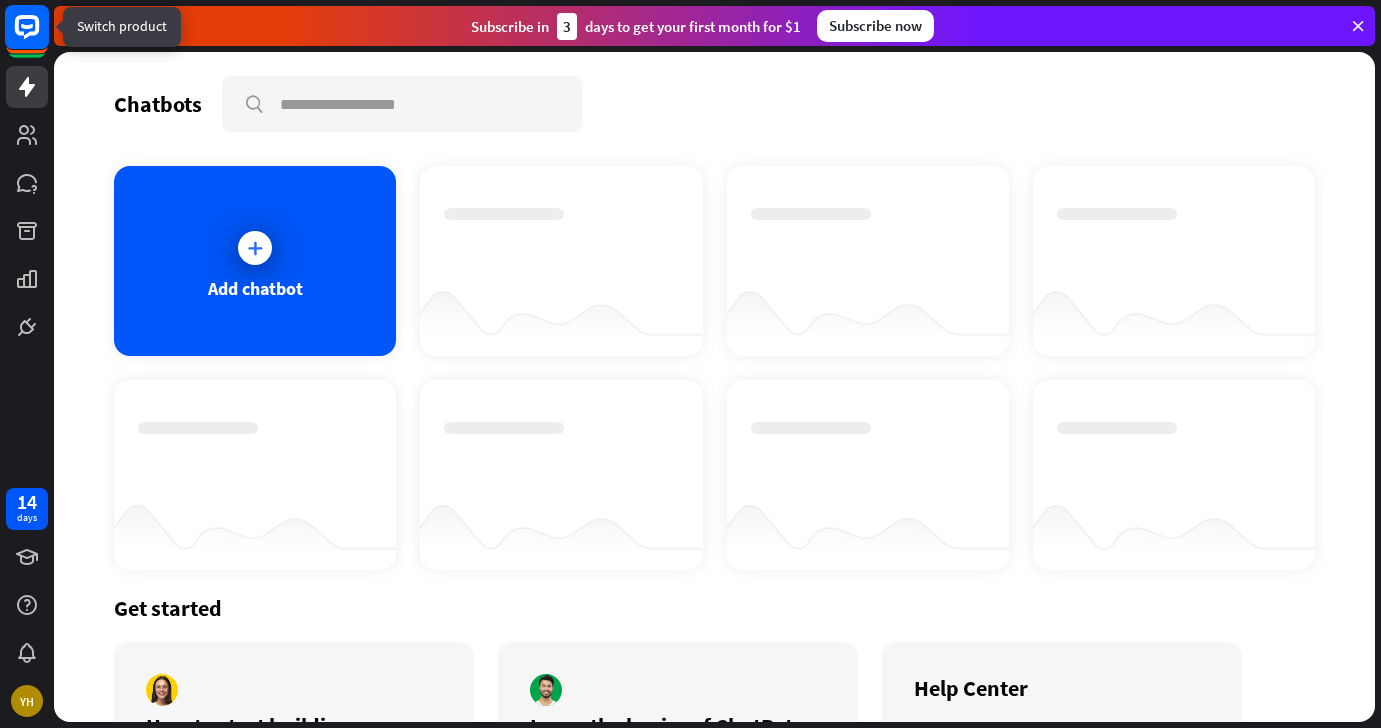 click 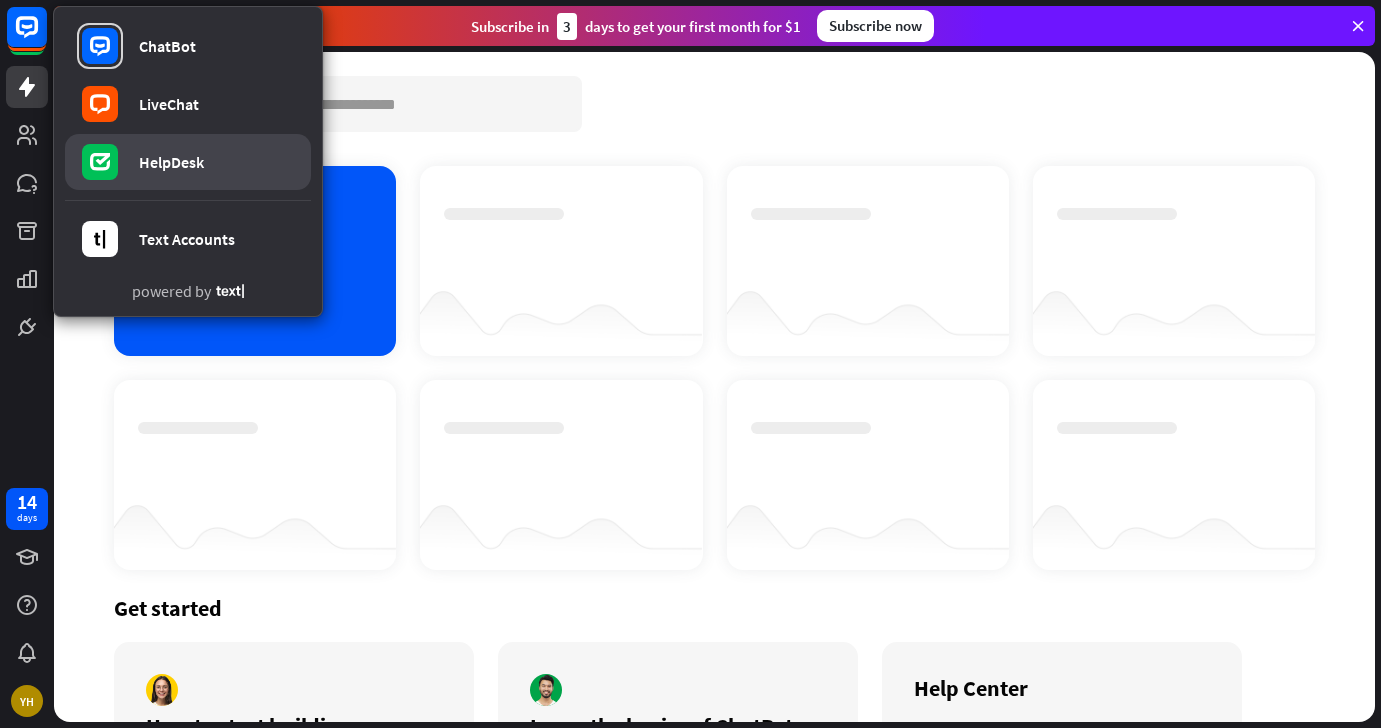 click on "HelpDesk" at bounding box center (188, 162) 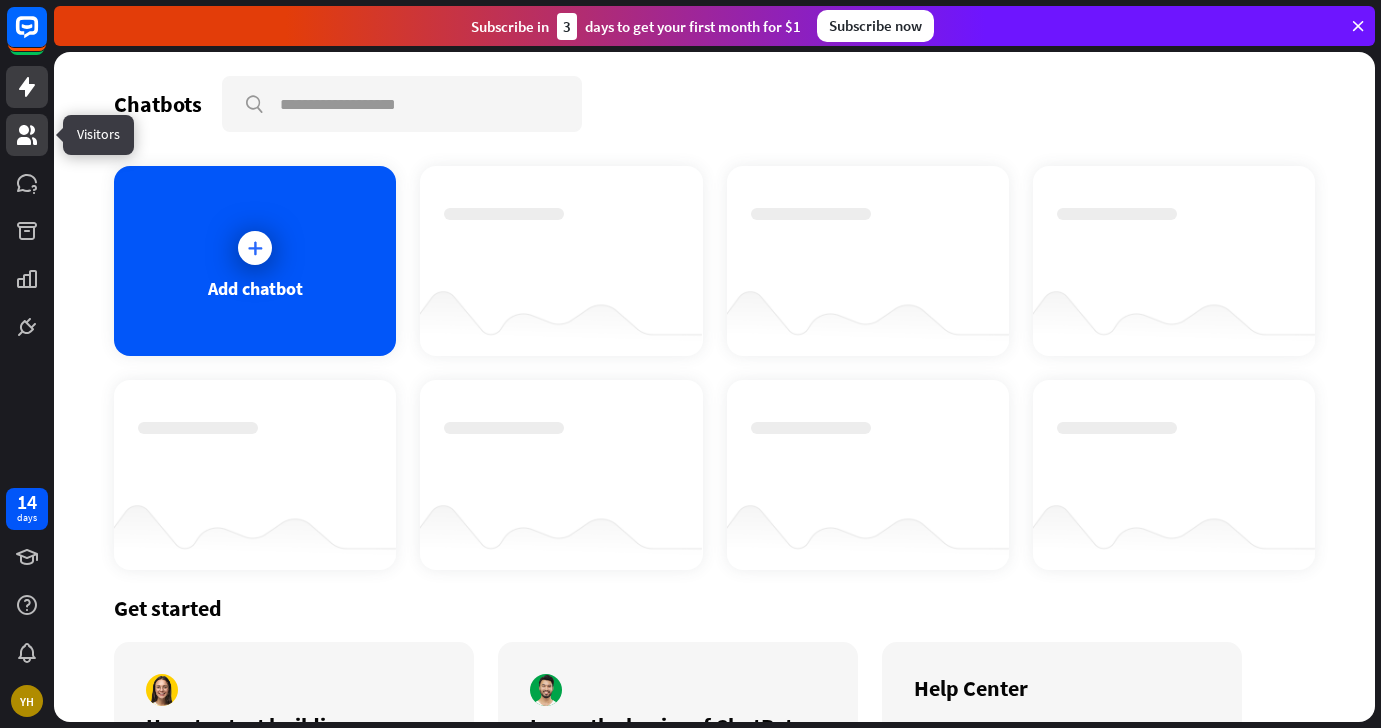 click 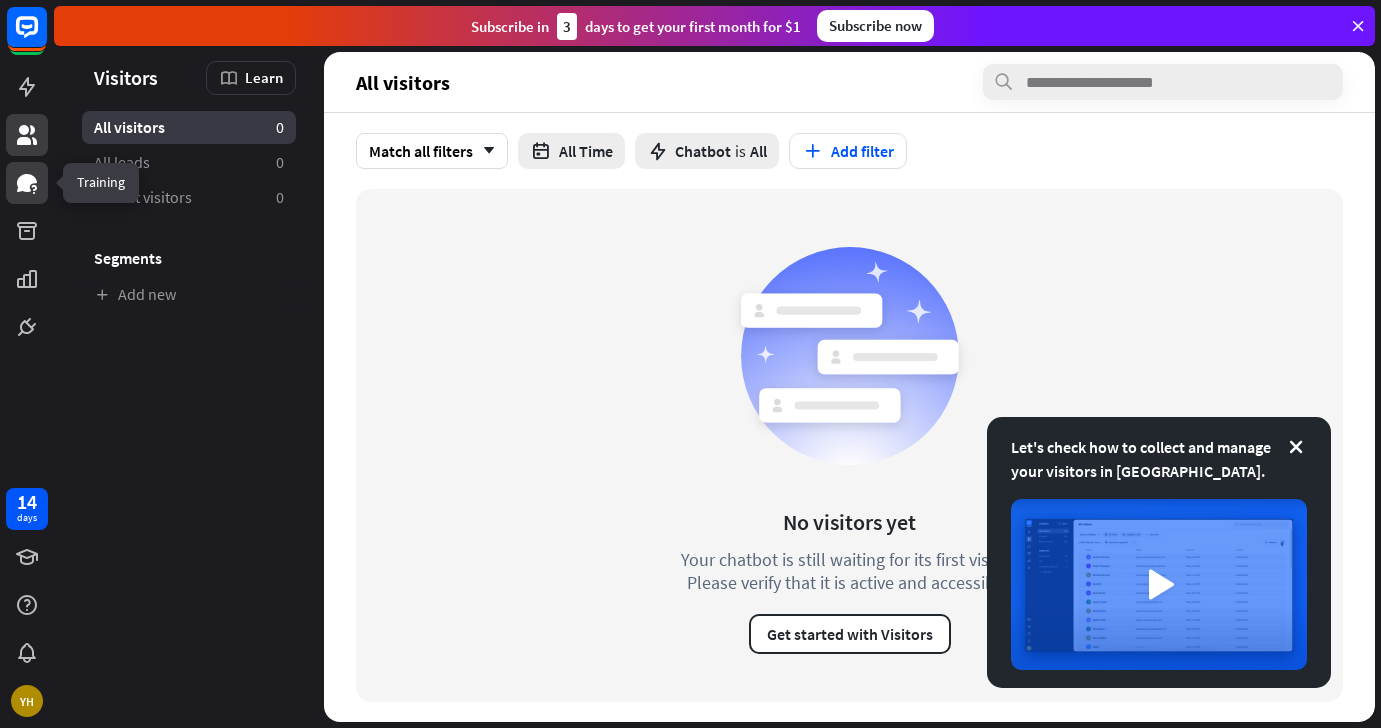click 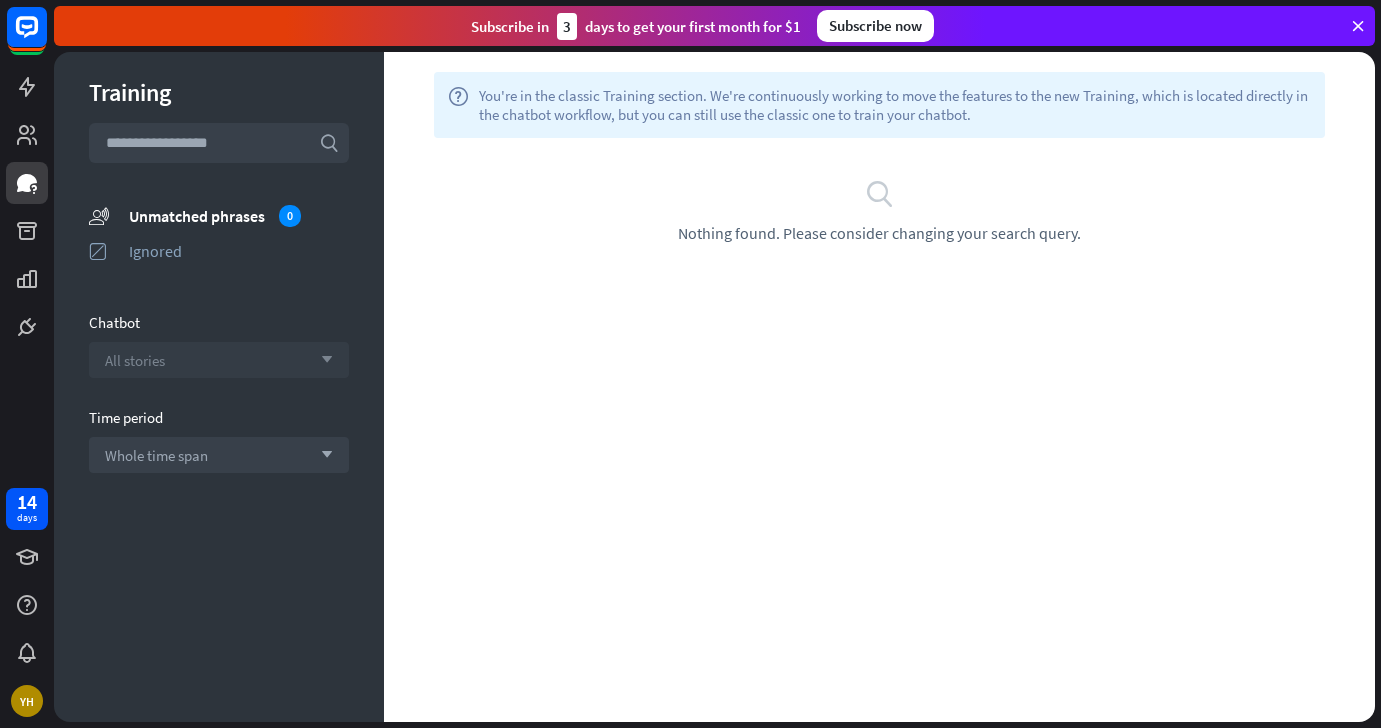 click on "All stories
arrow_down" at bounding box center [219, 360] 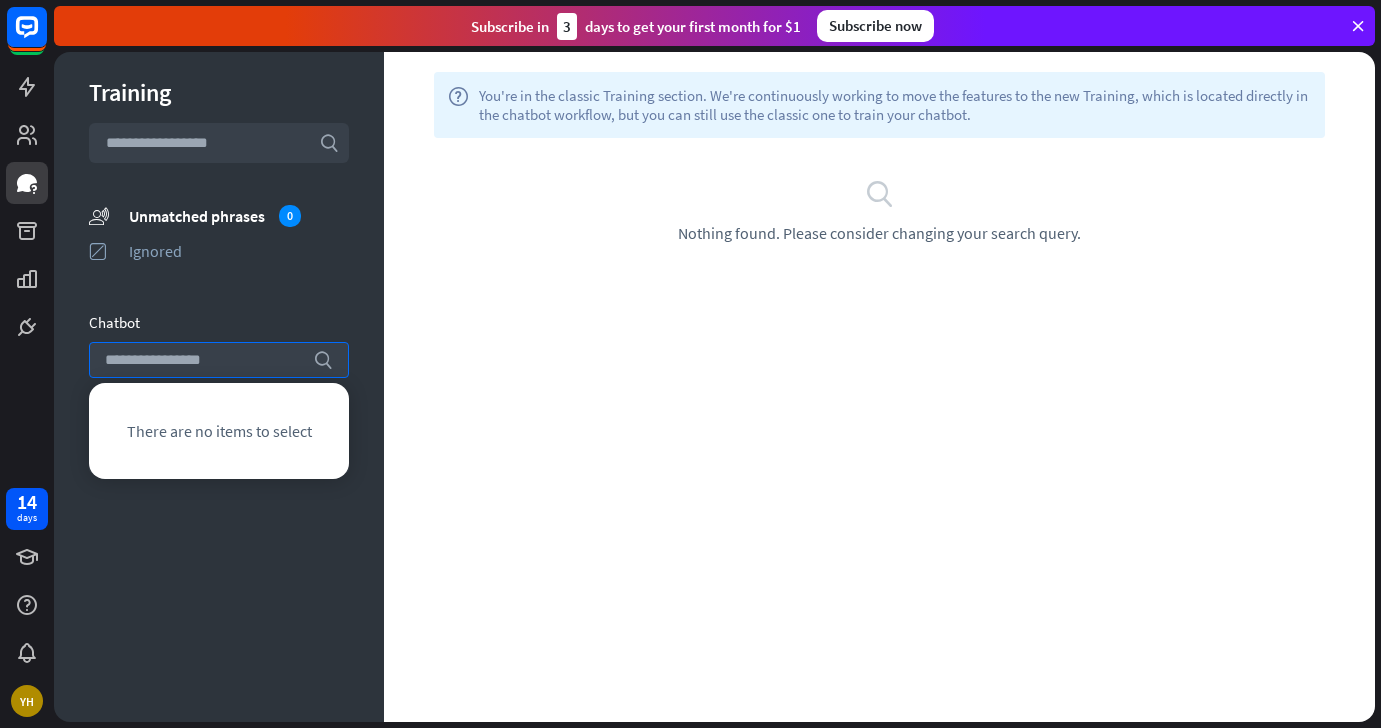 click on "Chatbot" at bounding box center (219, 322) 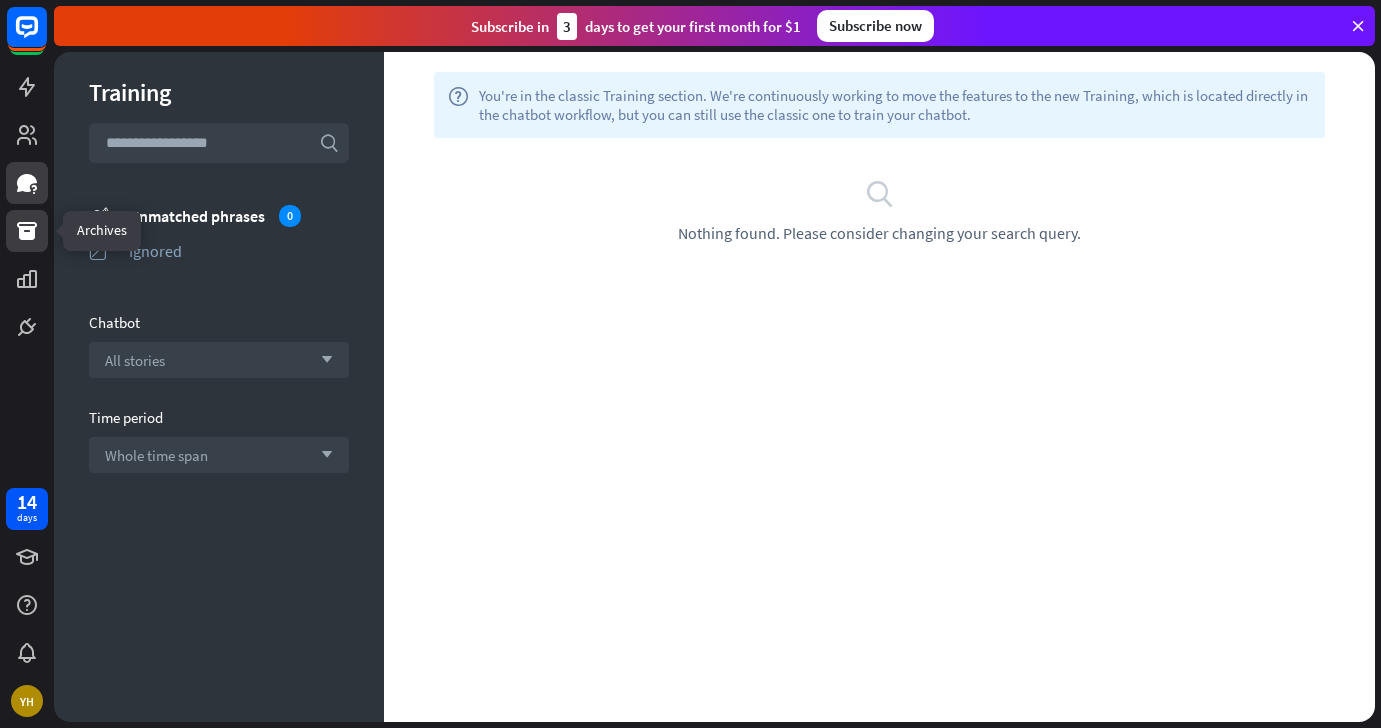 click 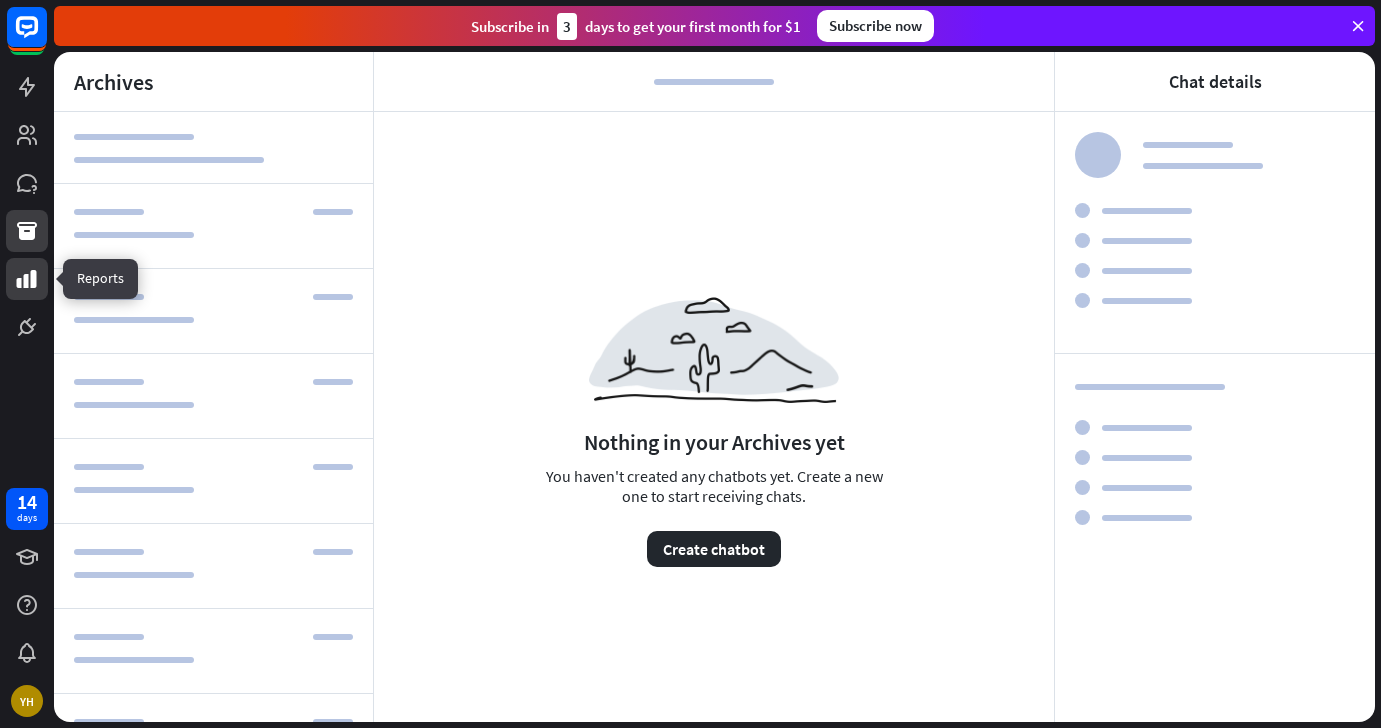 click 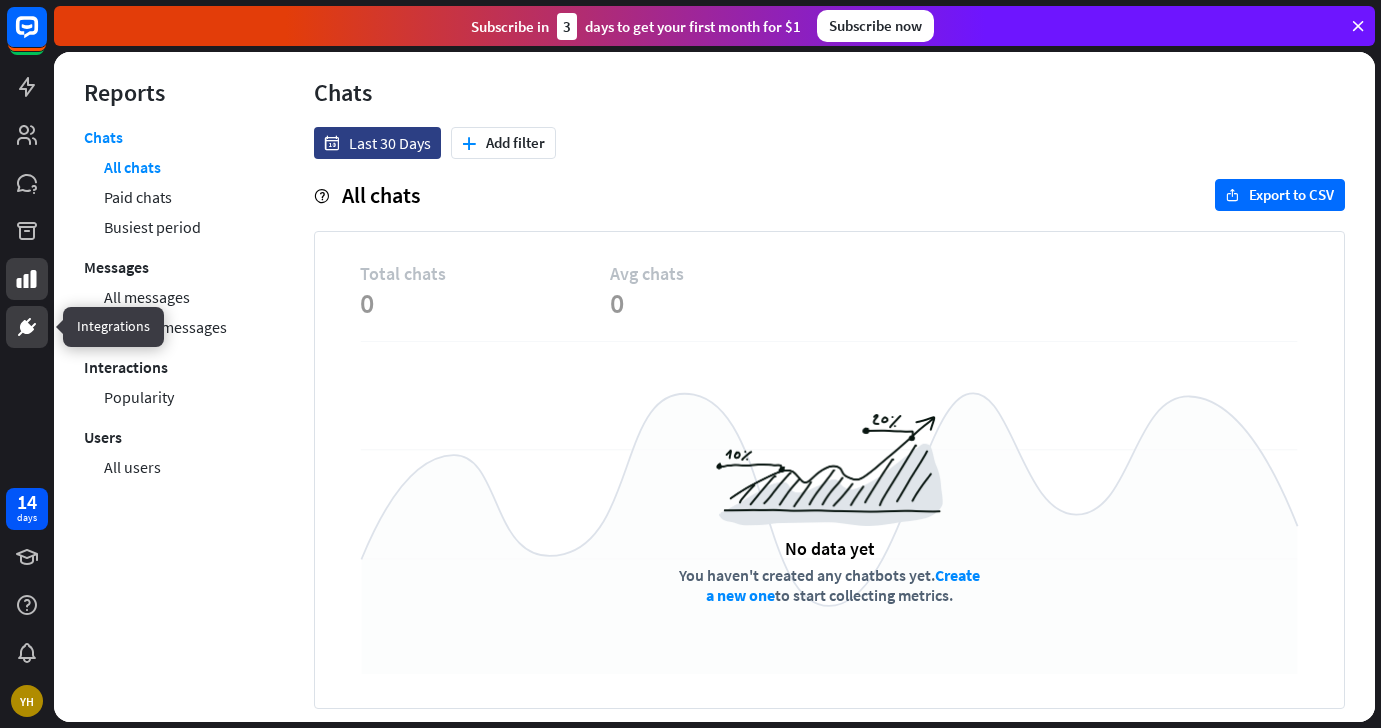 click 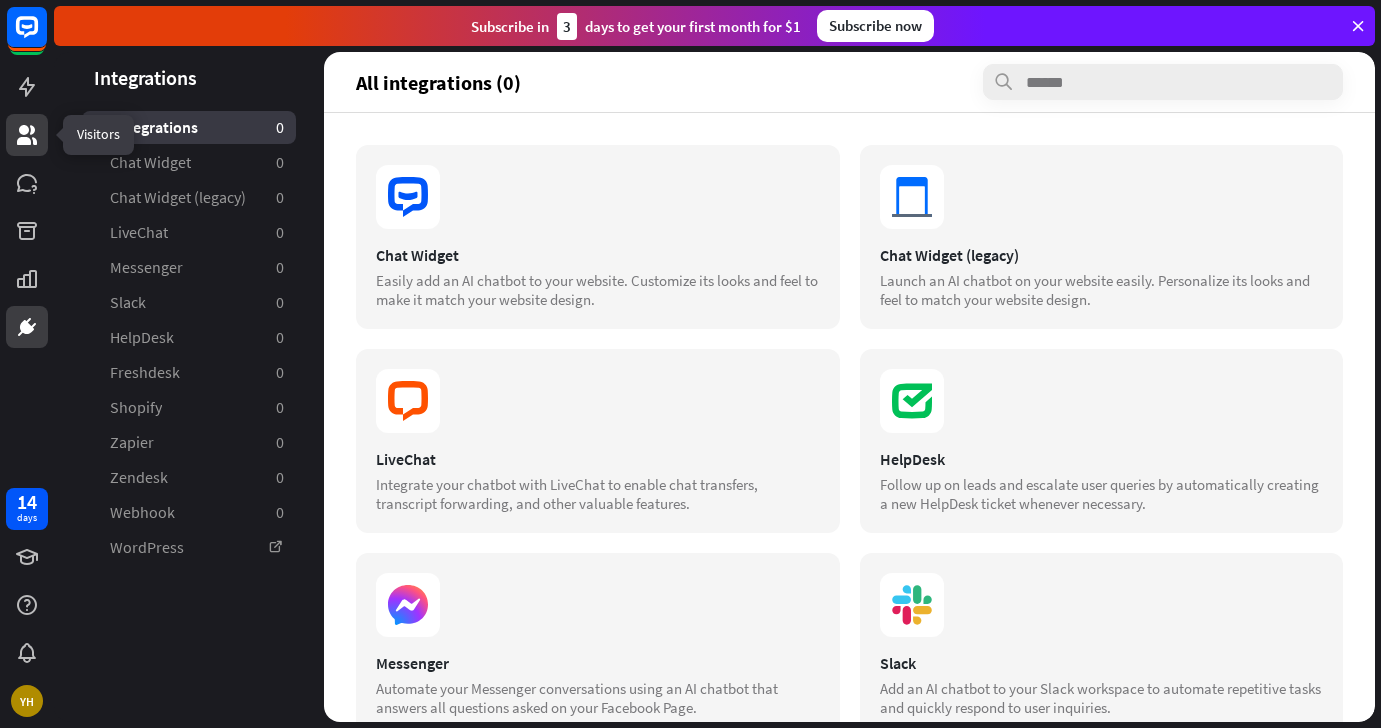click 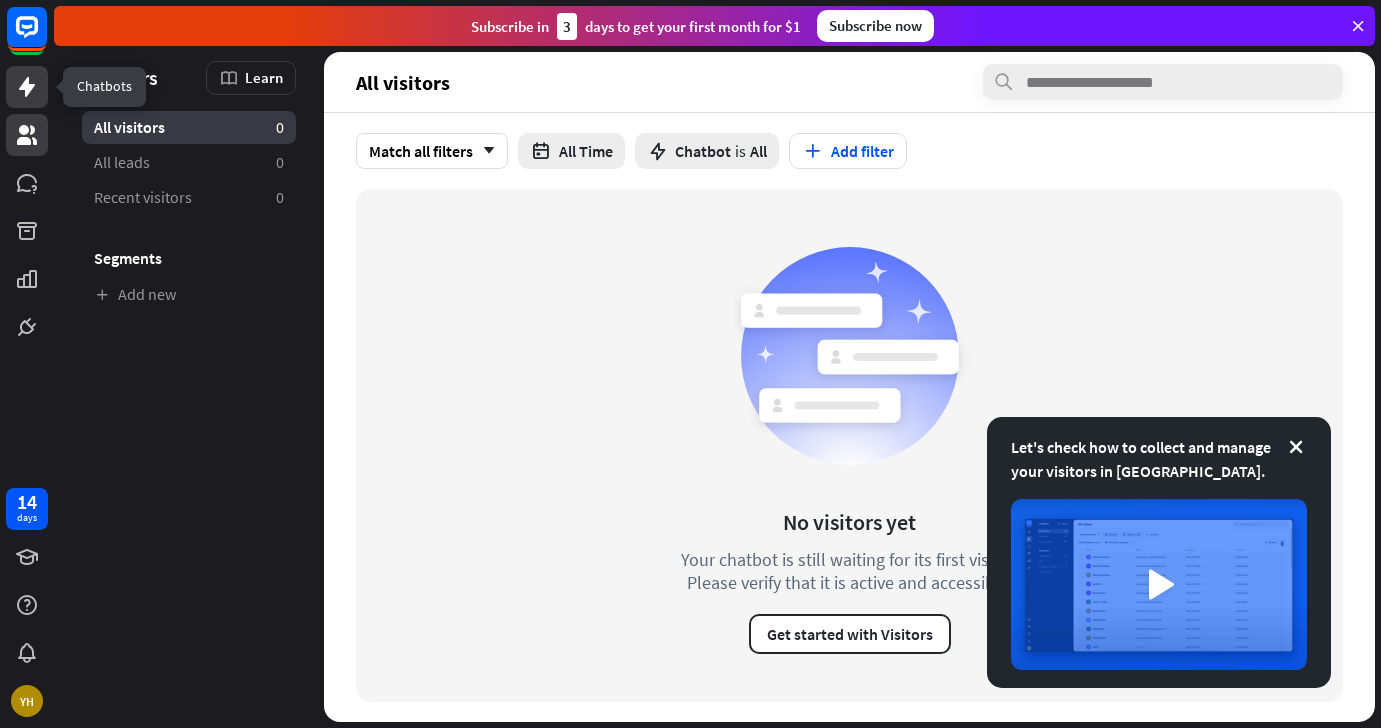 click 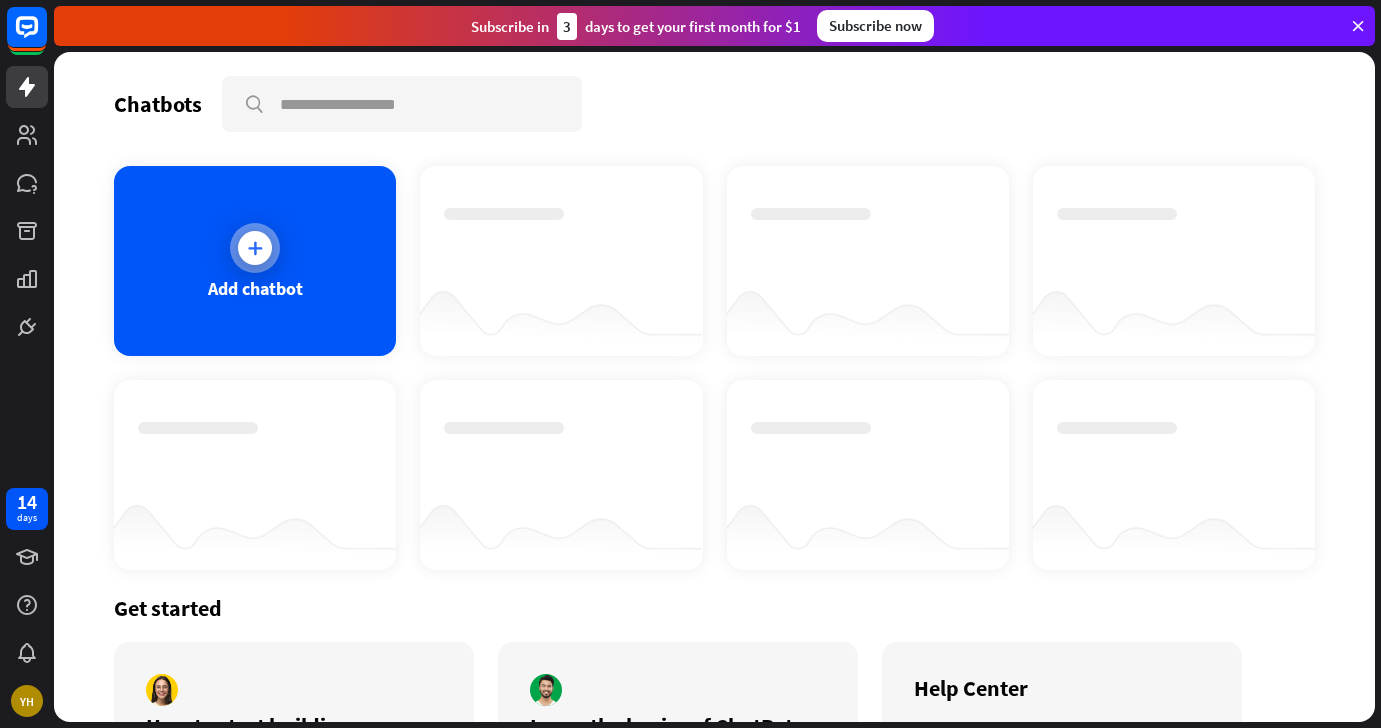 click at bounding box center (255, 248) 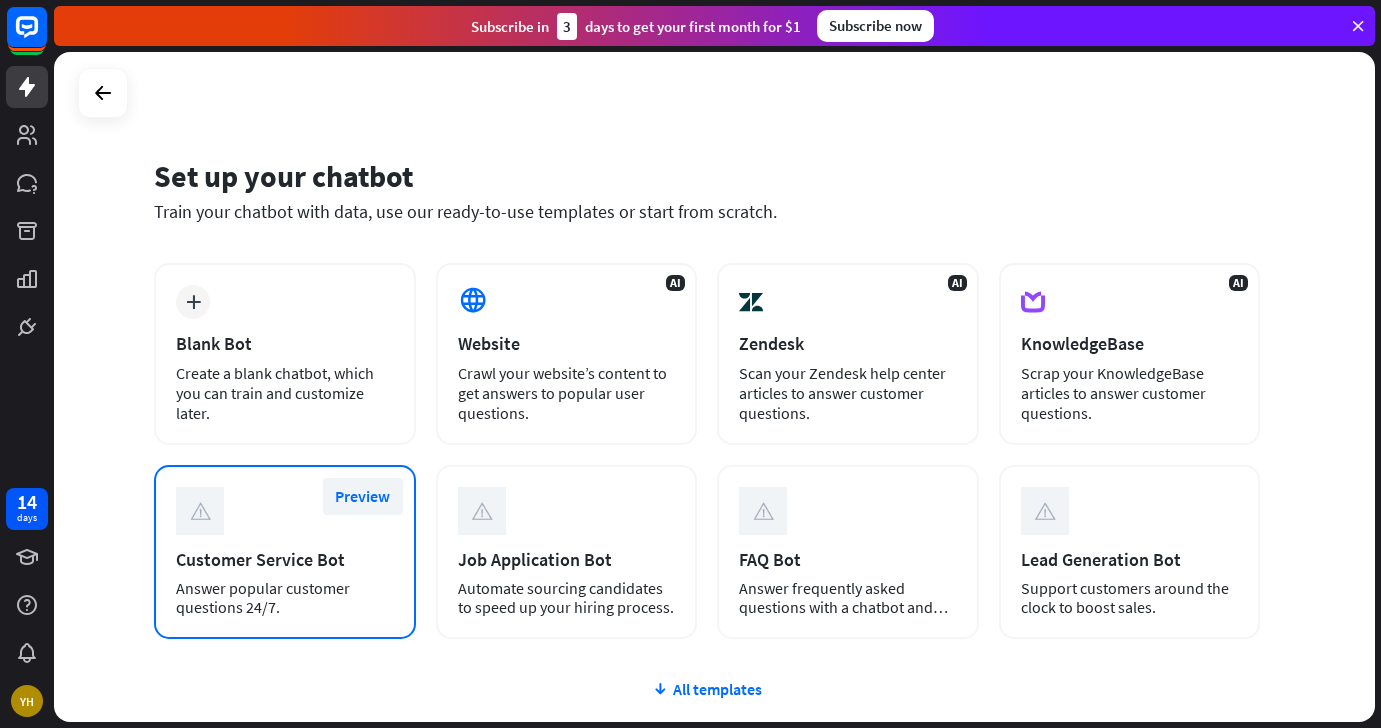 click on "Preview" at bounding box center (363, 496) 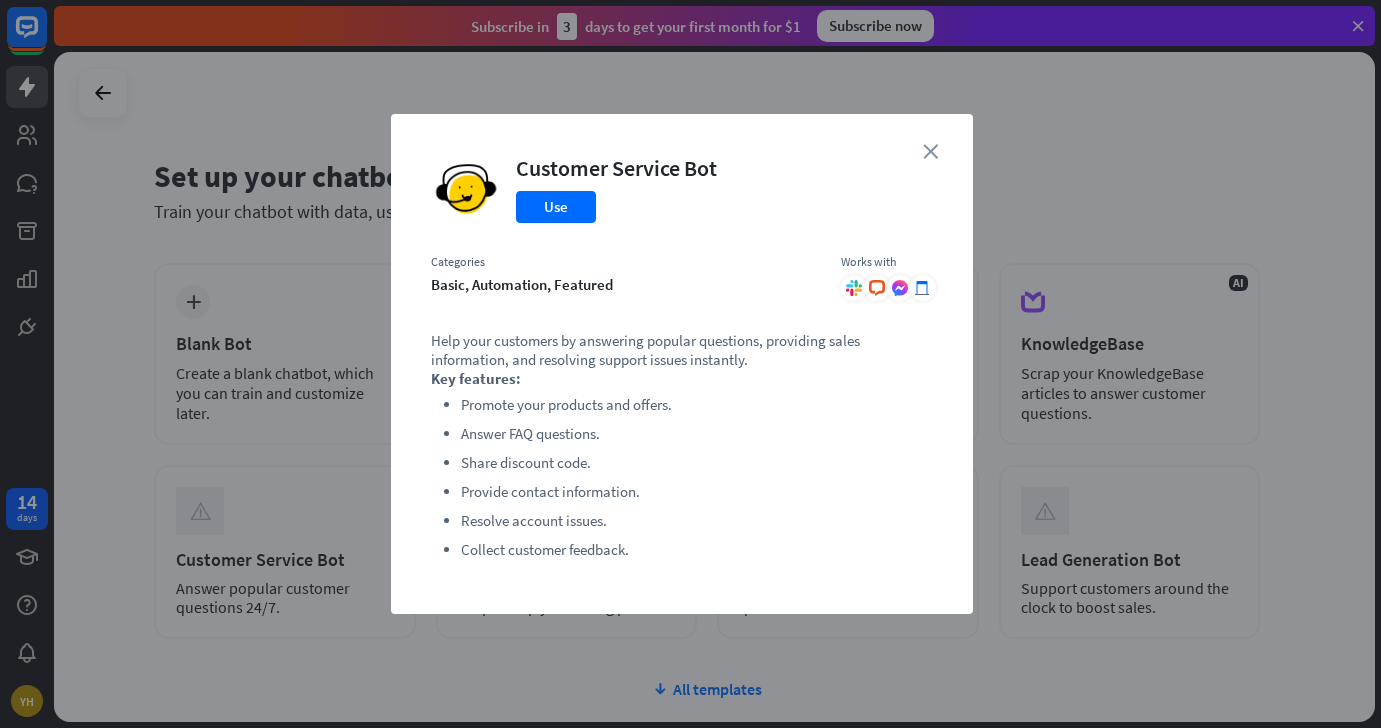 click on "close" at bounding box center [930, 151] 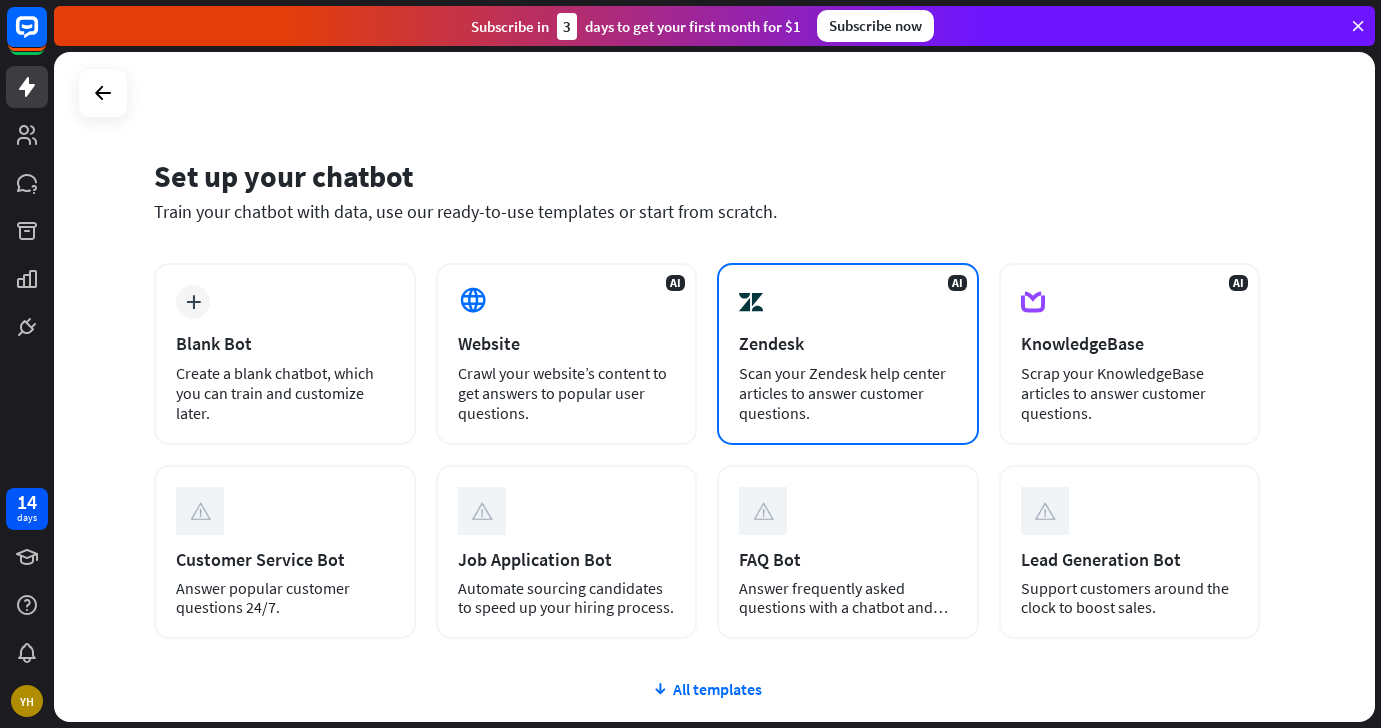 click on "AI" at bounding box center (957, 283) 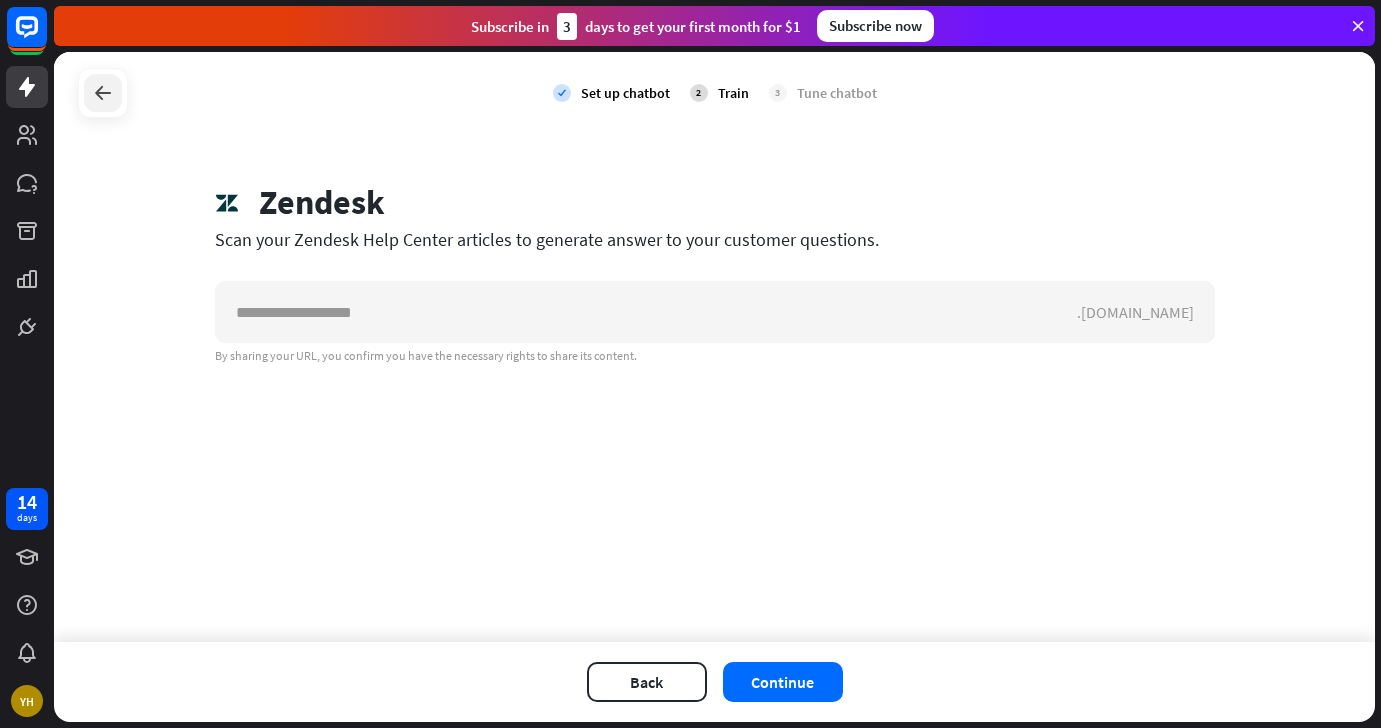 click at bounding box center (103, 93) 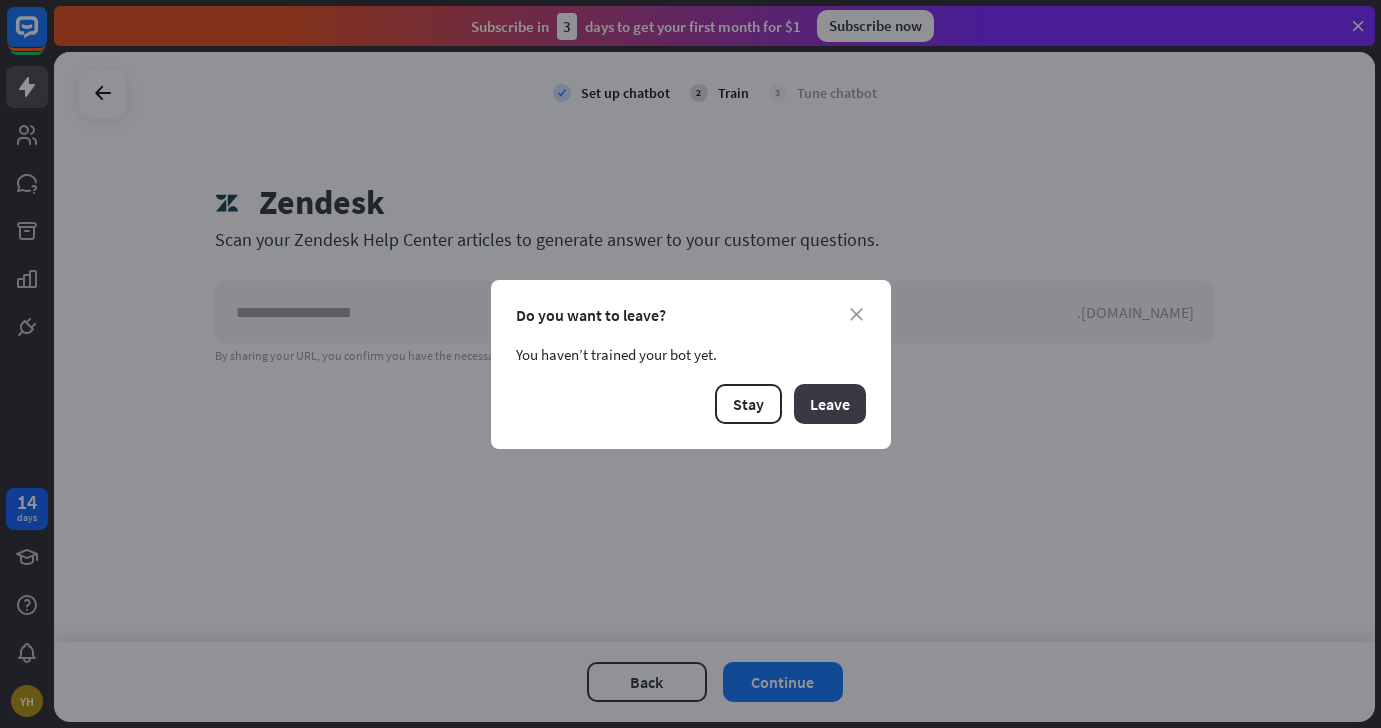 click on "Leave" at bounding box center [830, 404] 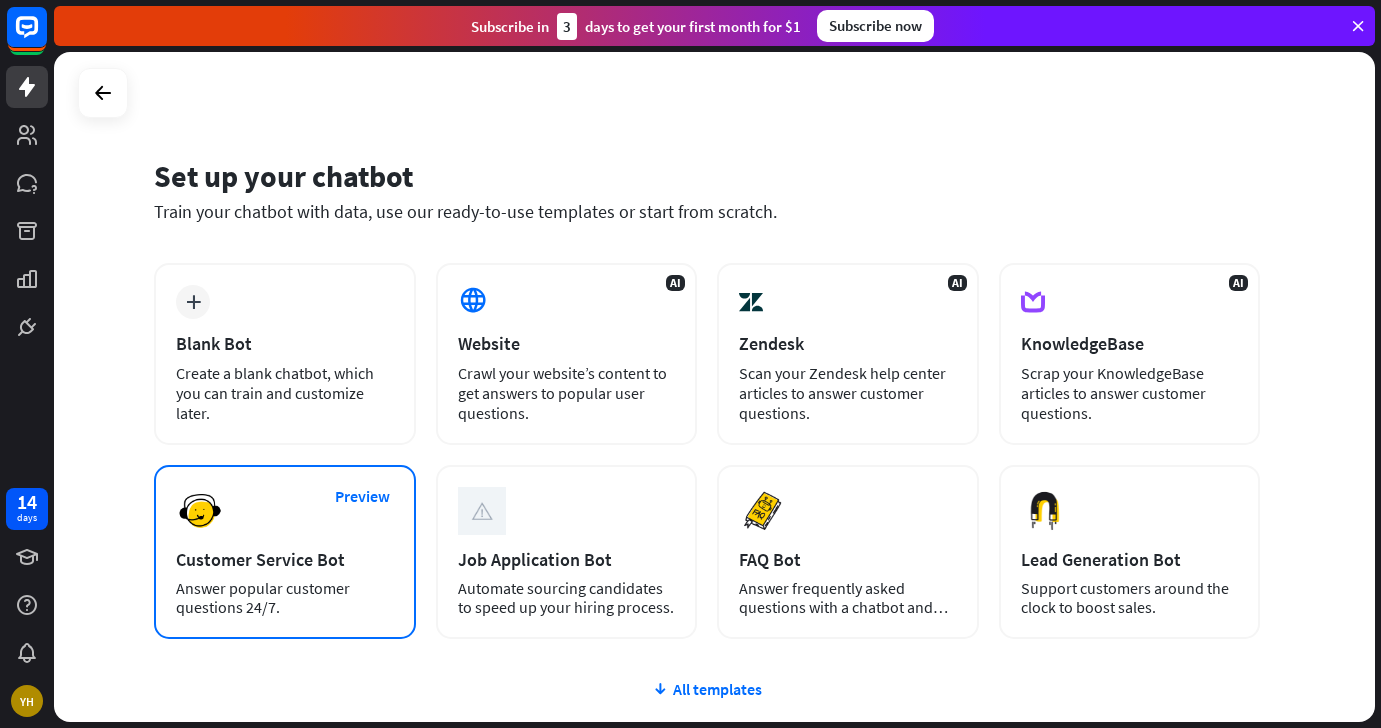 click on "Preview
Customer Service Bot
Answer popular customer questions 24/7." at bounding box center (285, 552) 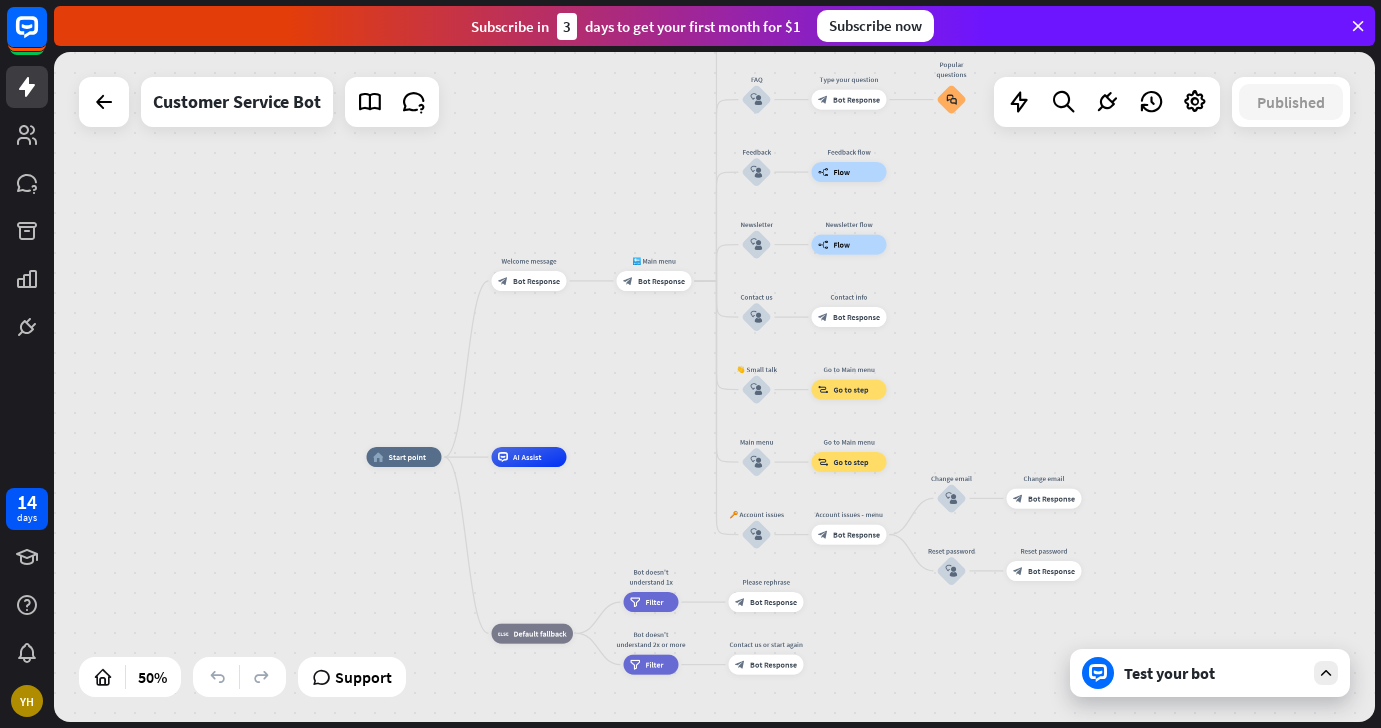 drag, startPoint x: 848, startPoint y: 300, endPoint x: 636, endPoint y: 377, distance: 225.55043 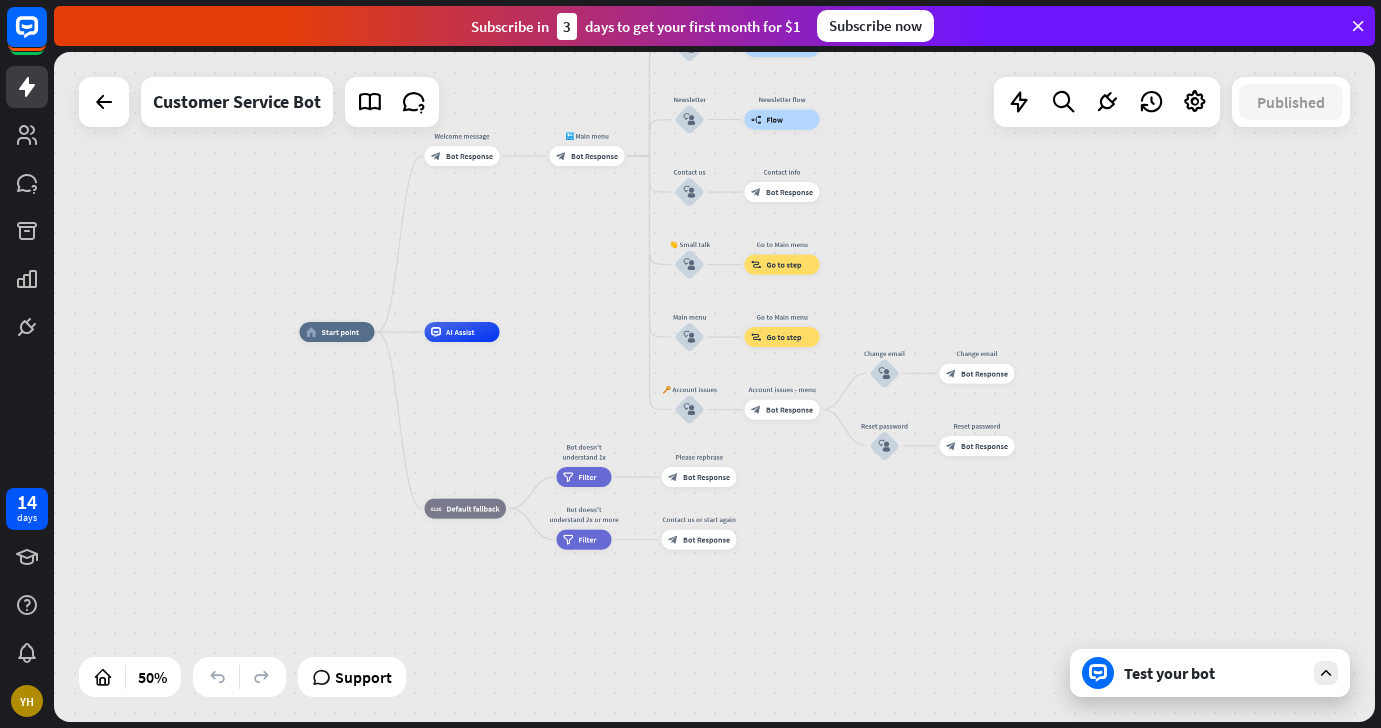 drag, startPoint x: 674, startPoint y: 472, endPoint x: 607, endPoint y: 347, distance: 141.82384 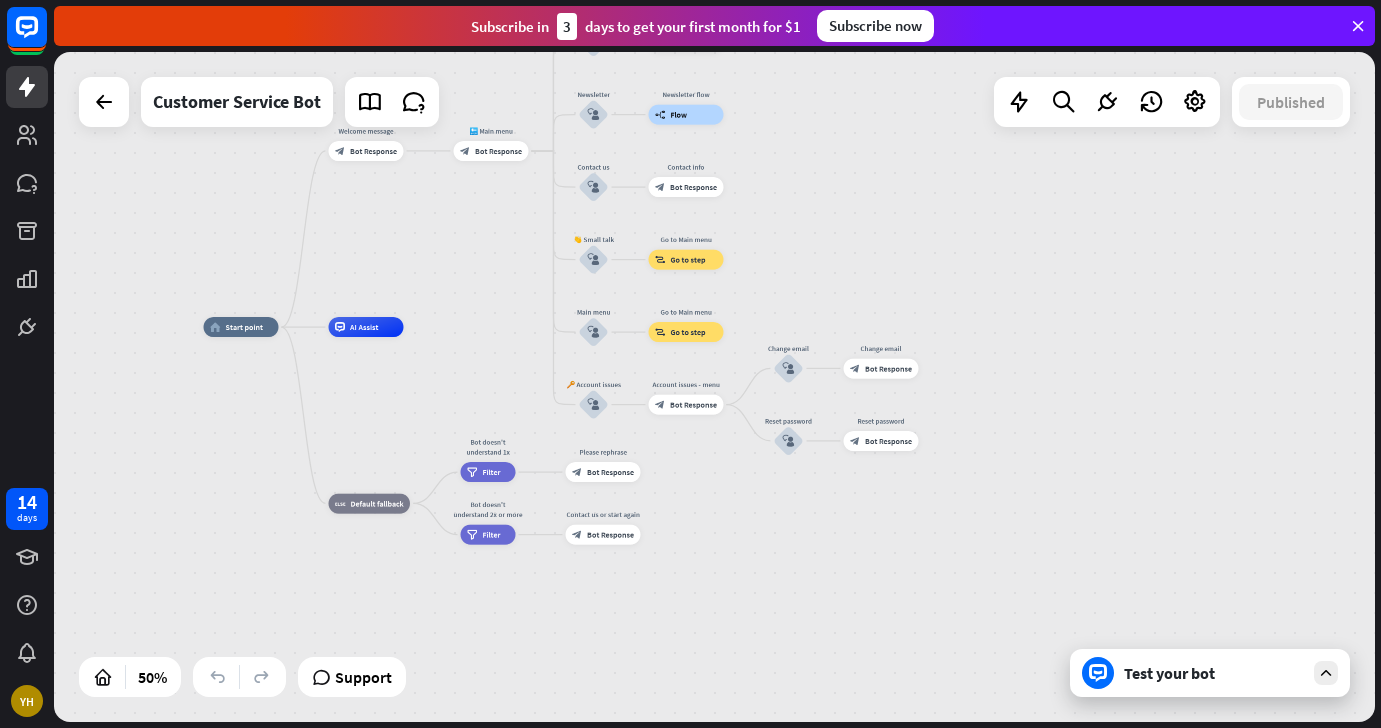 drag, startPoint x: 608, startPoint y: 348, endPoint x: 512, endPoint y: 343, distance: 96.13012 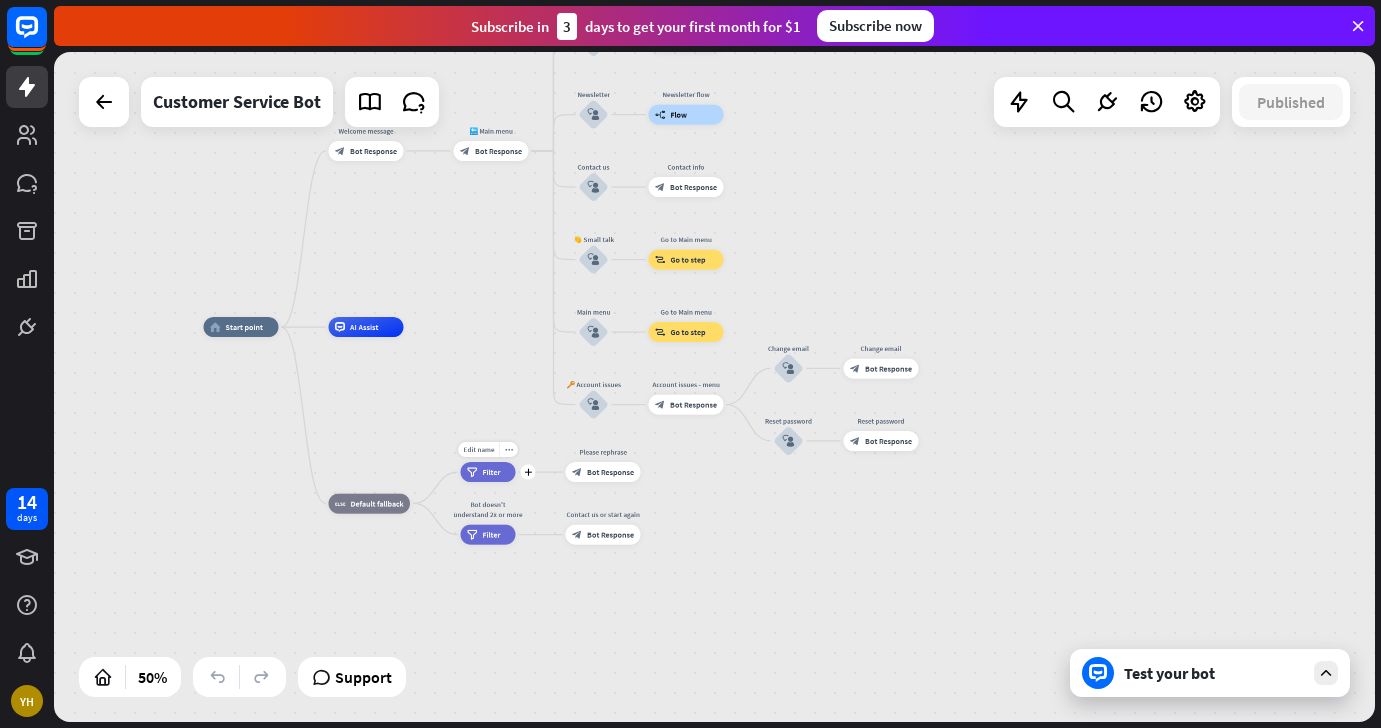 click on "filter   Filter" at bounding box center (487, 472) 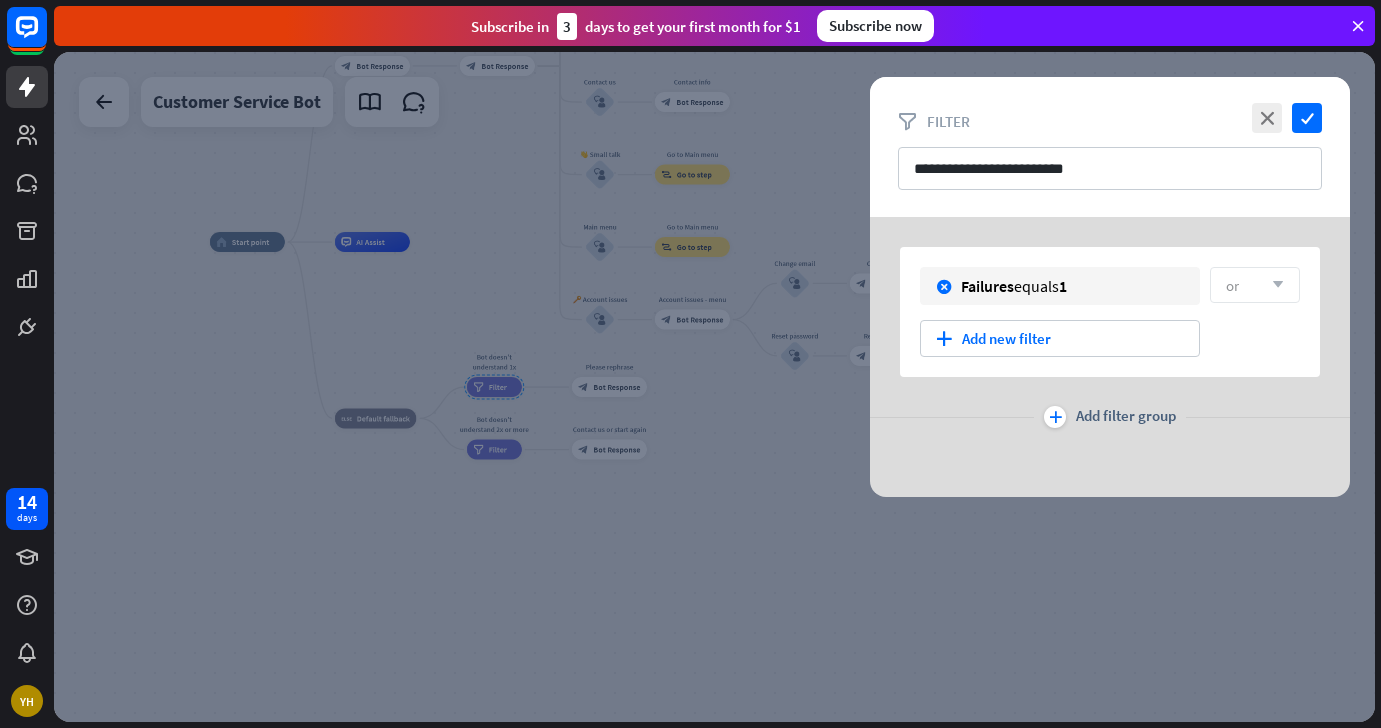 click at bounding box center (714, 387) 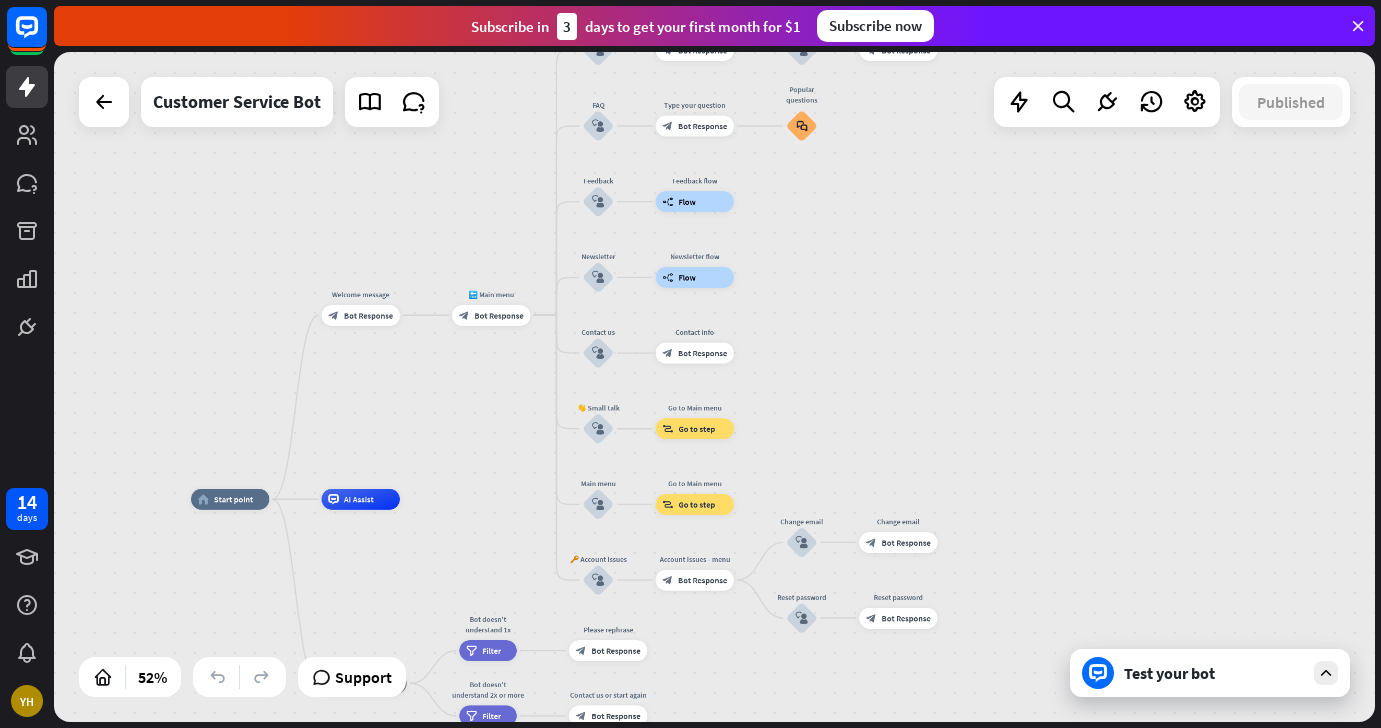 drag, startPoint x: 708, startPoint y: 395, endPoint x: 704, endPoint y: 666, distance: 271.0295 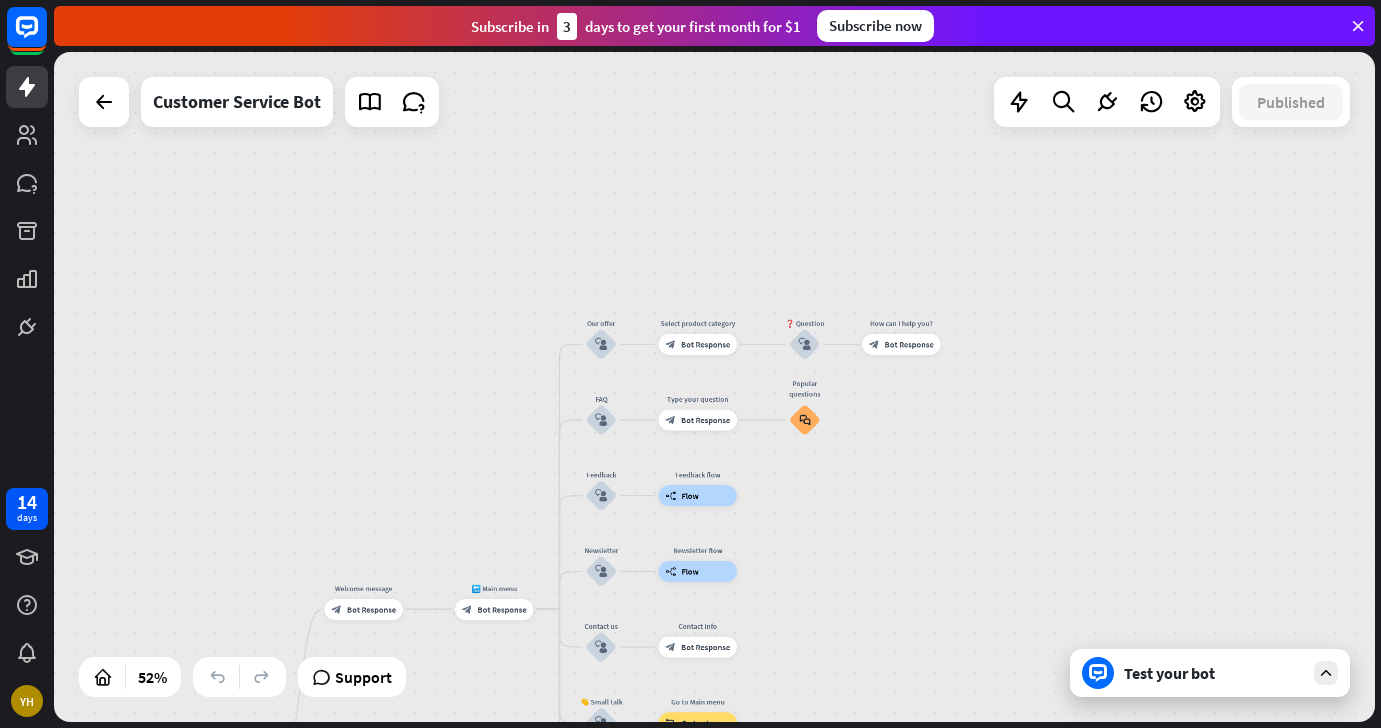drag, startPoint x: 828, startPoint y: 268, endPoint x: 833, endPoint y: 561, distance: 293.04266 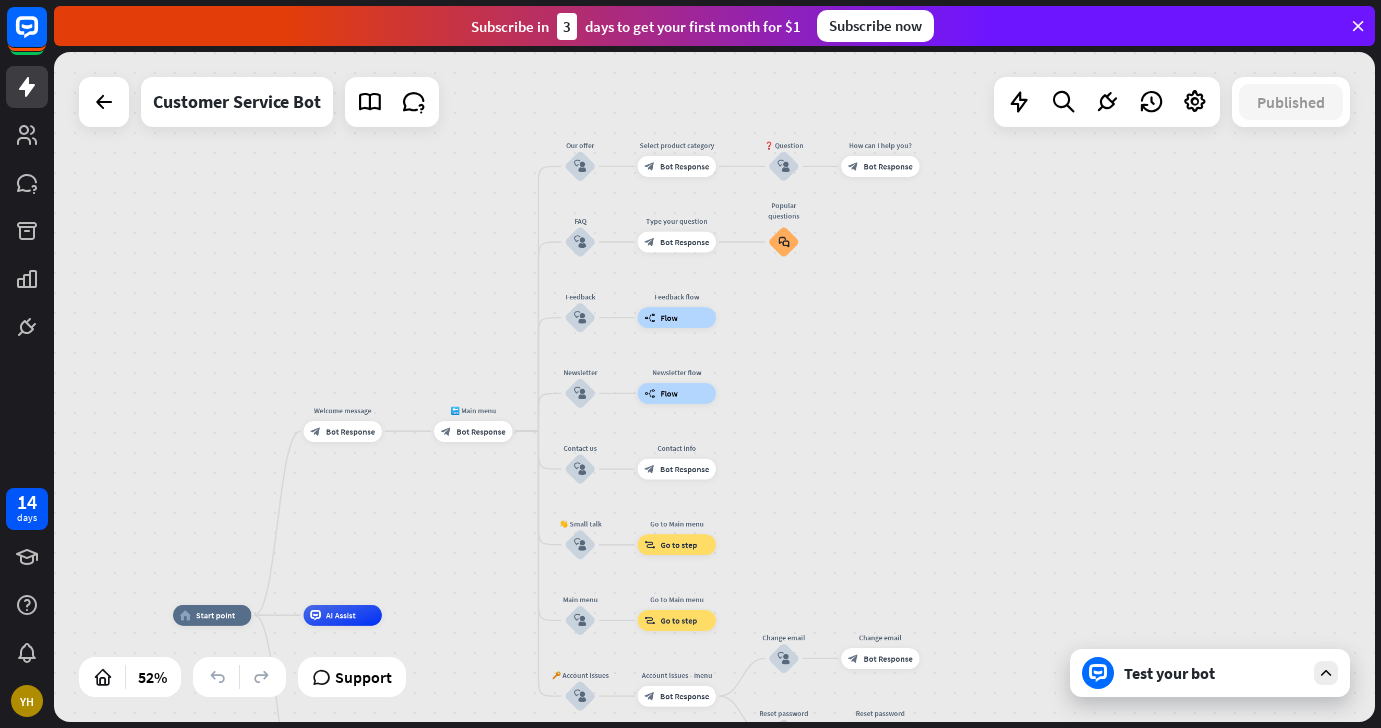 drag, startPoint x: 871, startPoint y: 555, endPoint x: 850, endPoint y: 377, distance: 179.23448 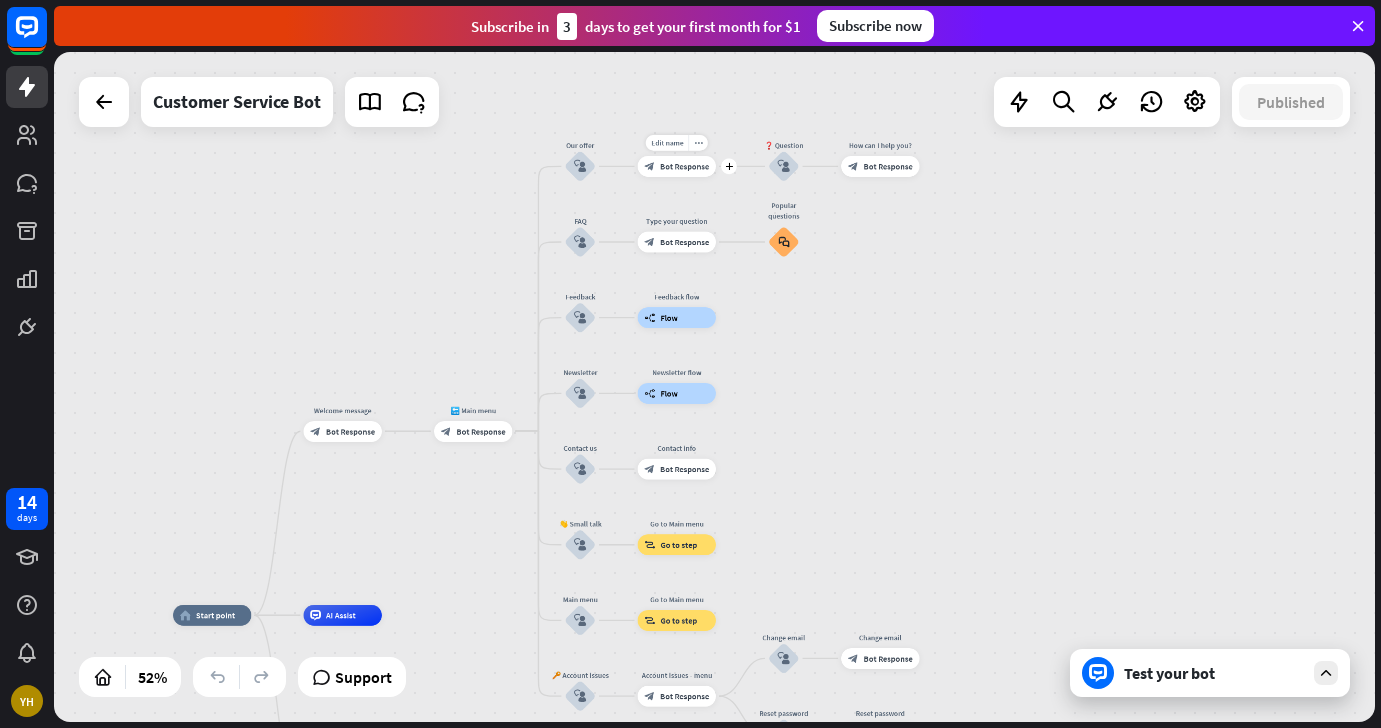 click on "Edit name   more_horiz         plus     block_bot_response   Bot Response" at bounding box center (677, 166) 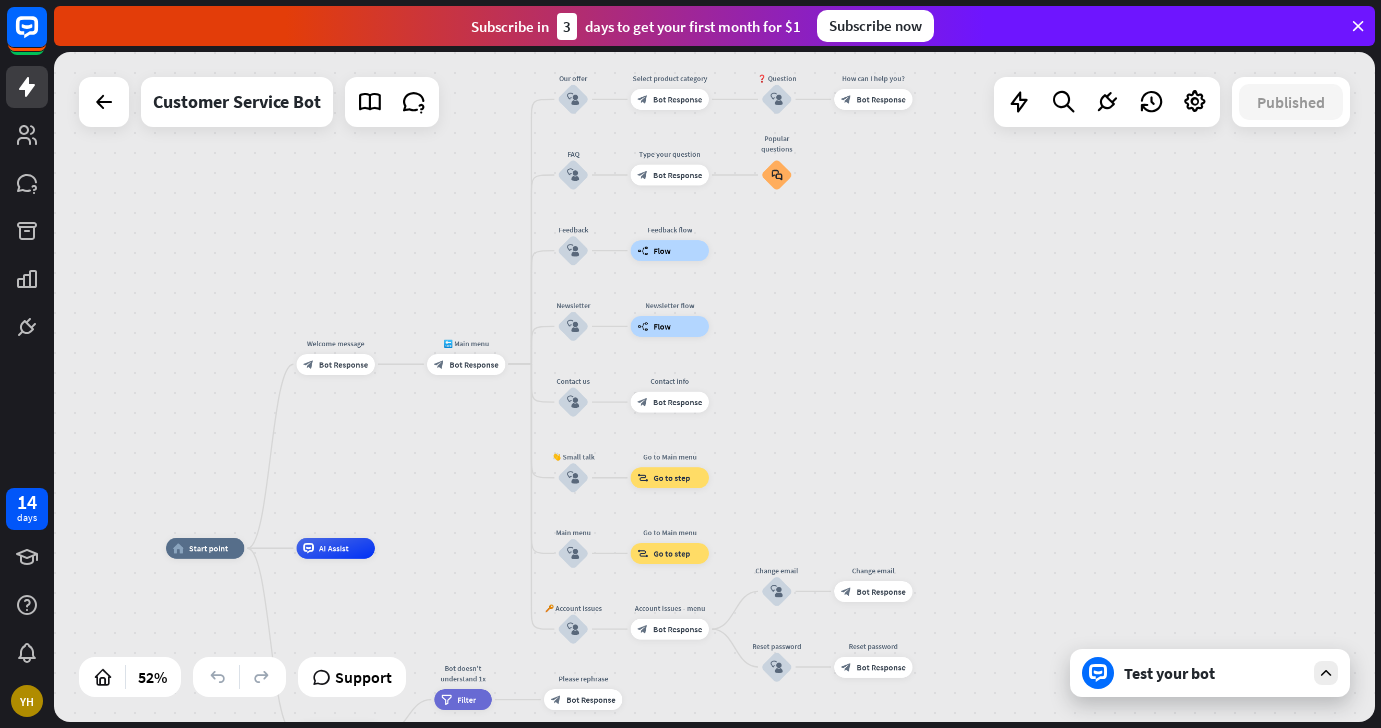 drag, startPoint x: 784, startPoint y: 379, endPoint x: 777, endPoint y: 312, distance: 67.36468 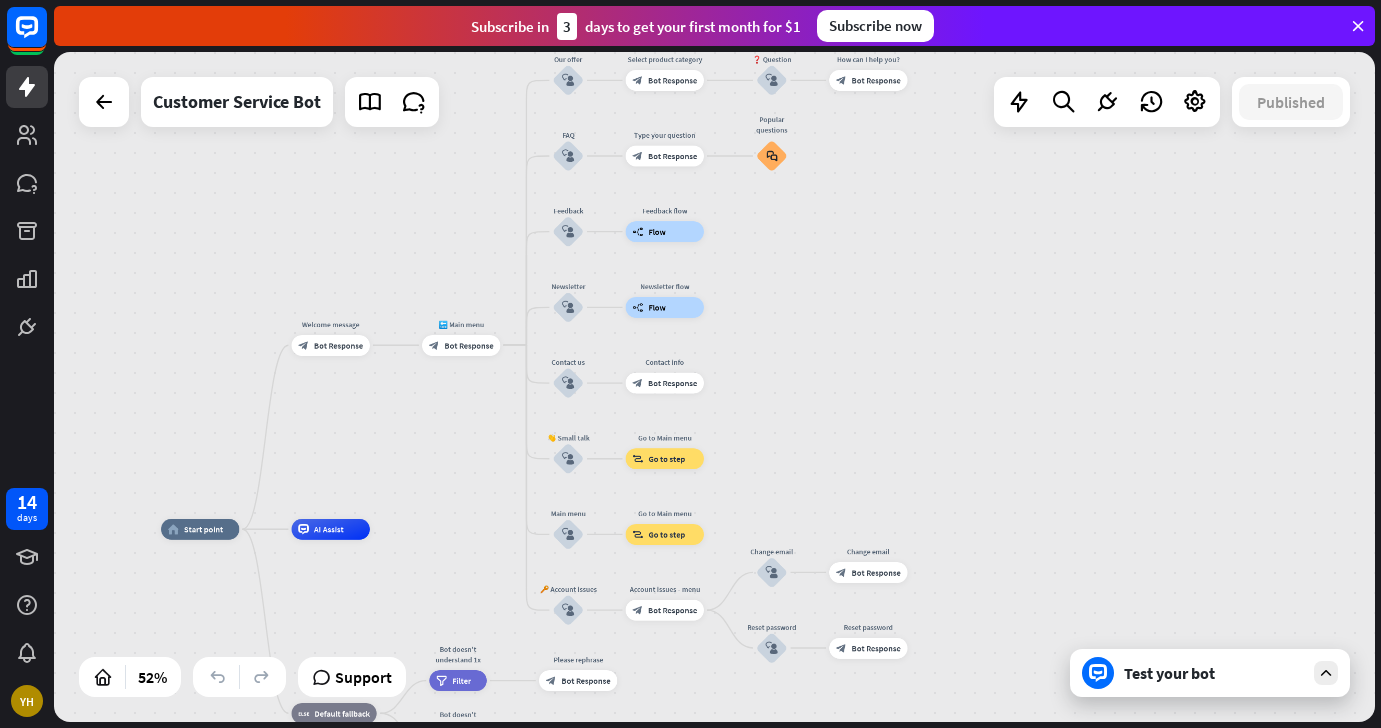 drag, startPoint x: 754, startPoint y: 416, endPoint x: 749, endPoint y: 397, distance: 19.646883 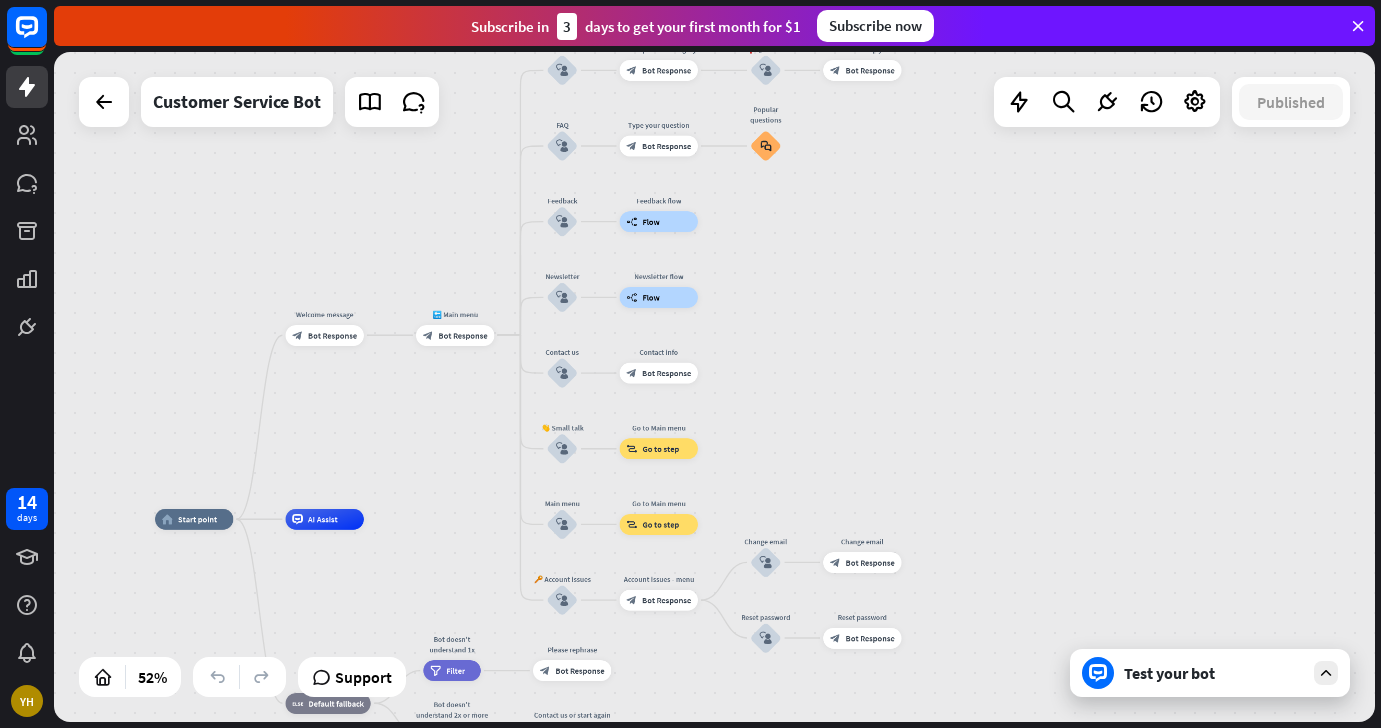 drag, startPoint x: 749, startPoint y: 397, endPoint x: 743, endPoint y: 386, distance: 12.529964 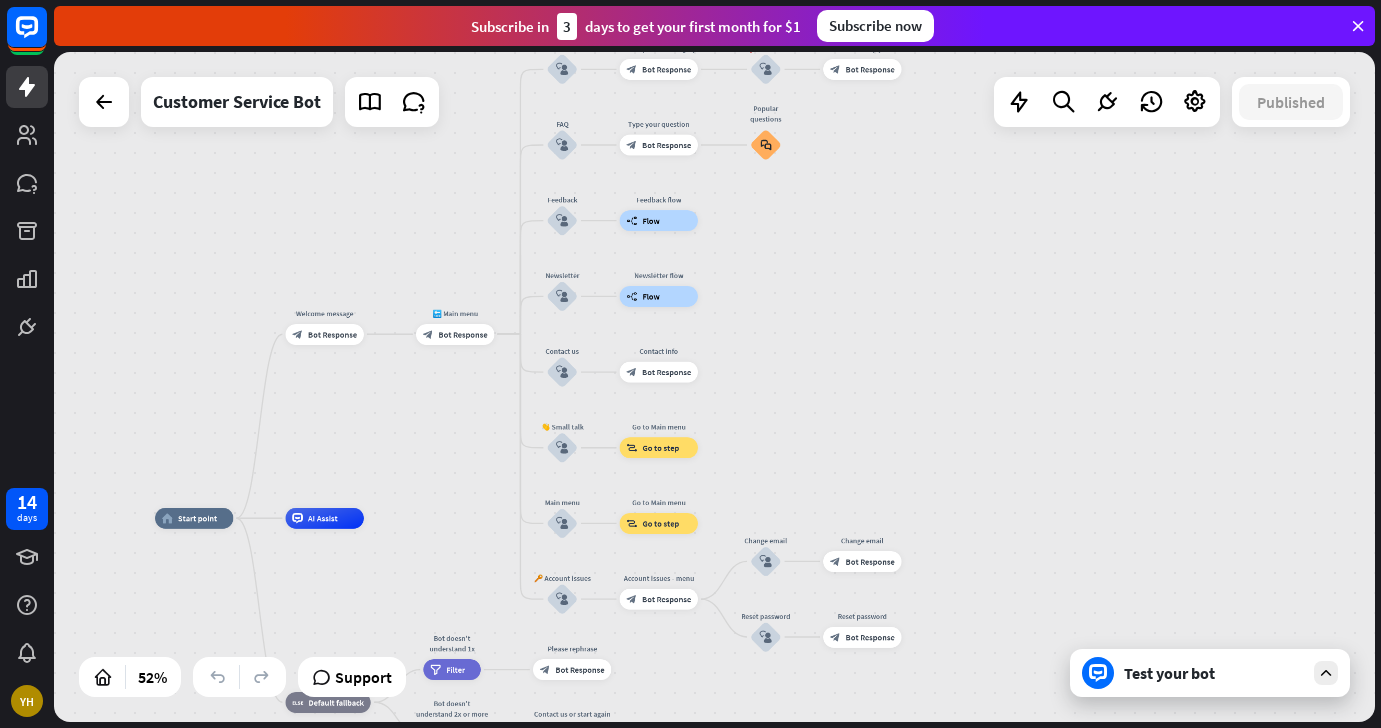 click on "Test your bot" at bounding box center (1210, 673) 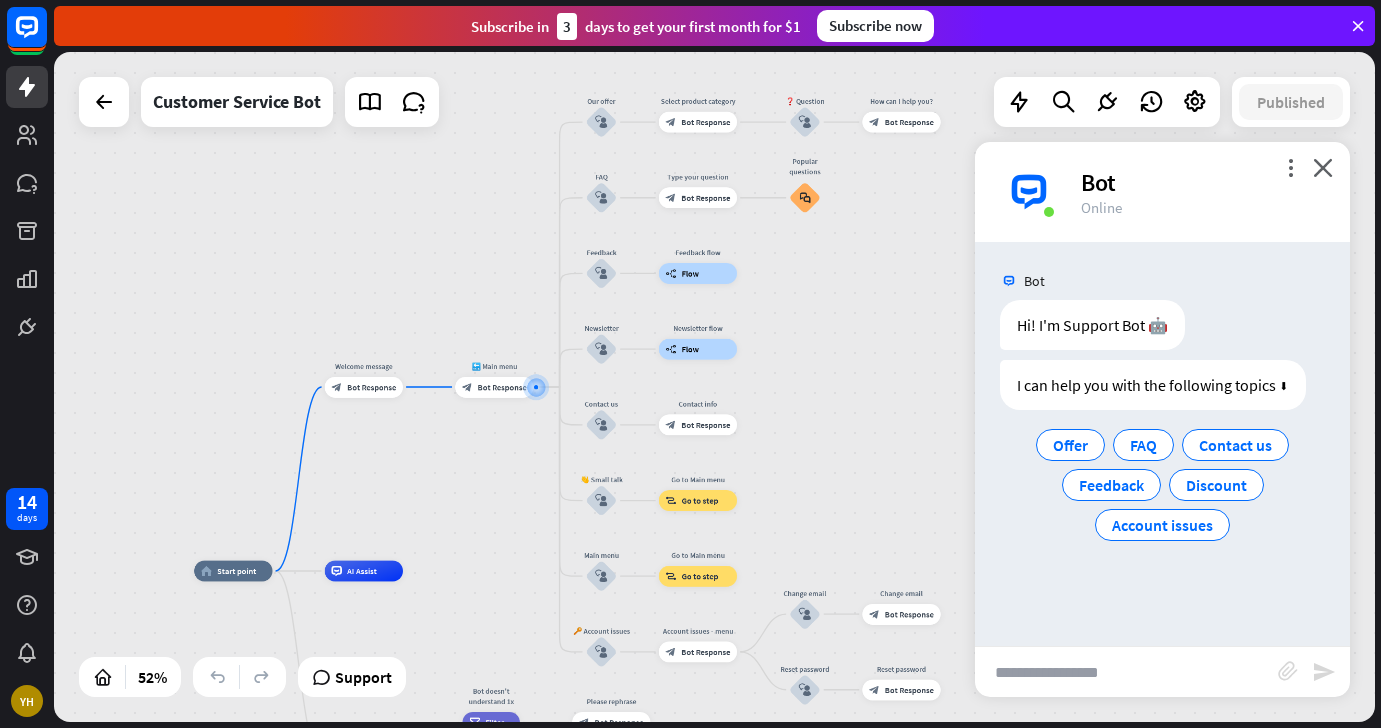 click at bounding box center (1126, 672) 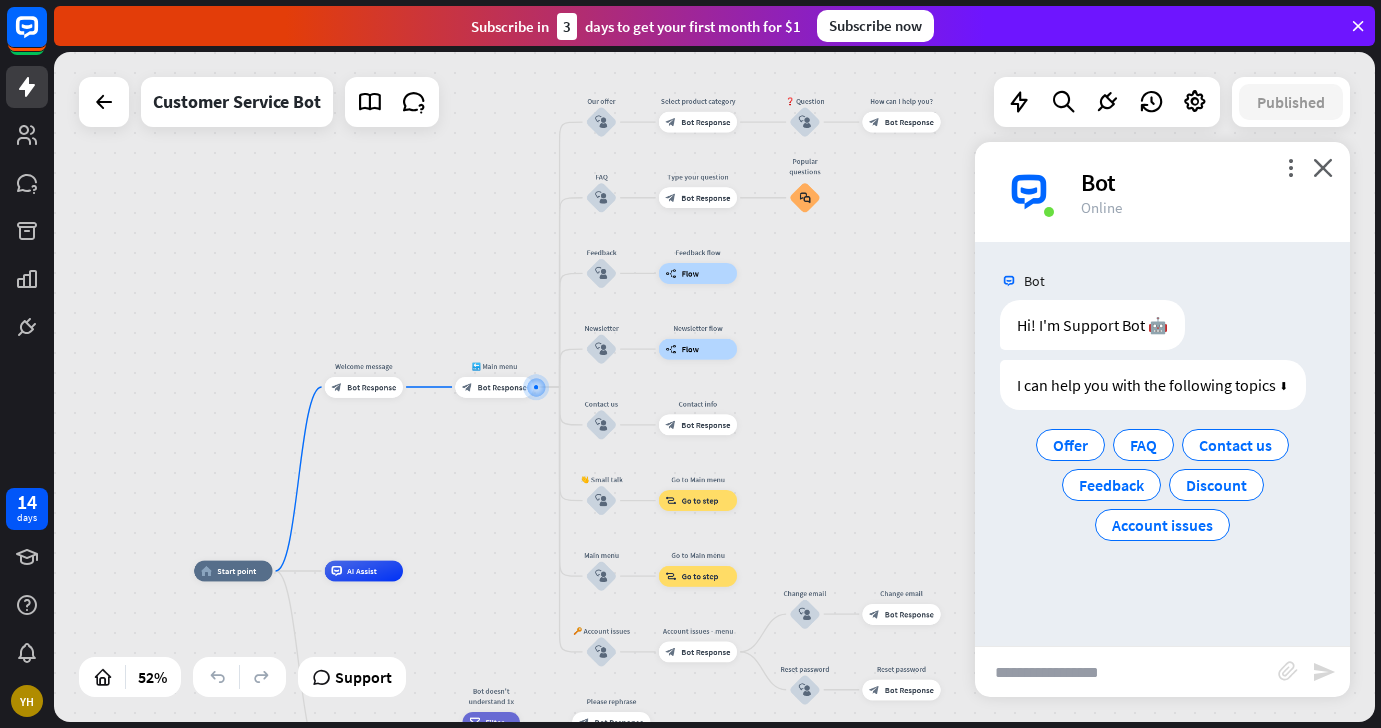 click at bounding box center [1126, 672] 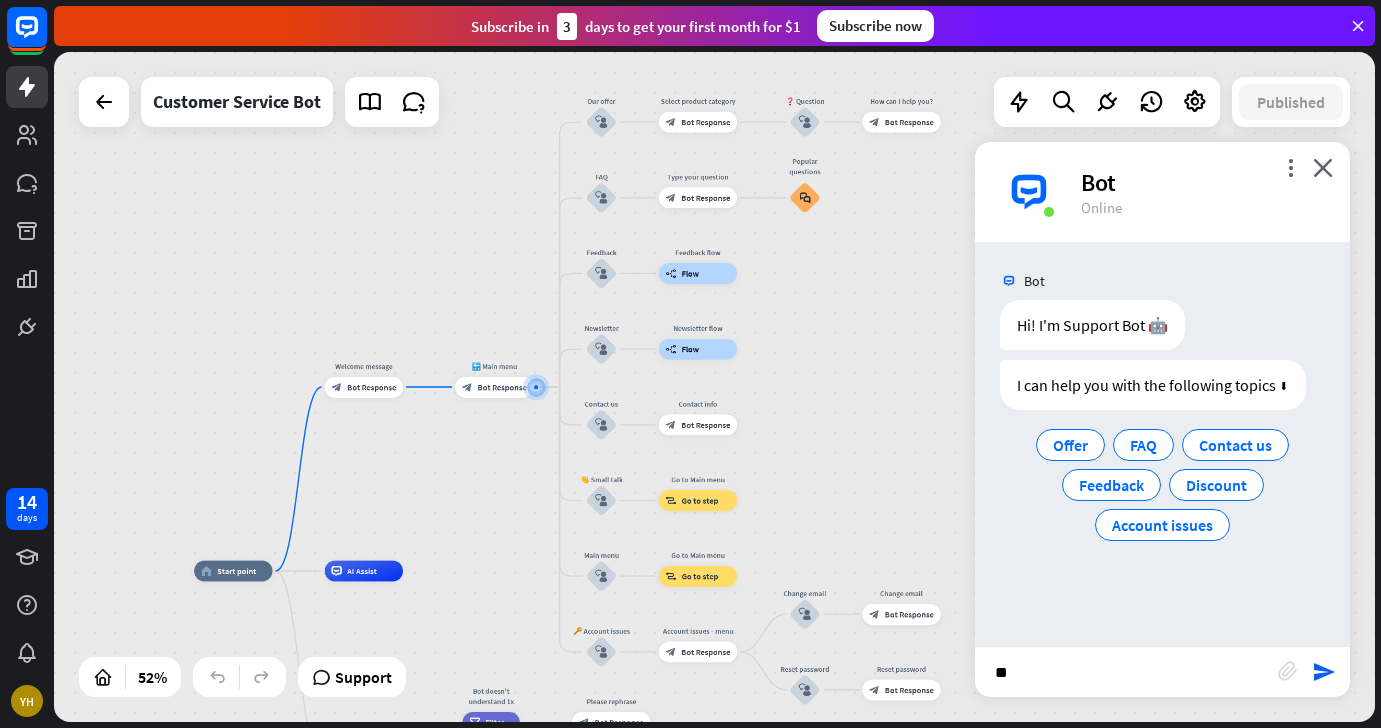 type on "*" 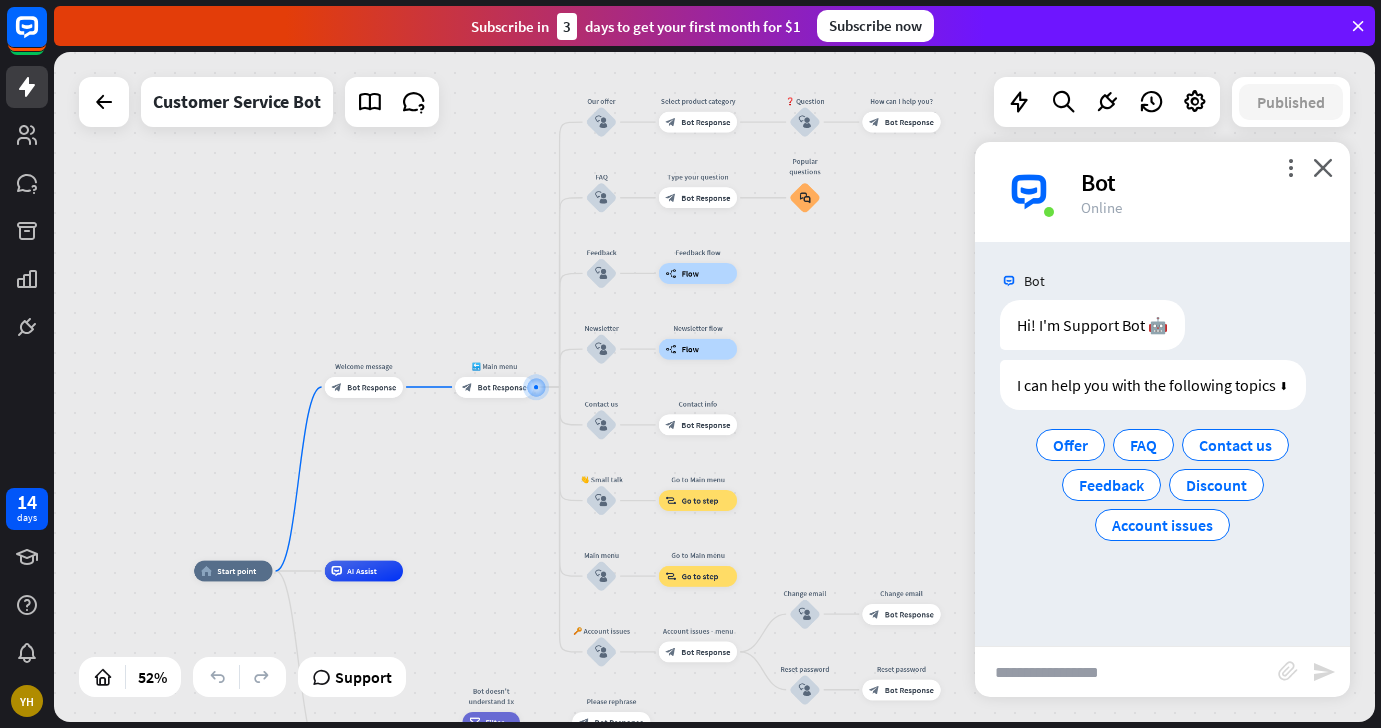 type on "*" 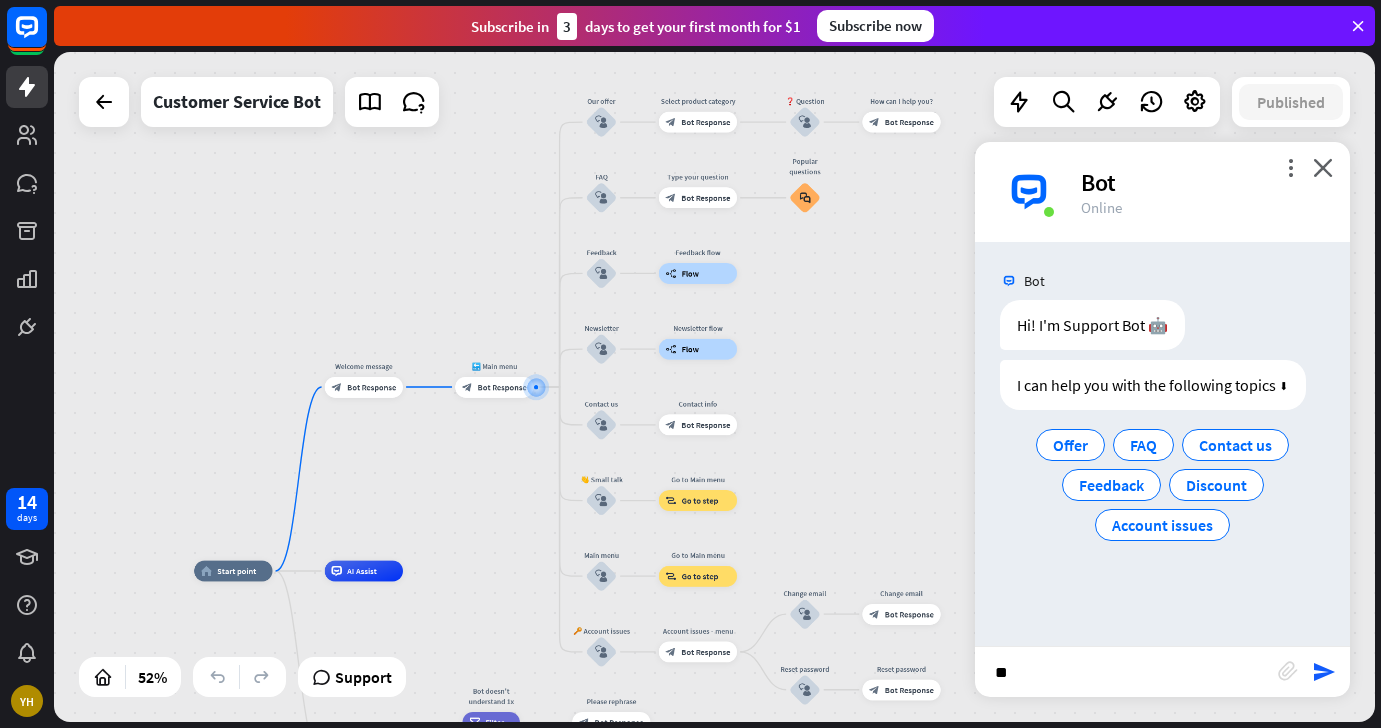 type on "*" 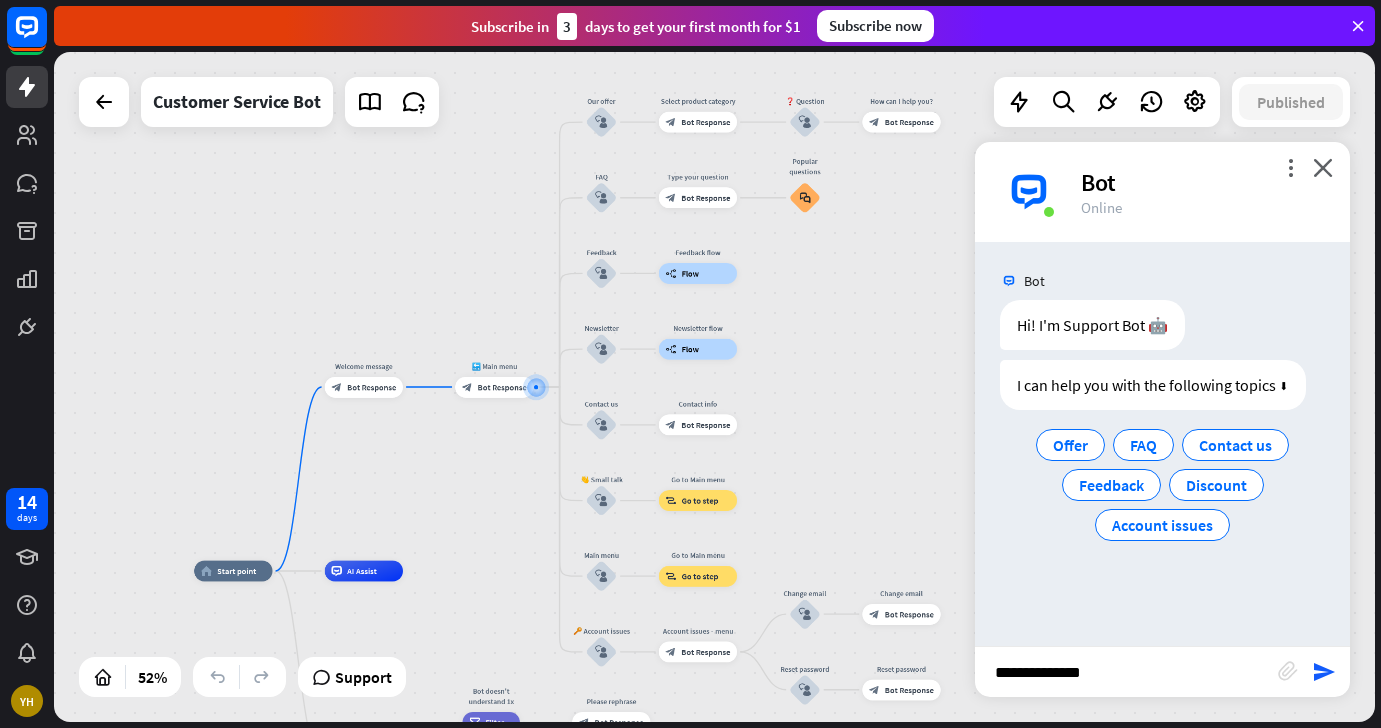 type on "********" 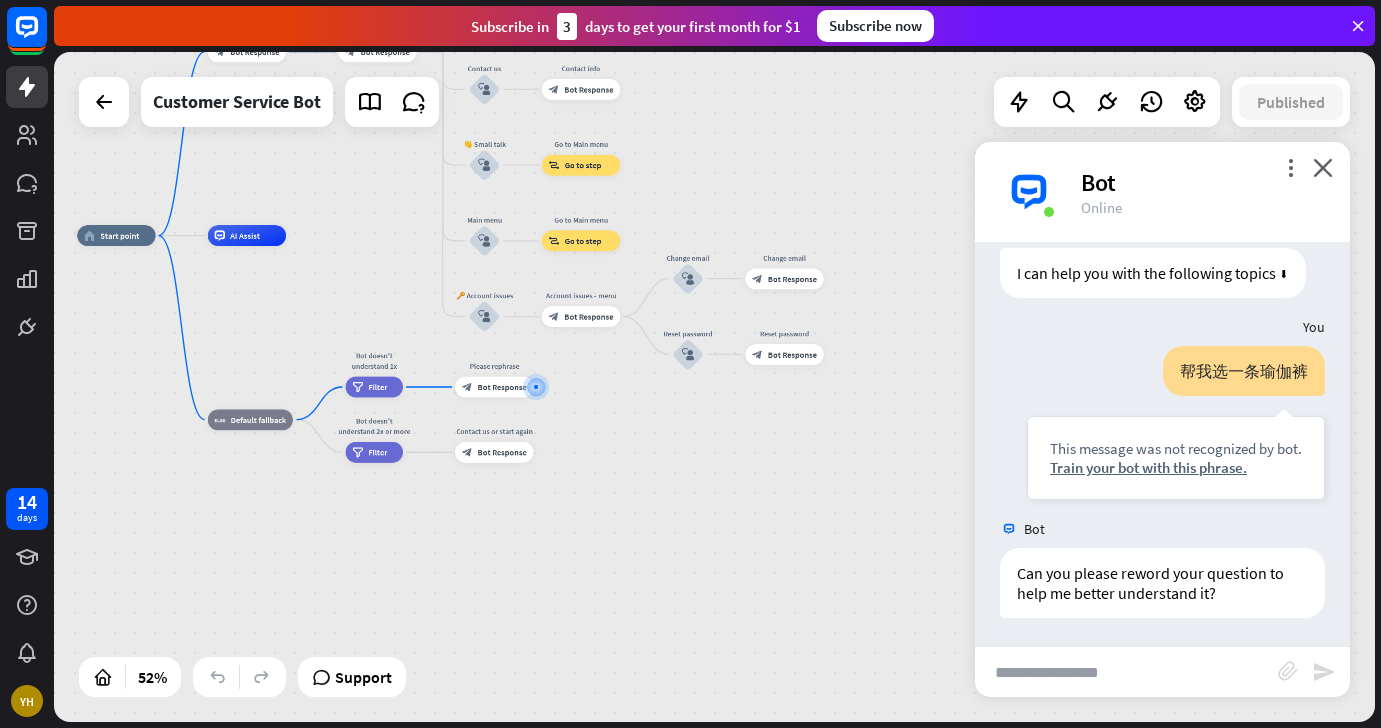 scroll, scrollTop: 114, scrollLeft: 0, axis: vertical 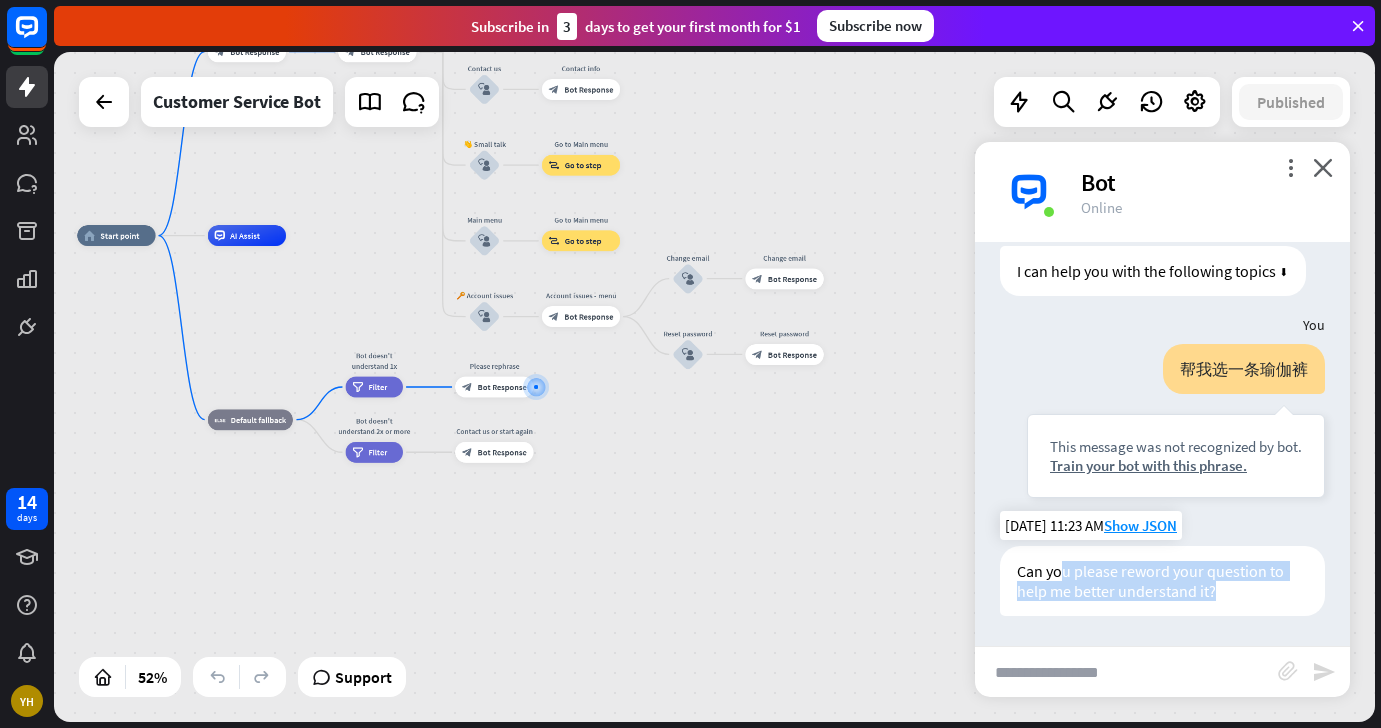 drag, startPoint x: 1062, startPoint y: 571, endPoint x: 1236, endPoint y: 588, distance: 174.82849 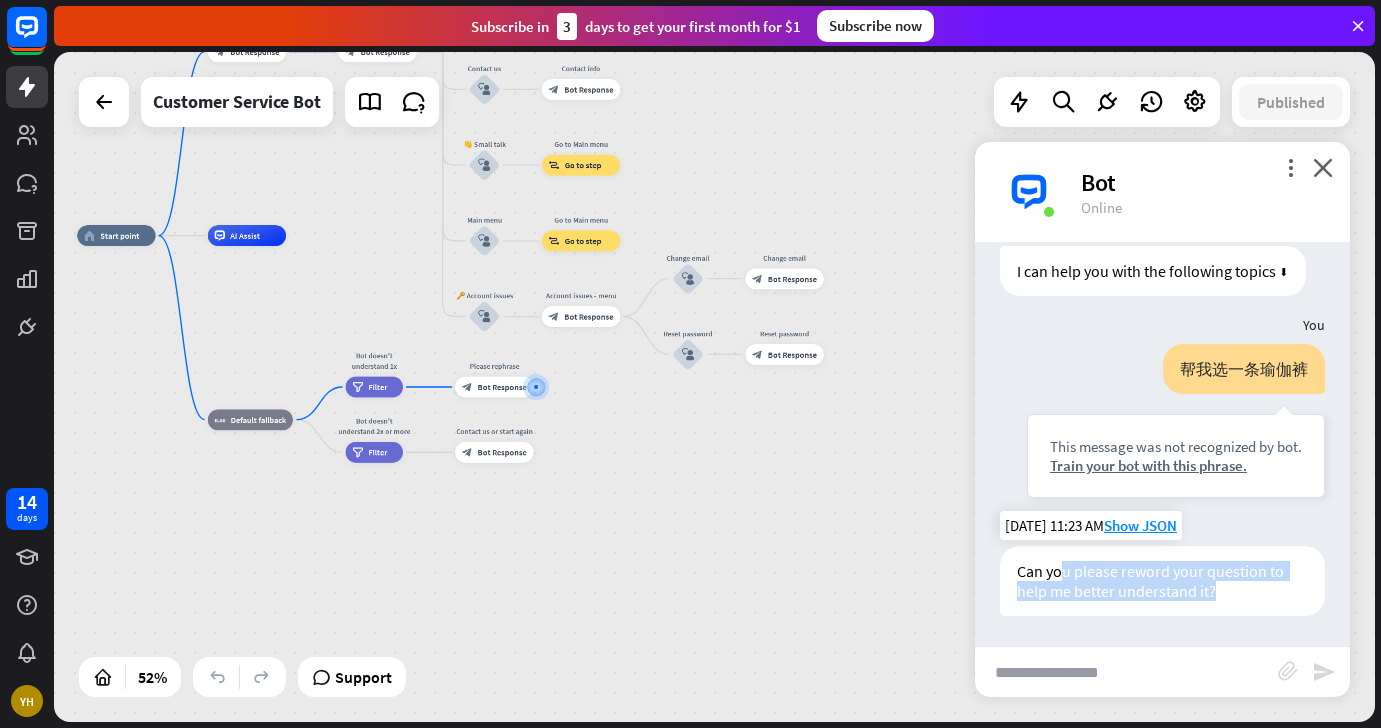 click on "Can you please reword your question to help me better understand it?" at bounding box center (1162, 581) 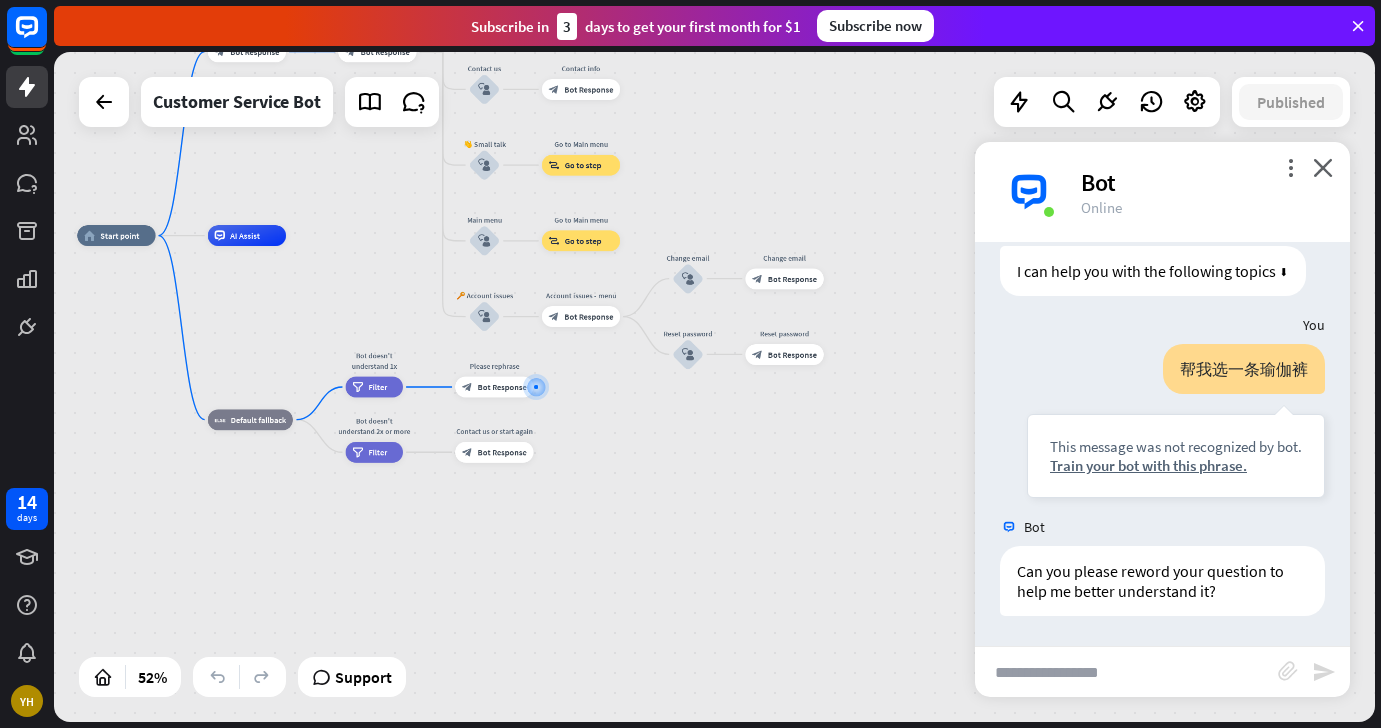click at bounding box center [1126, 672] 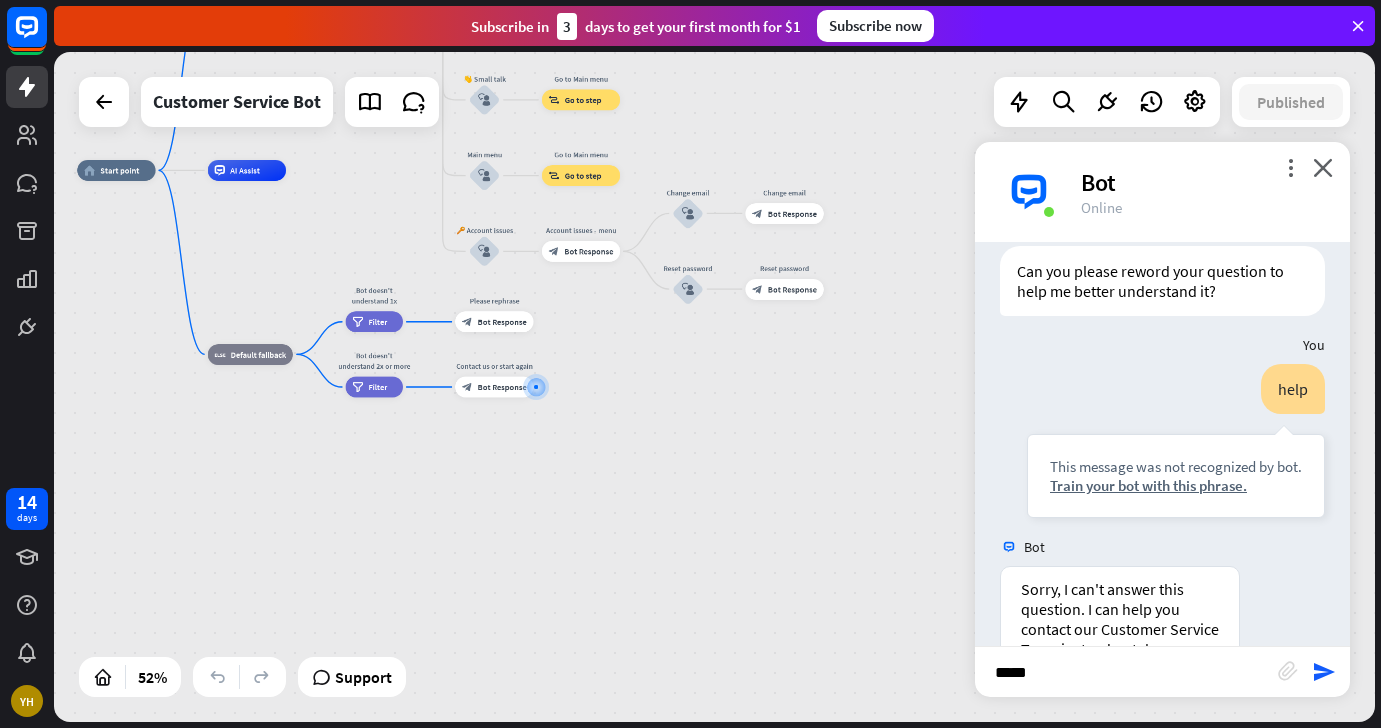 scroll, scrollTop: 598, scrollLeft: 0, axis: vertical 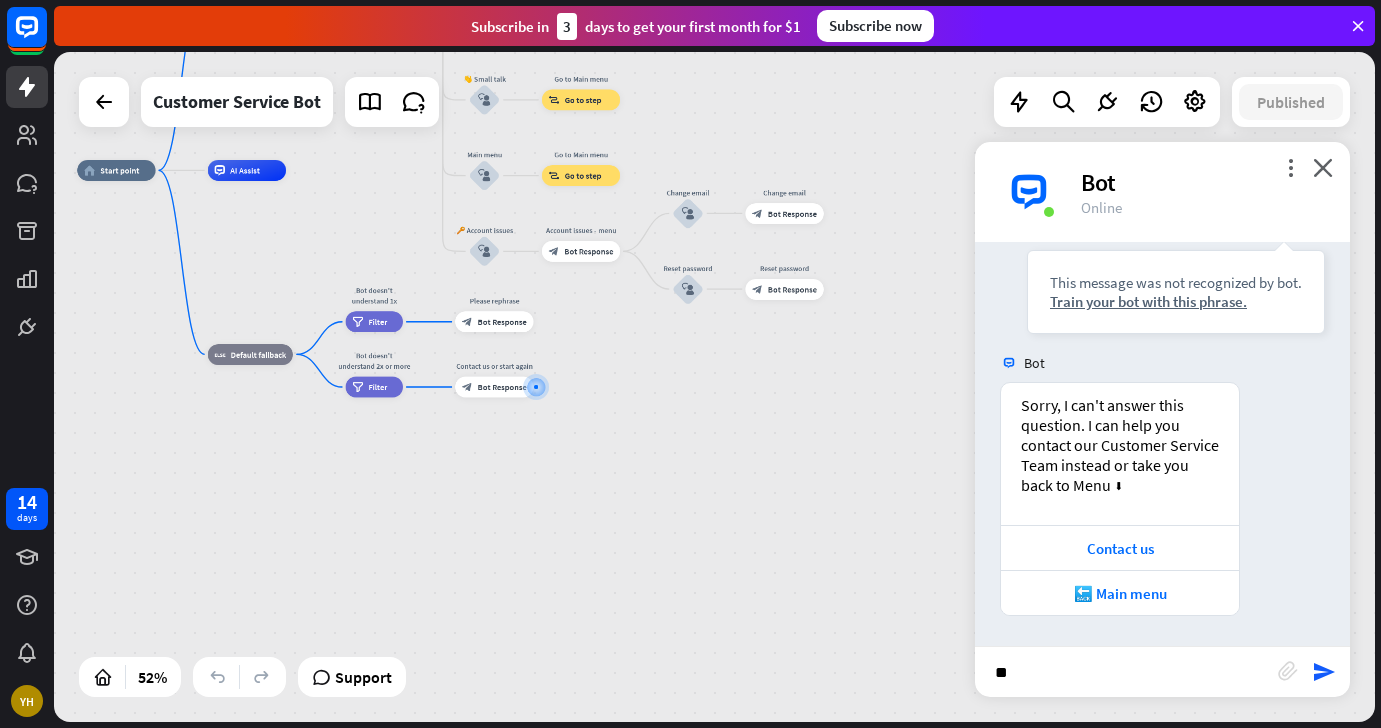 type on "*" 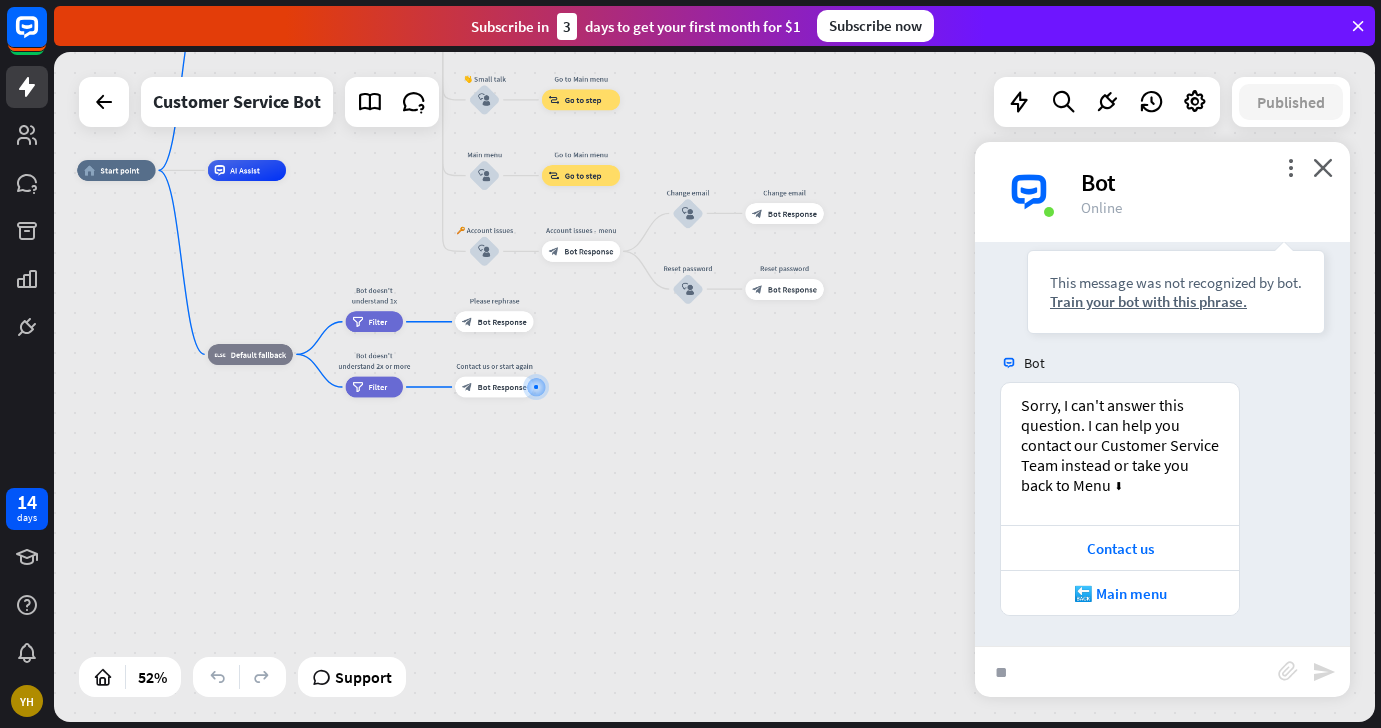 type on "*" 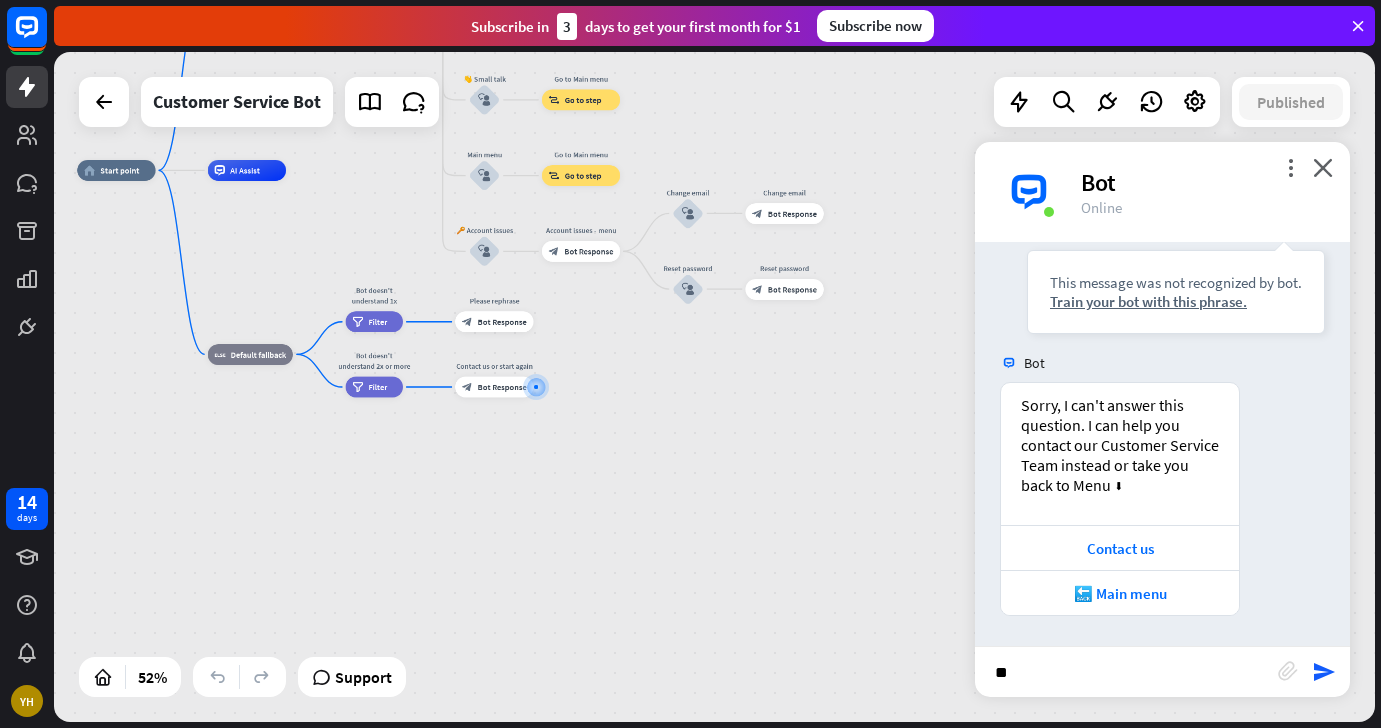type on "*" 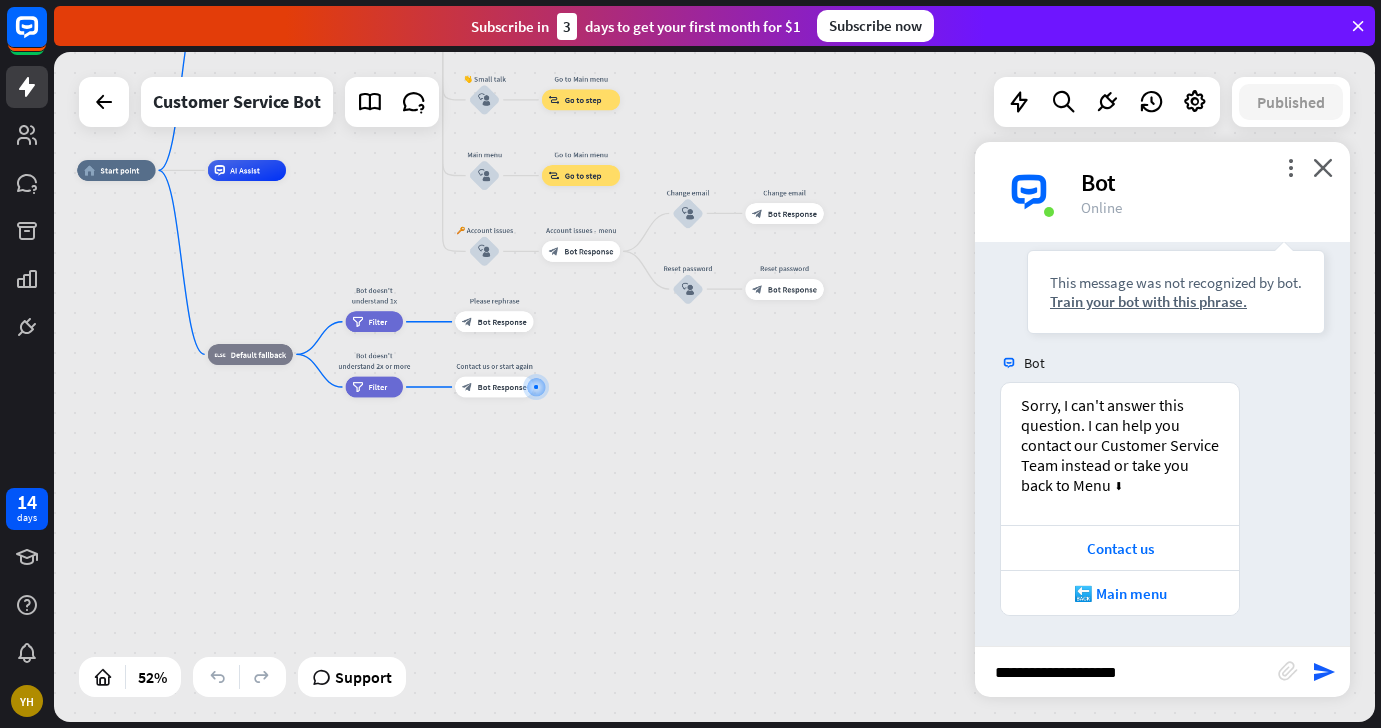 type on "**********" 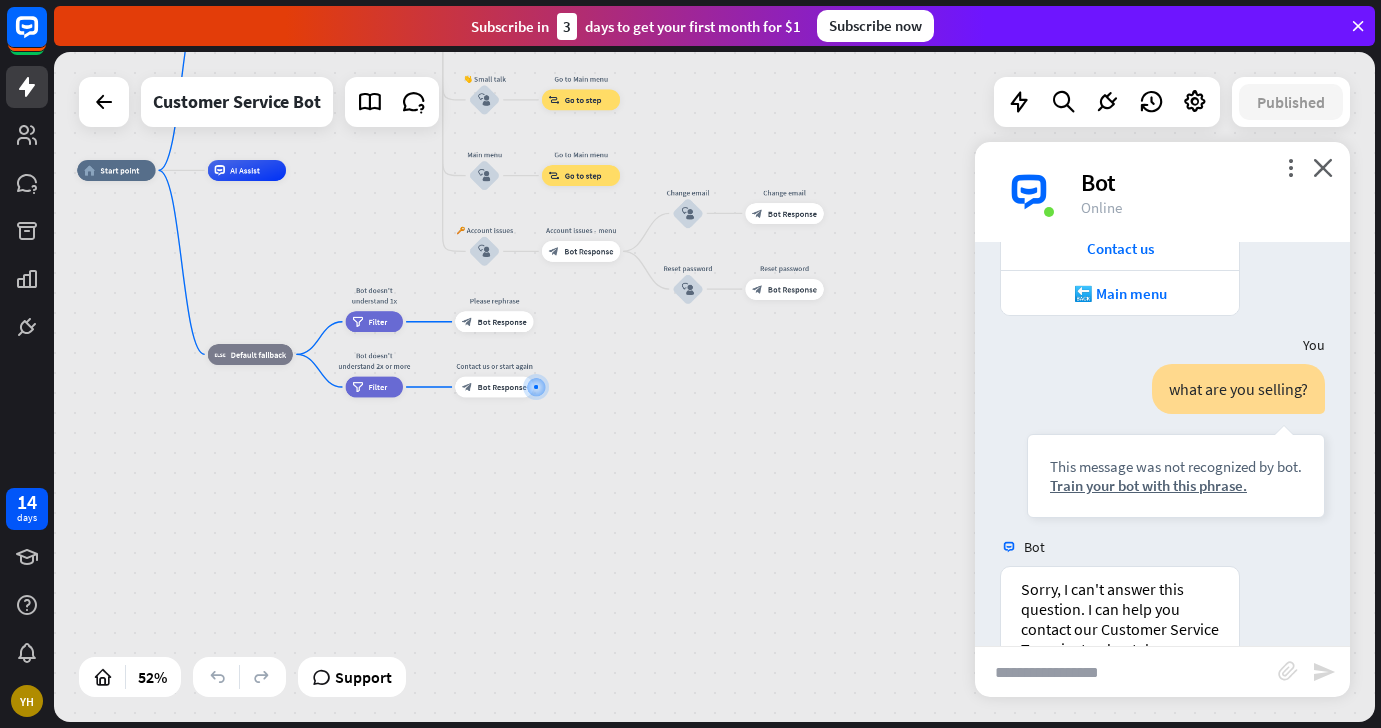 scroll, scrollTop: 1082, scrollLeft: 0, axis: vertical 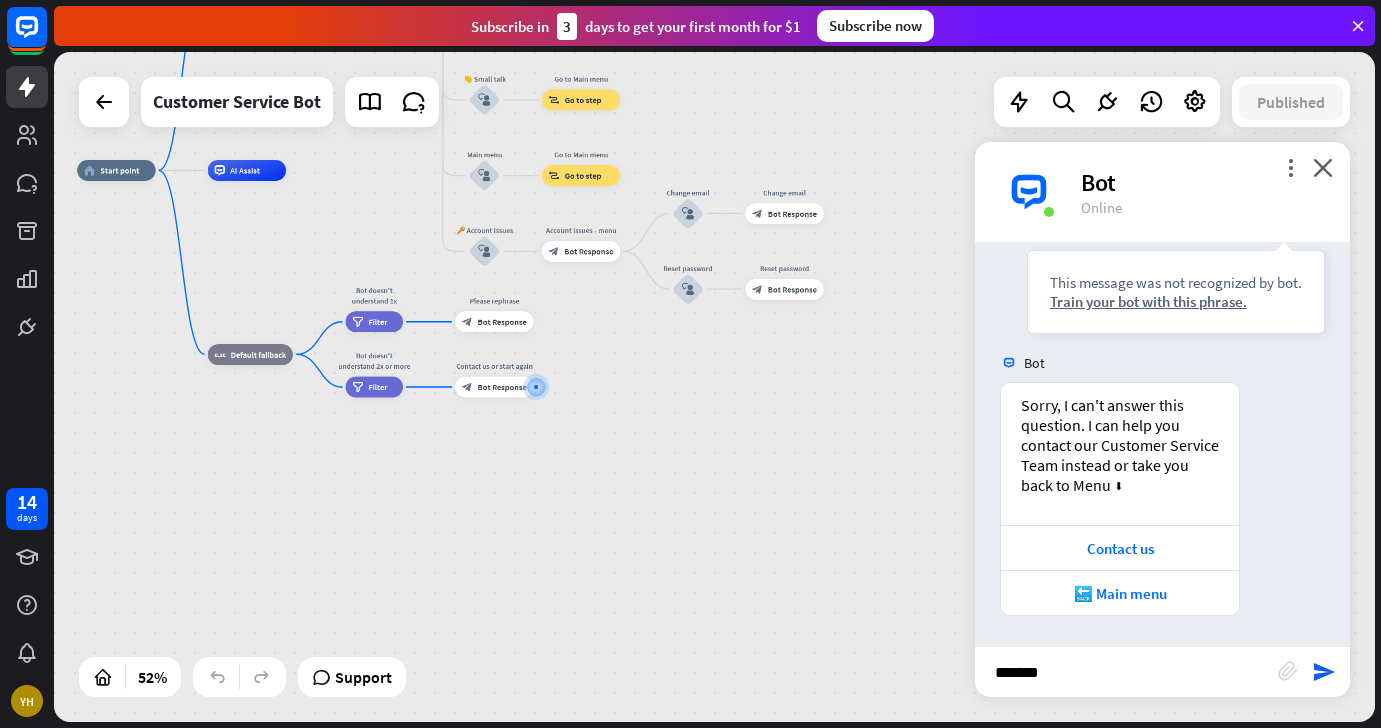 type on "********" 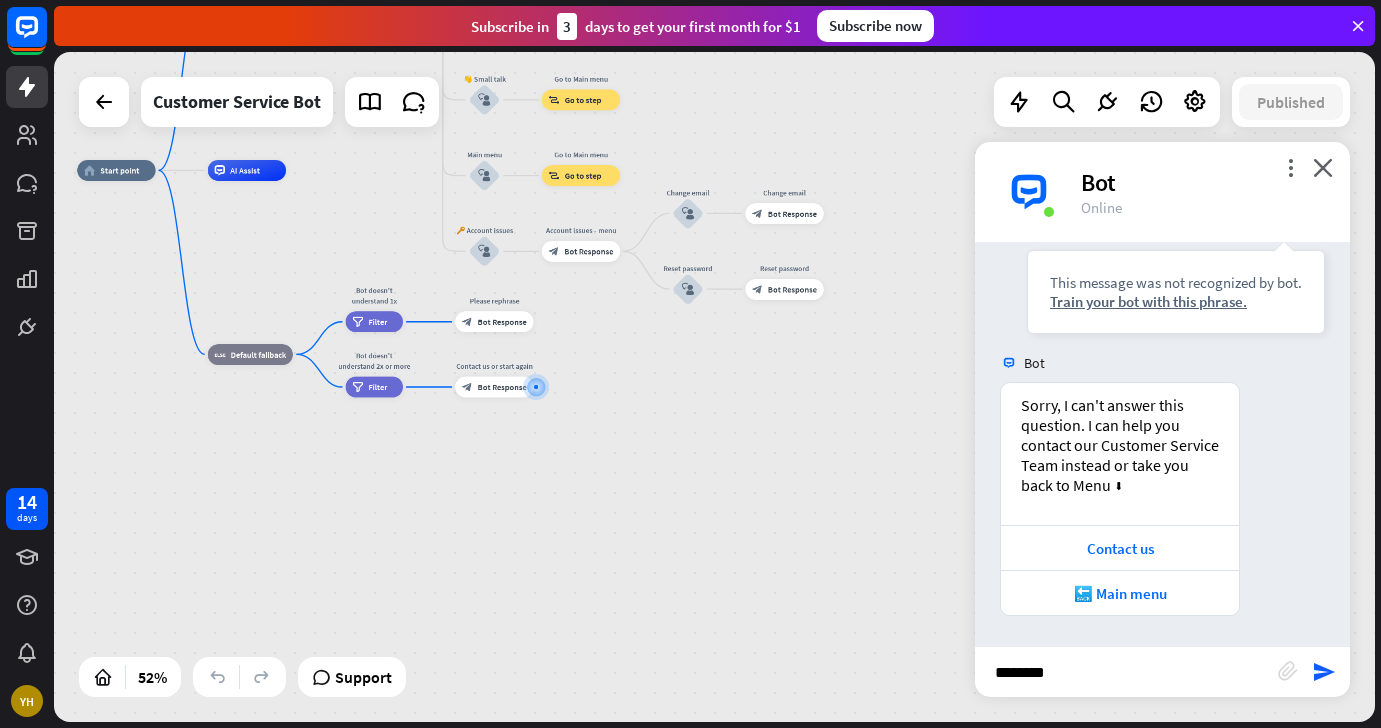 type 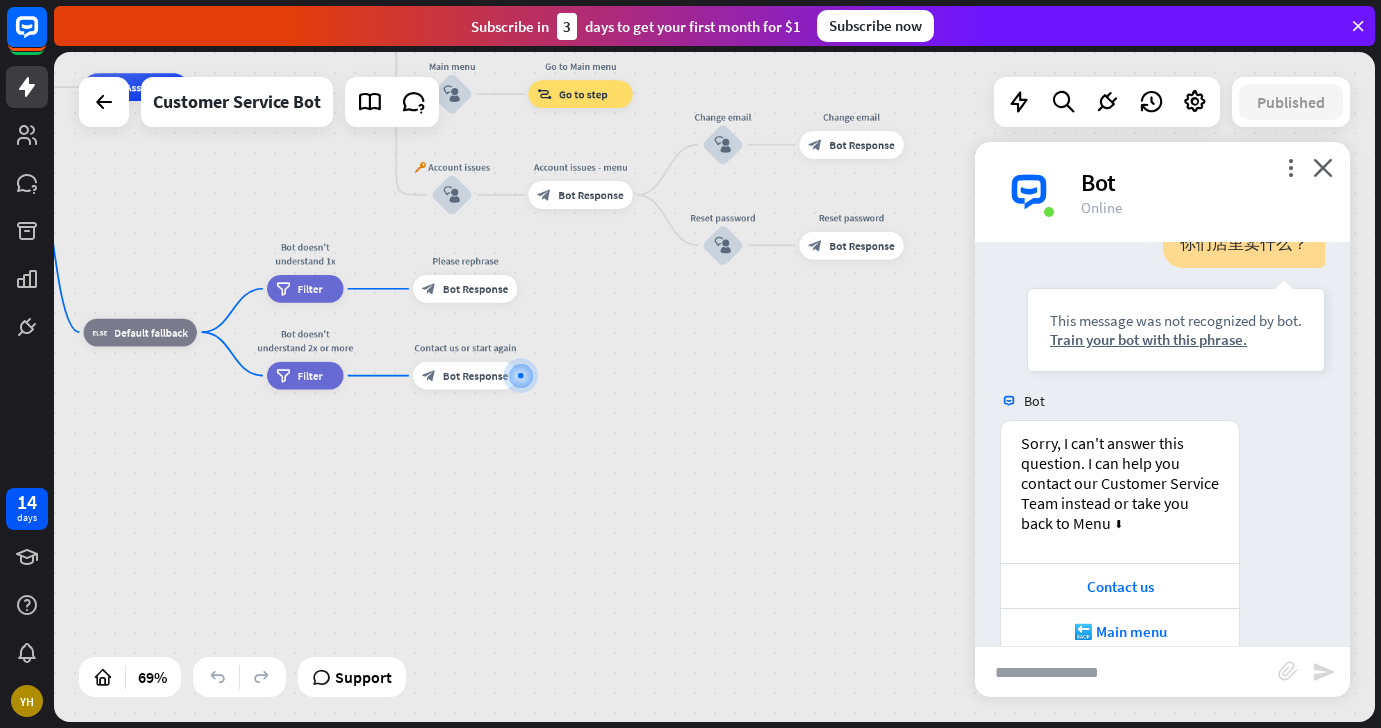 scroll, scrollTop: 1566, scrollLeft: 0, axis: vertical 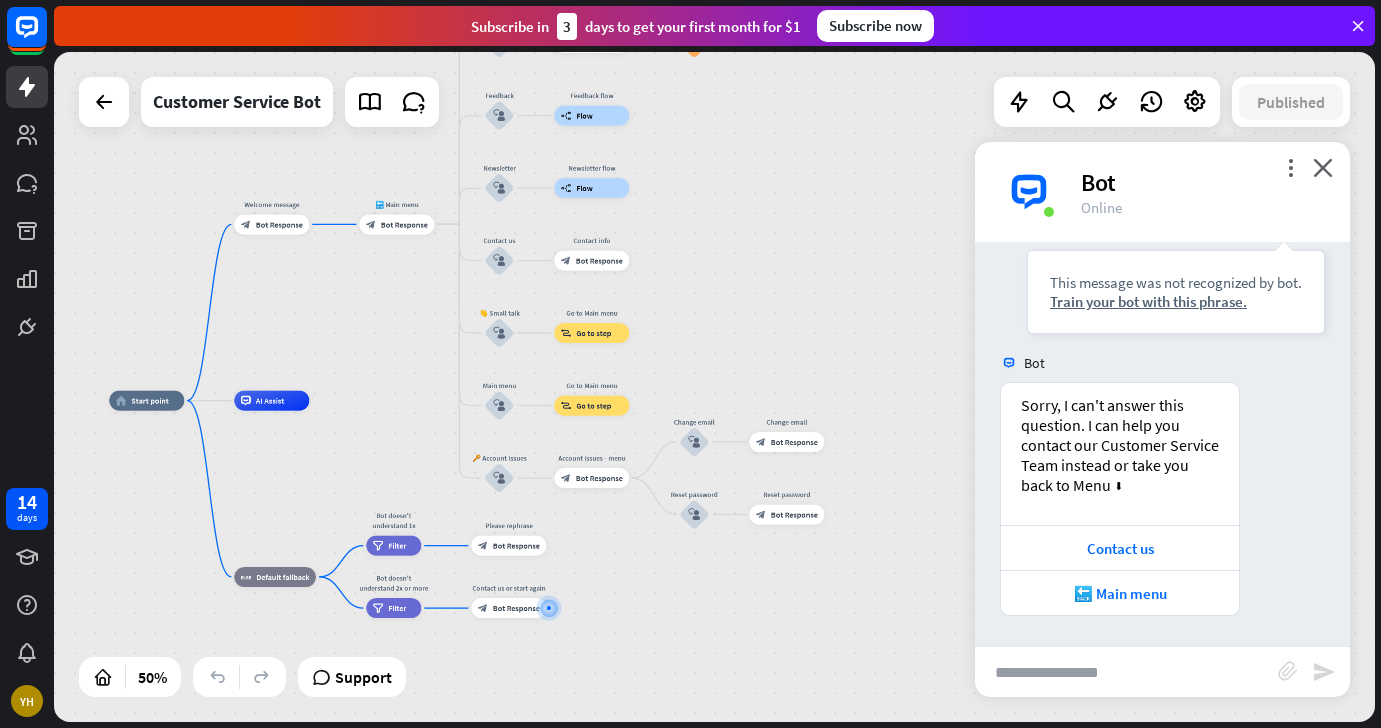 drag, startPoint x: 617, startPoint y: 310, endPoint x: 602, endPoint y: 581, distance: 271.41483 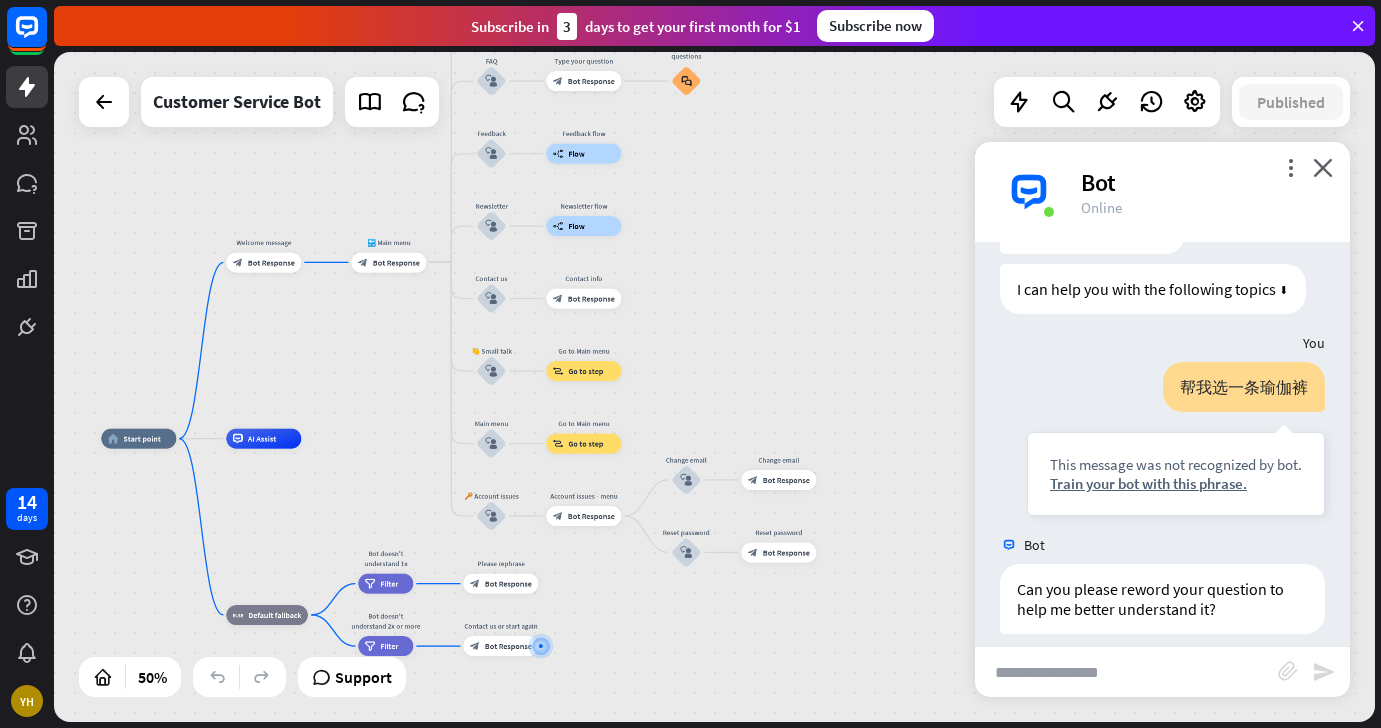 scroll, scrollTop: 0, scrollLeft: 0, axis: both 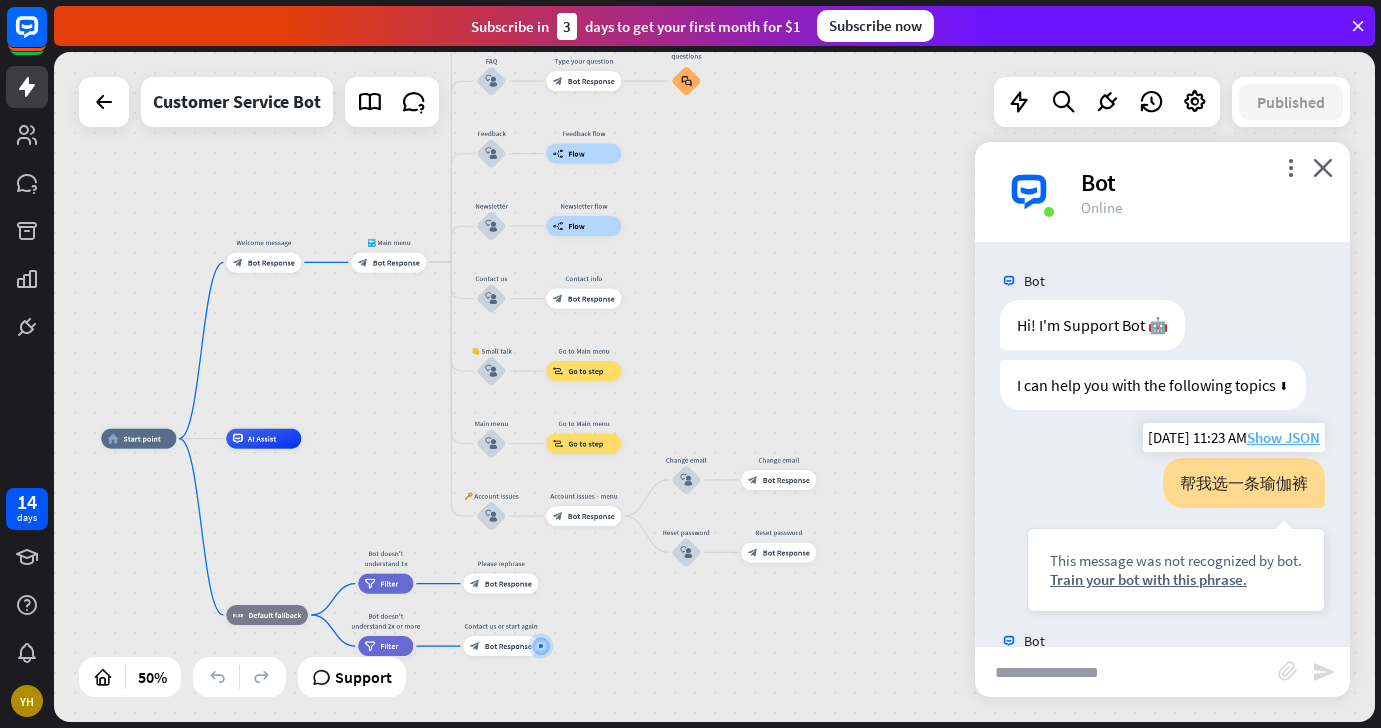 click on "Show JSON" at bounding box center [1283, 437] 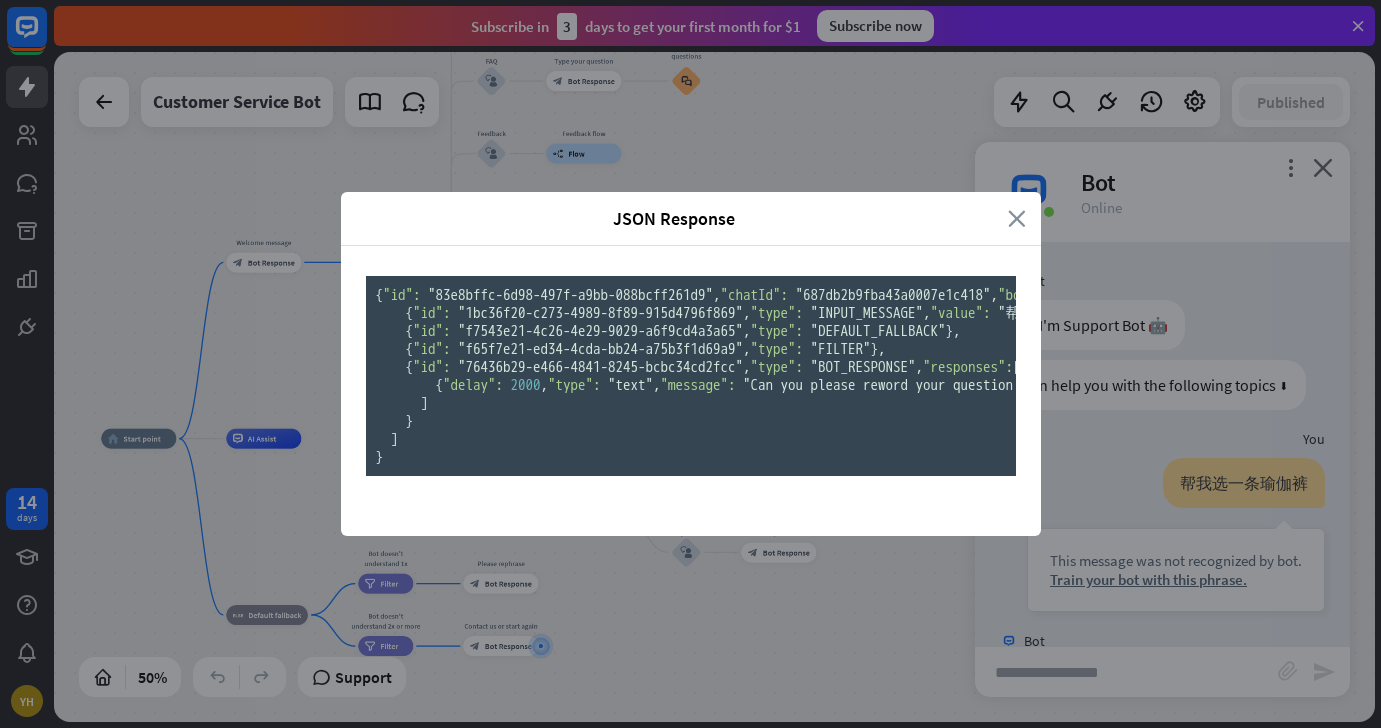 click on "close" at bounding box center (1017, 218) 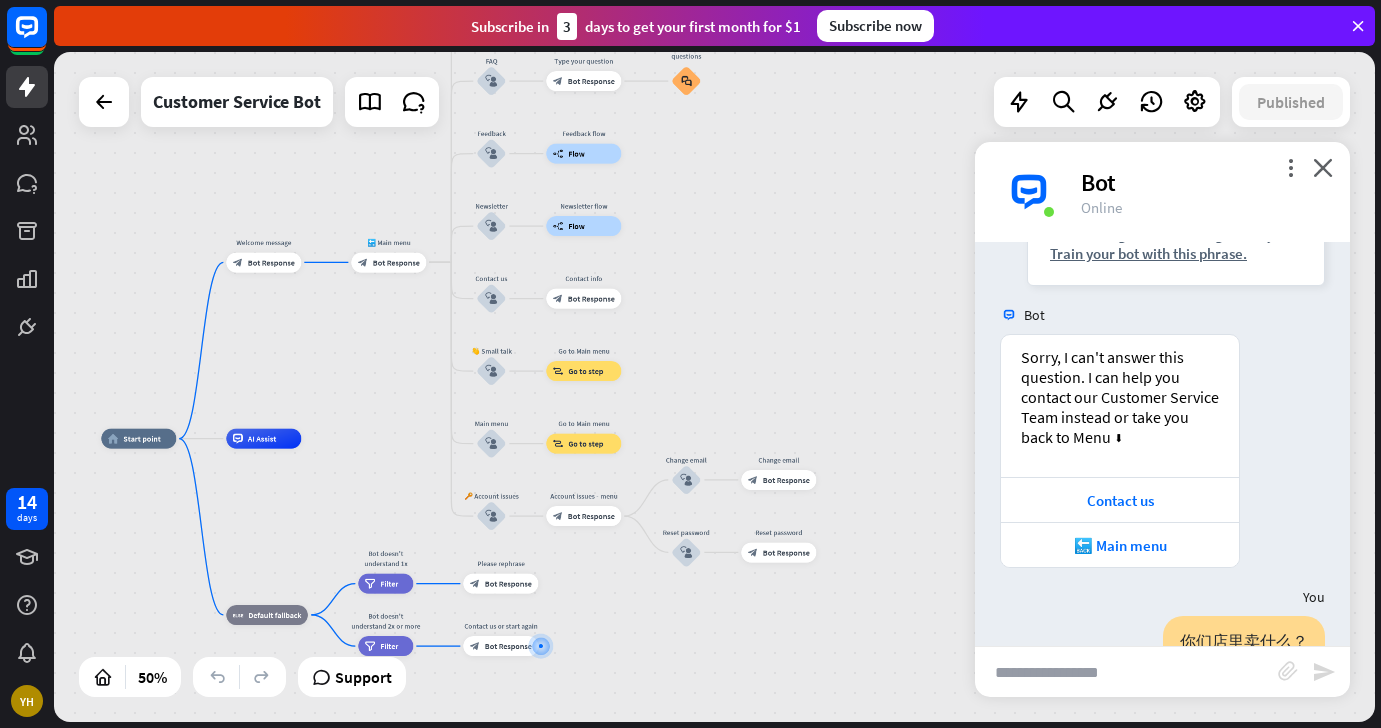 scroll, scrollTop: 1566, scrollLeft: 0, axis: vertical 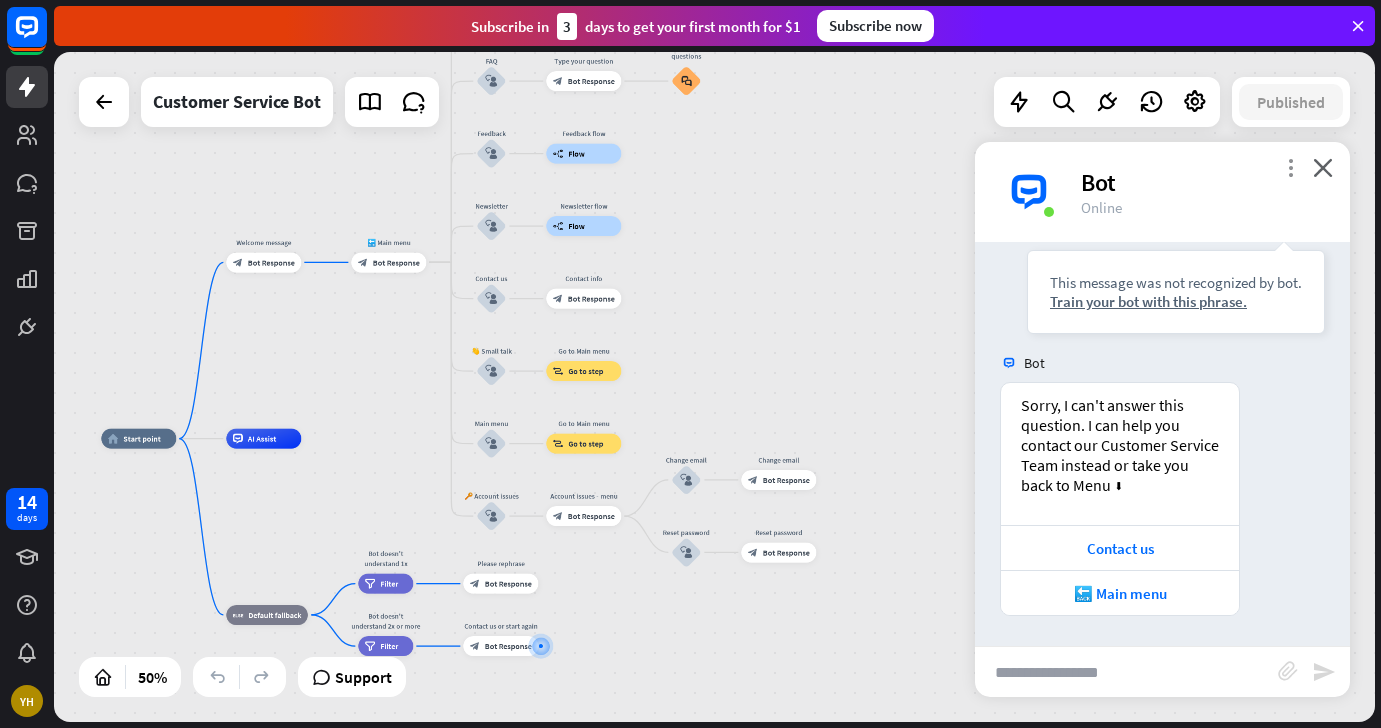 click on "more_vert" at bounding box center (1290, 167) 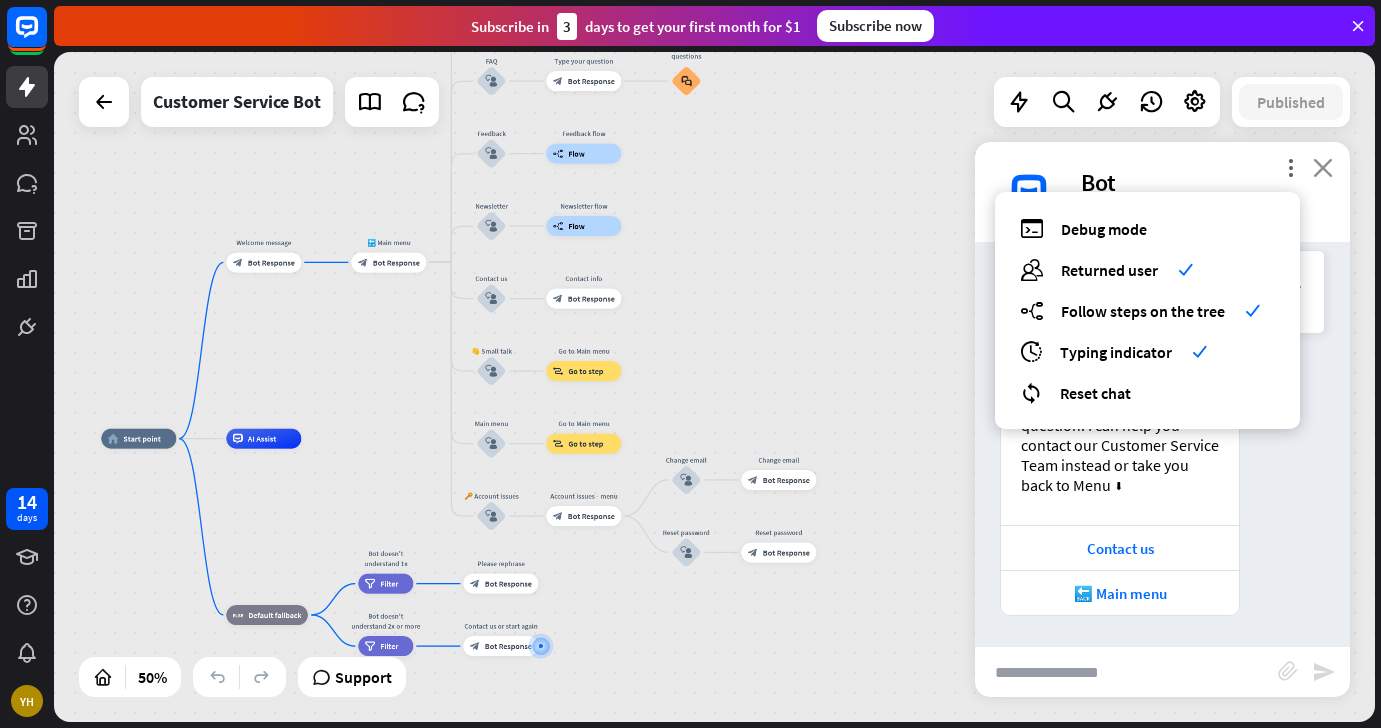 click on "close" at bounding box center (1323, 167) 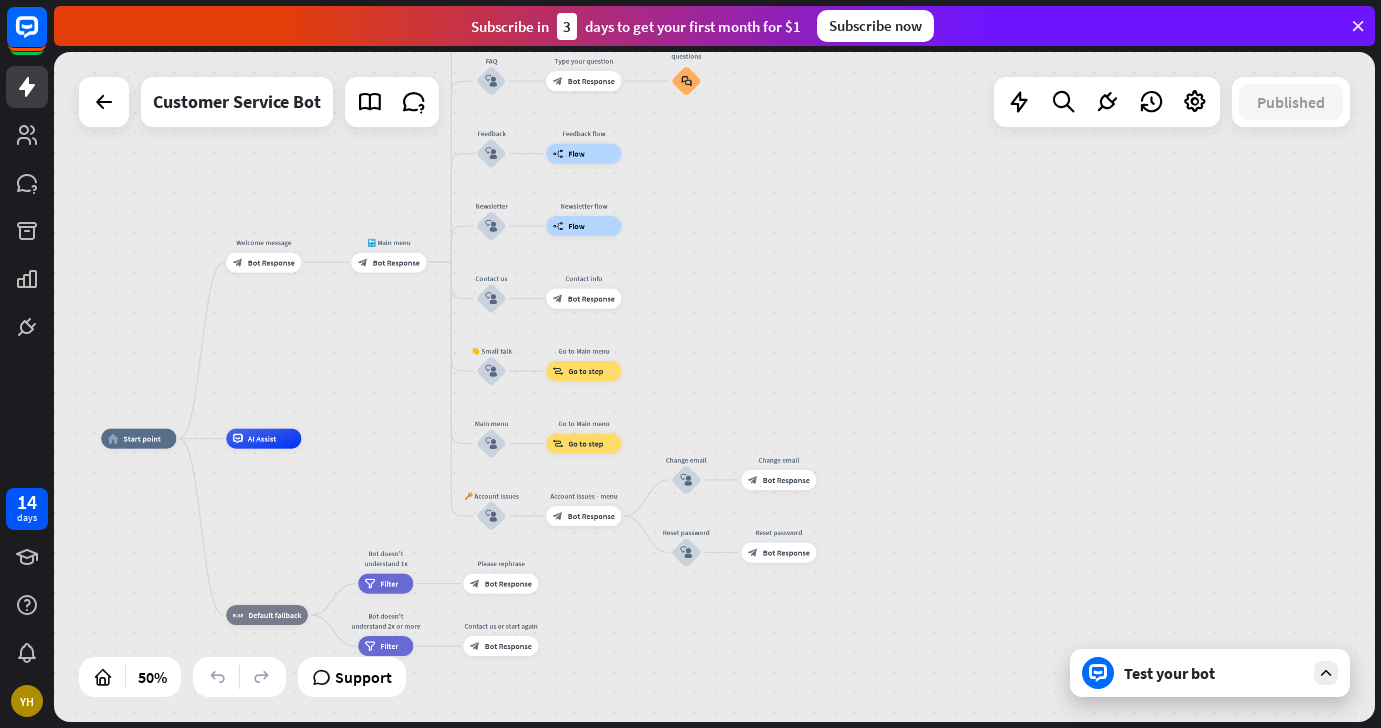 click on "Test your bot" at bounding box center (1214, 673) 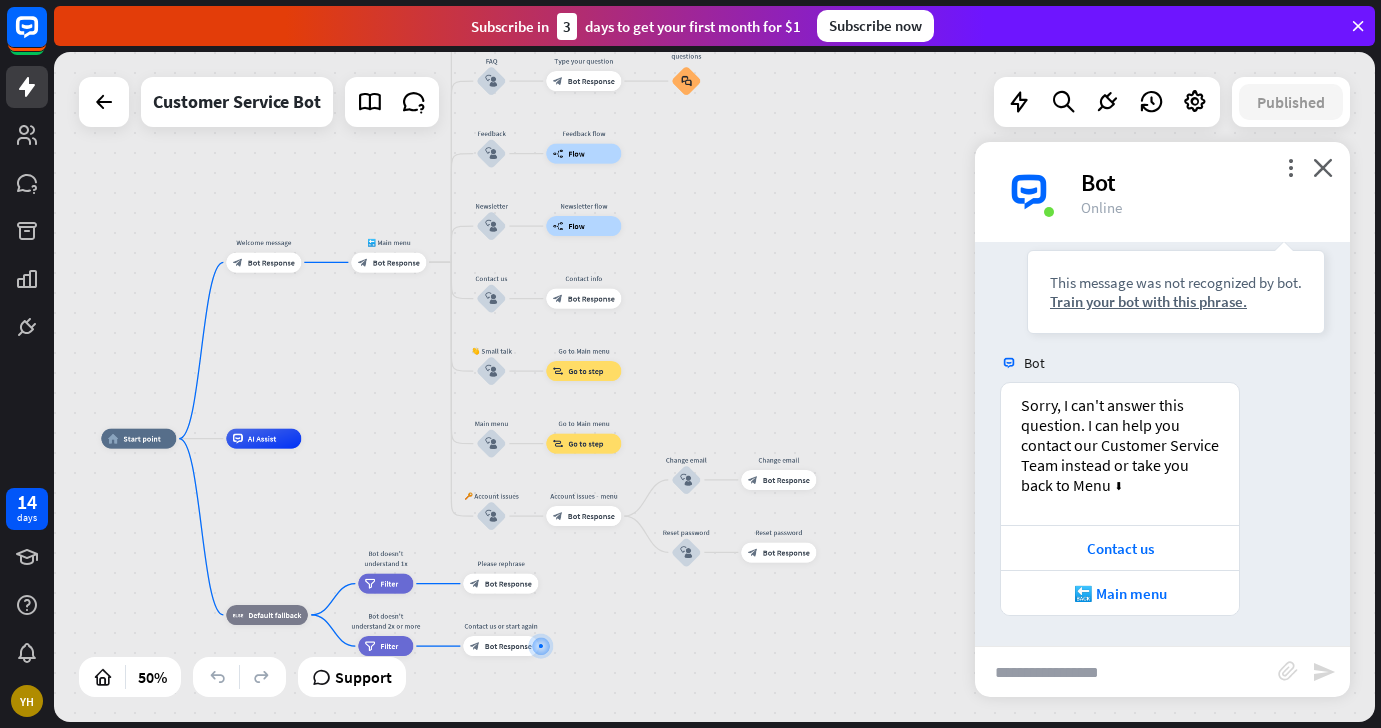 click on "home_2   Start point                 Welcome message   block_bot_response   Bot Response                 🔙 Main menu   block_bot_response   Bot Response                 Our offer   block_user_input                 Select product category   block_bot_response   Bot Response                 ❓ Question   block_user_input                 How can I help you?   block_bot_response   Bot Response                 FAQ   block_user_input                 Type your question   block_bot_response   Bot Response                 Popular questions   block_faq                 Feedback   block_user_input                 Feedback flow   builder_tree   Flow                 Newsletter   block_user_input                 Newsletter flow   builder_tree   Flow                 Contact us   block_user_input                 Contact info   block_bot_response   Bot Response                 👋 Small talk   block_user_input                 Go to Main menu   block_goto   Go to step                 Main menu" at bounding box center [714, 387] 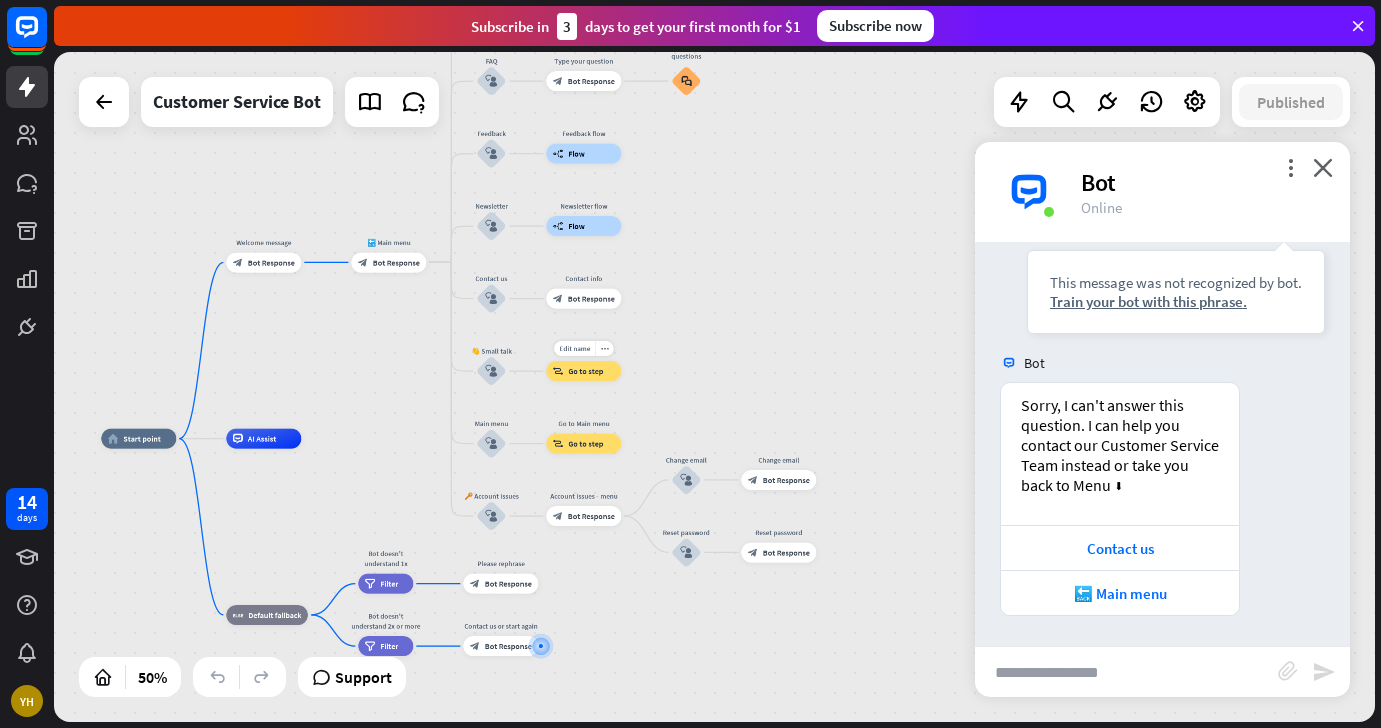 click on "block_goto   Go to step" at bounding box center (583, 371) 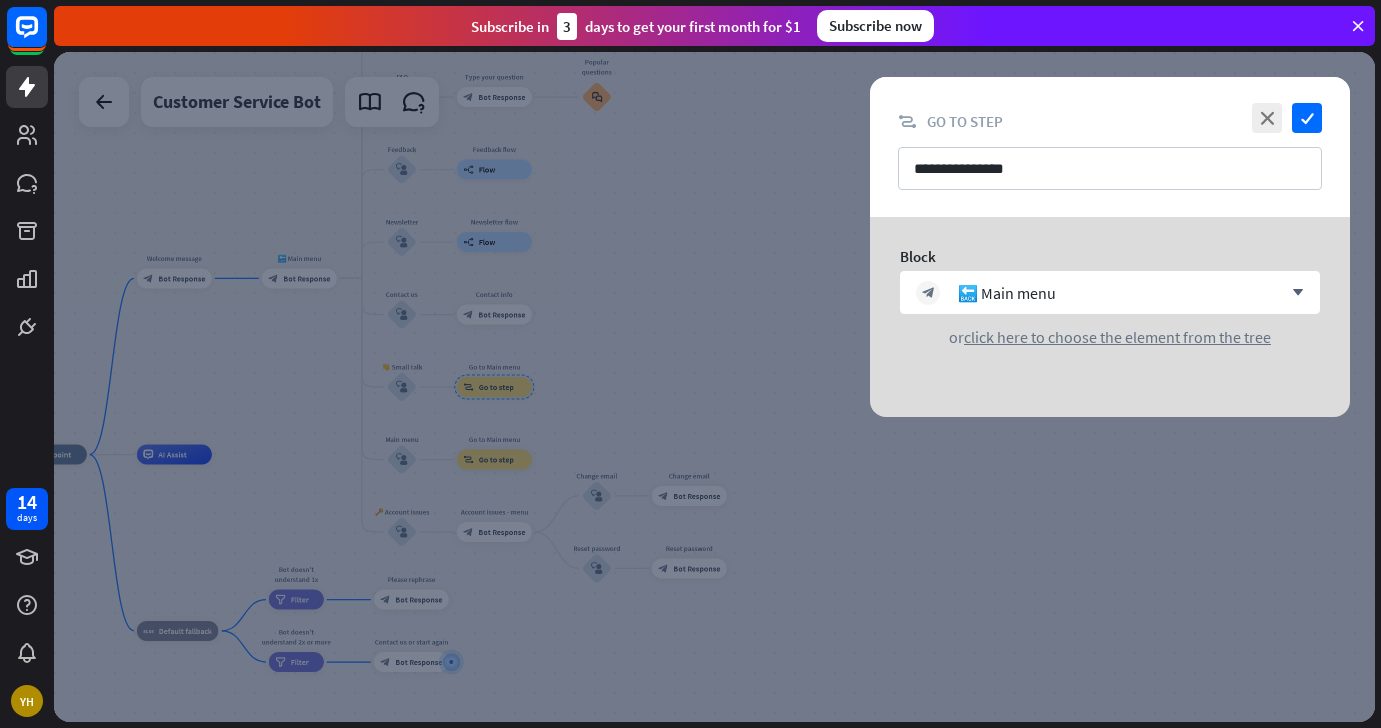click at bounding box center [714, 387] 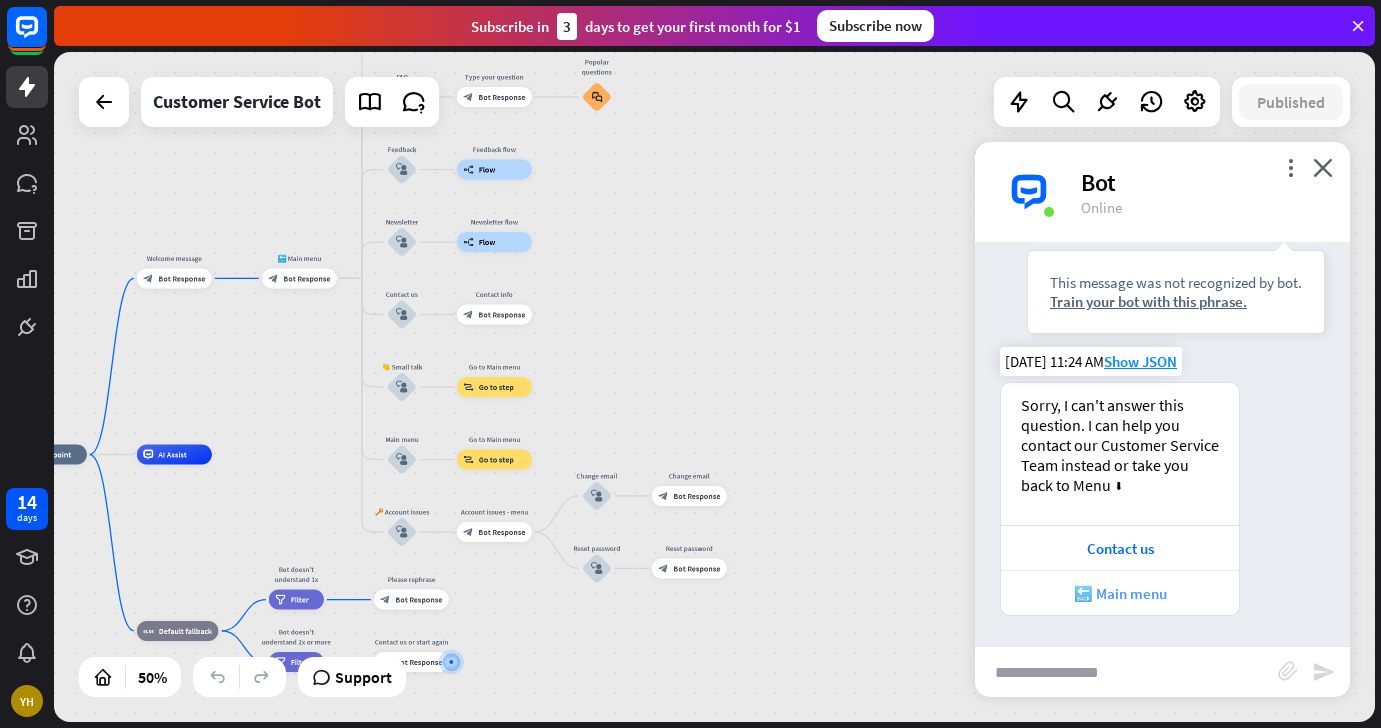 click on "🔙 Main menu" at bounding box center (1120, 593) 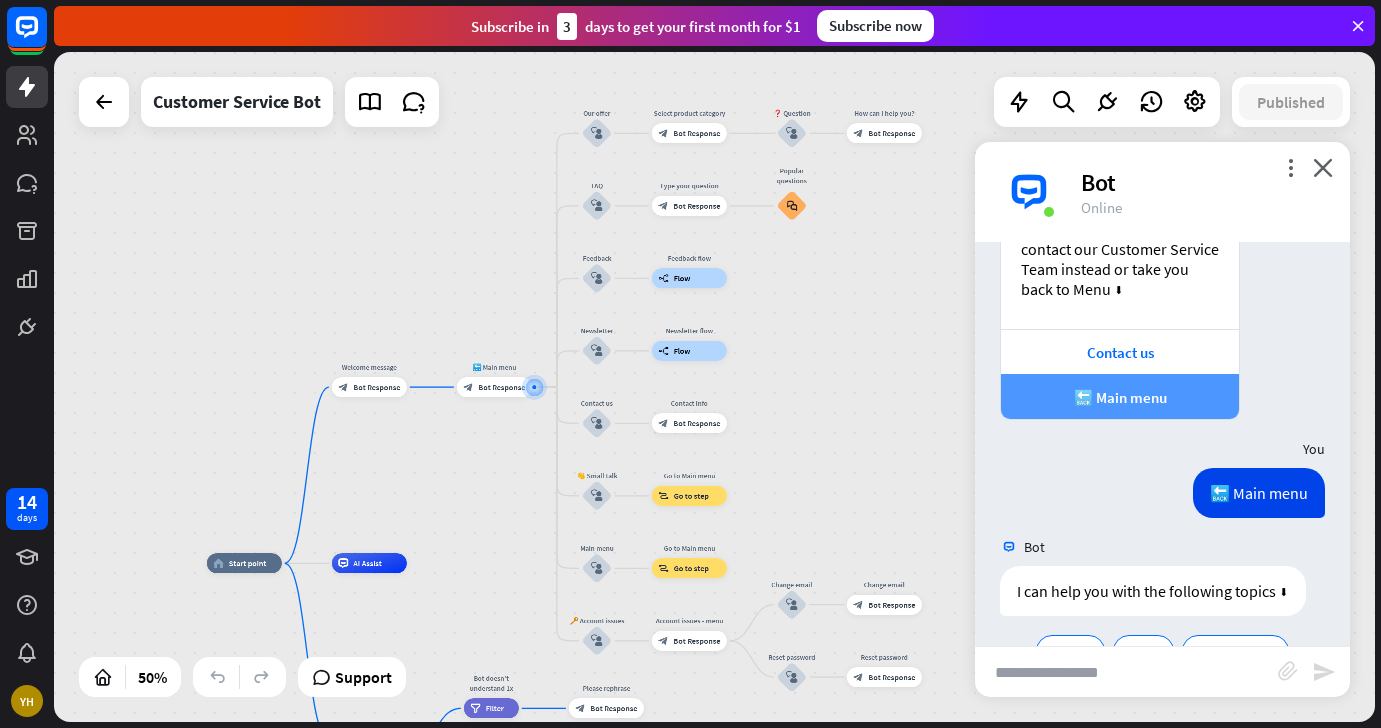 scroll, scrollTop: 1897, scrollLeft: 0, axis: vertical 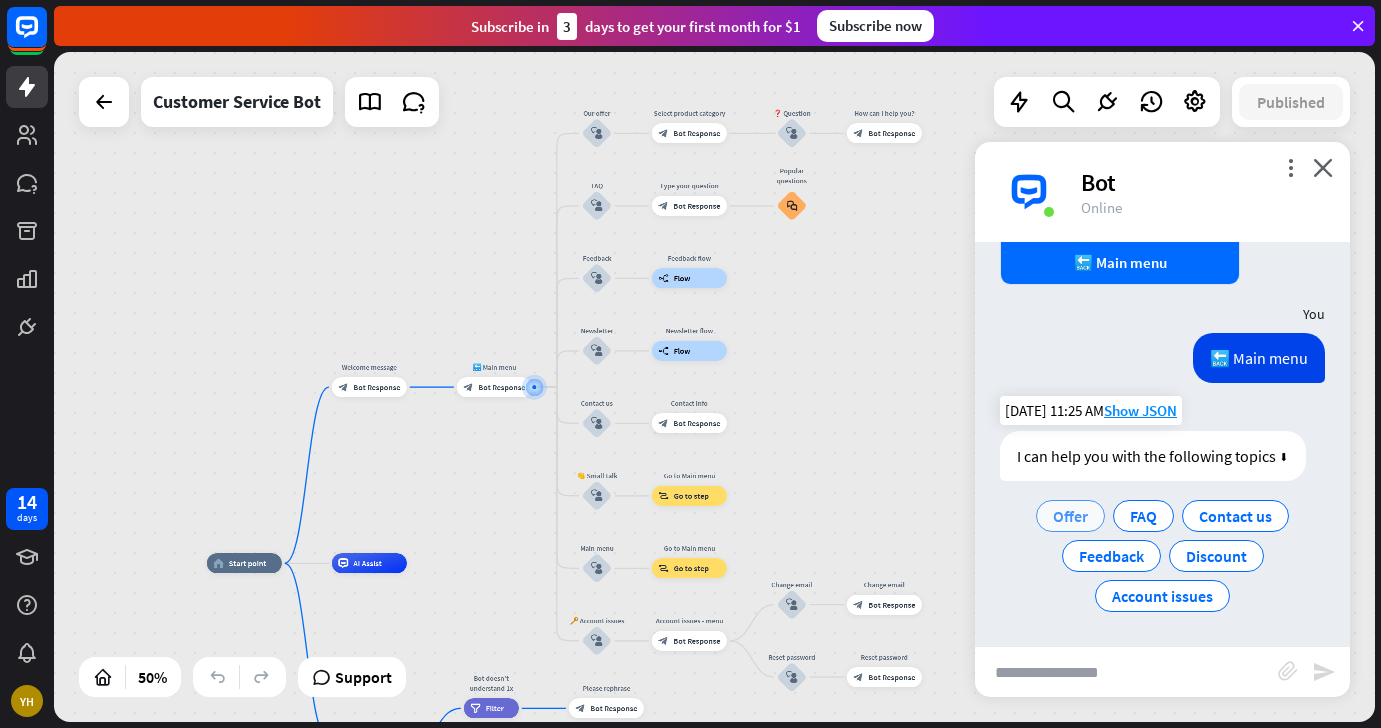 click on "Offer" at bounding box center (1070, 516) 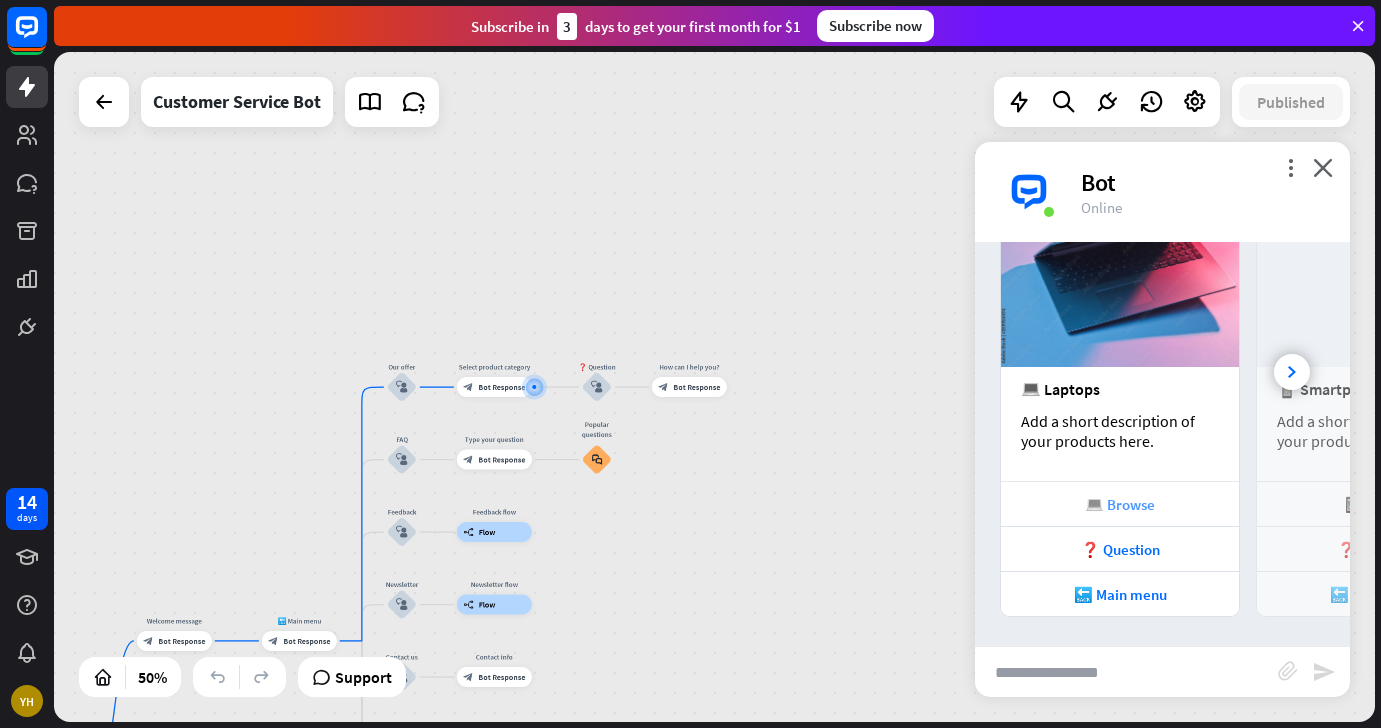 scroll, scrollTop: 2329, scrollLeft: 0, axis: vertical 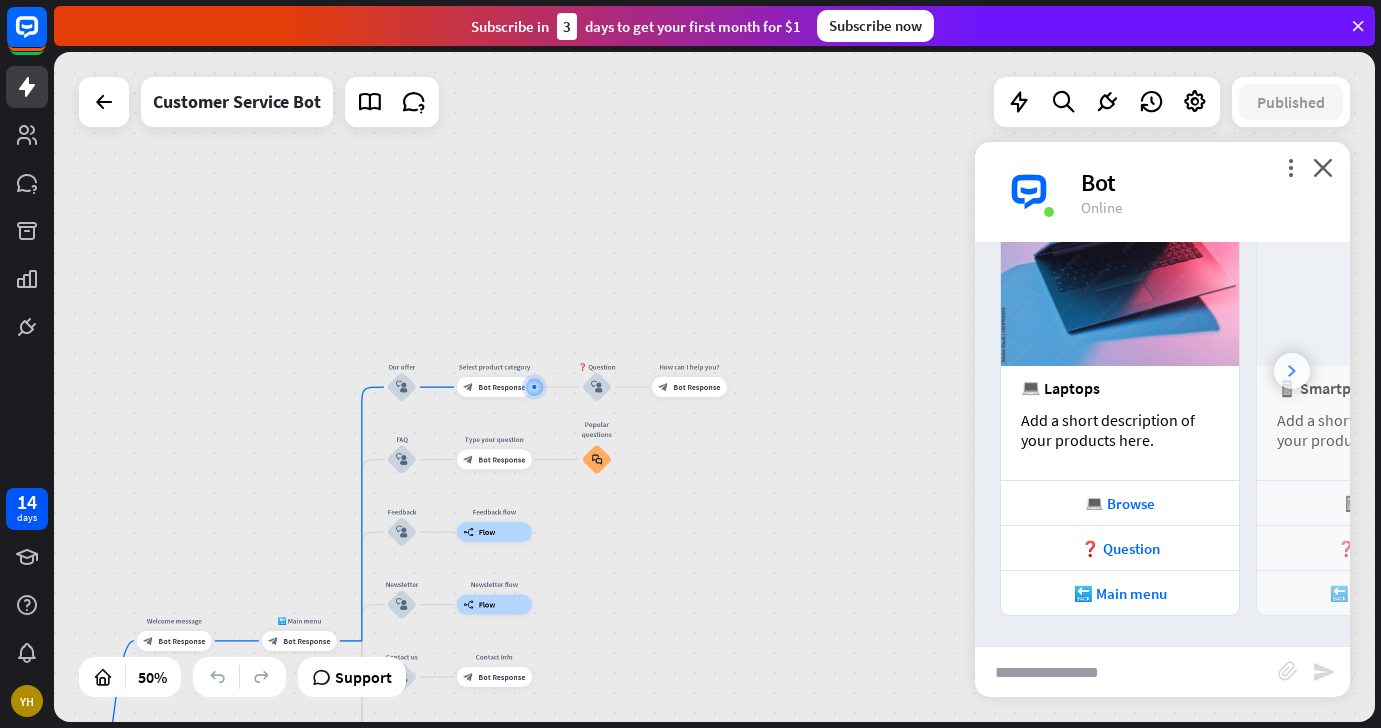 click 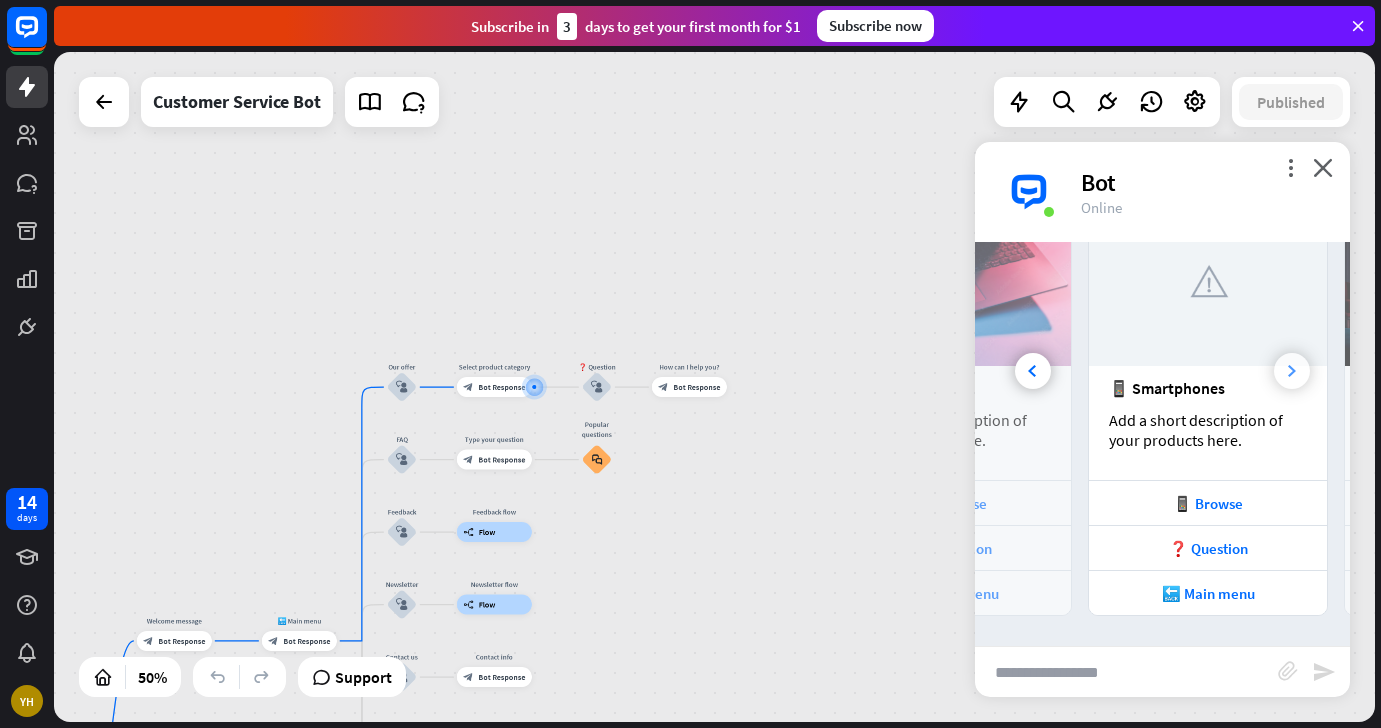 scroll, scrollTop: 0, scrollLeft: 213, axis: horizontal 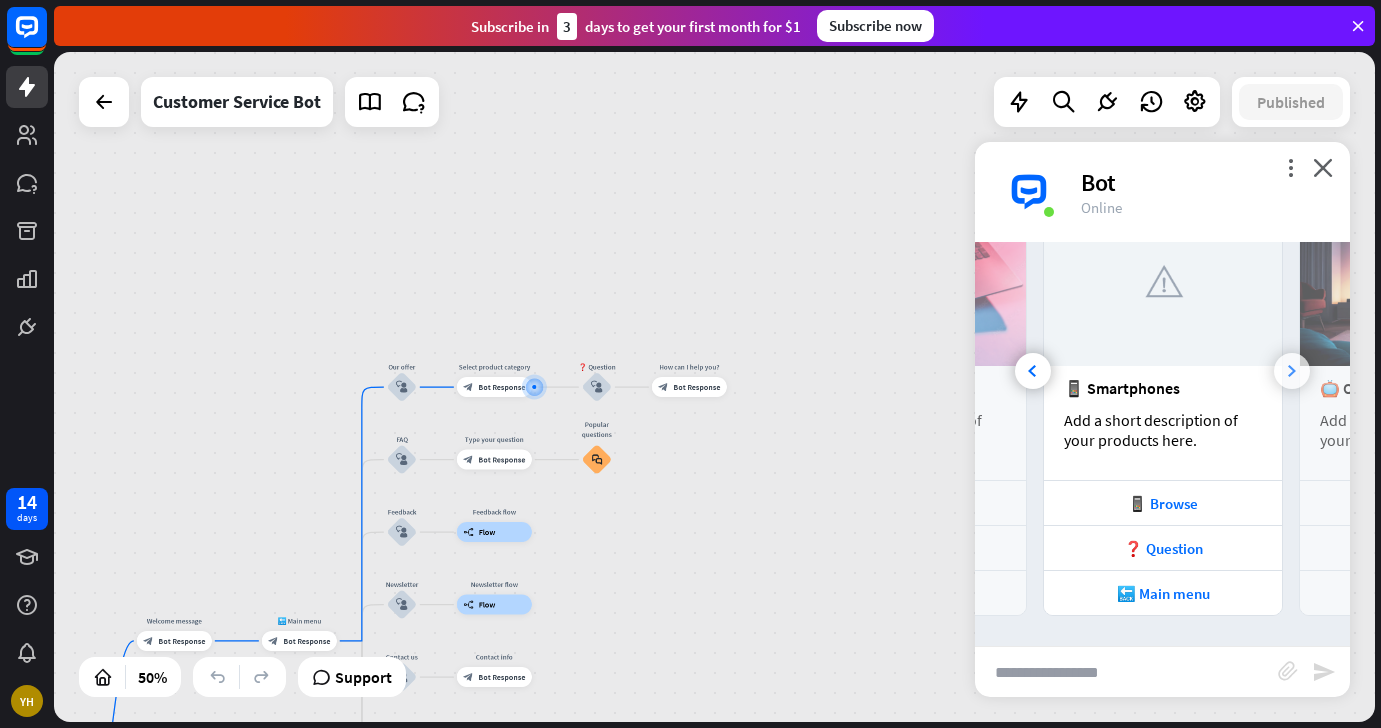 click 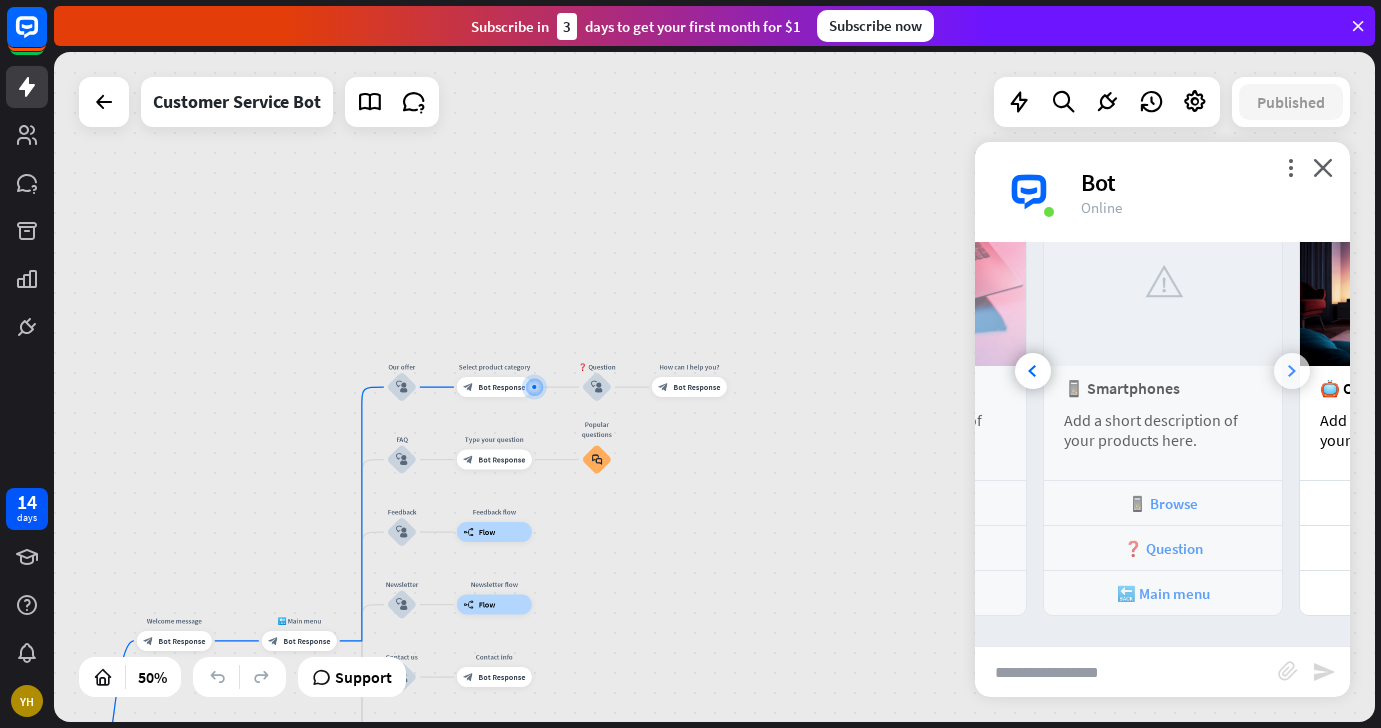 scroll, scrollTop: 0, scrollLeft: 427, axis: horizontal 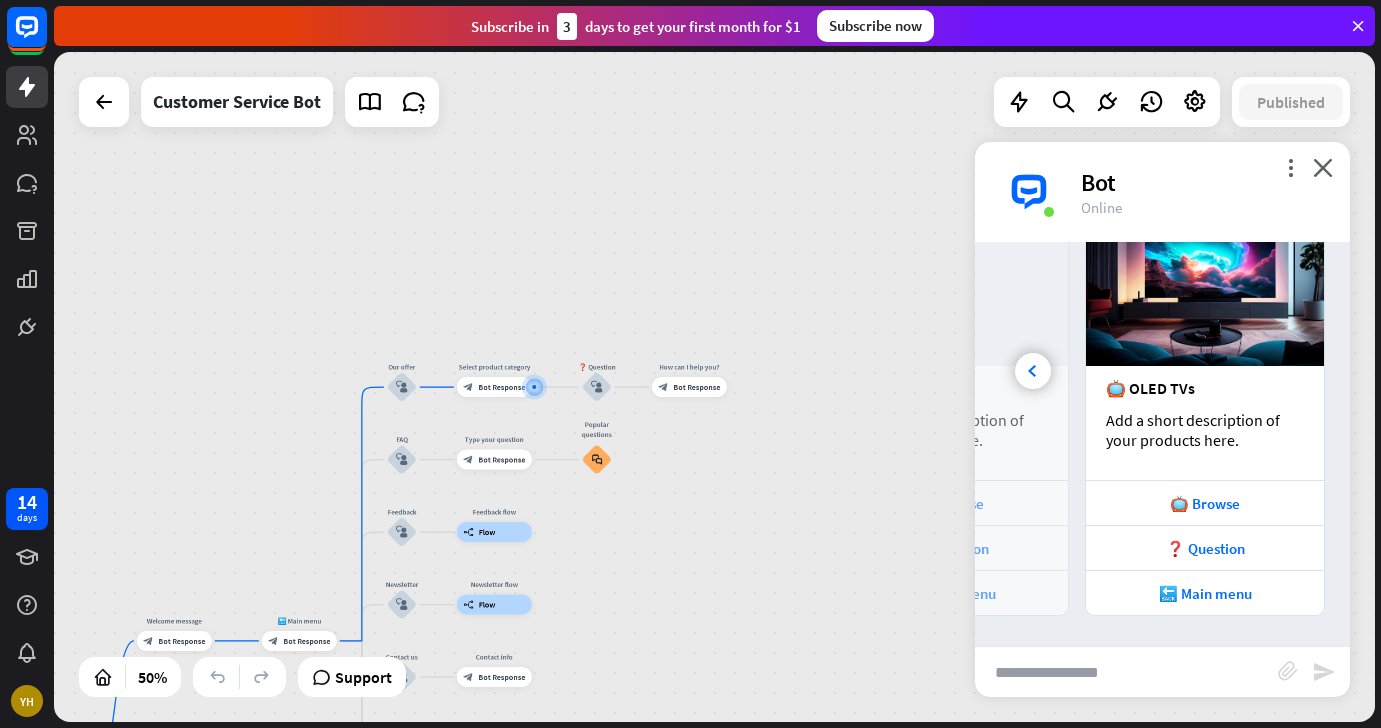click on "📺 OLED TVs   Add a short description of your products here." at bounding box center [1205, 423] 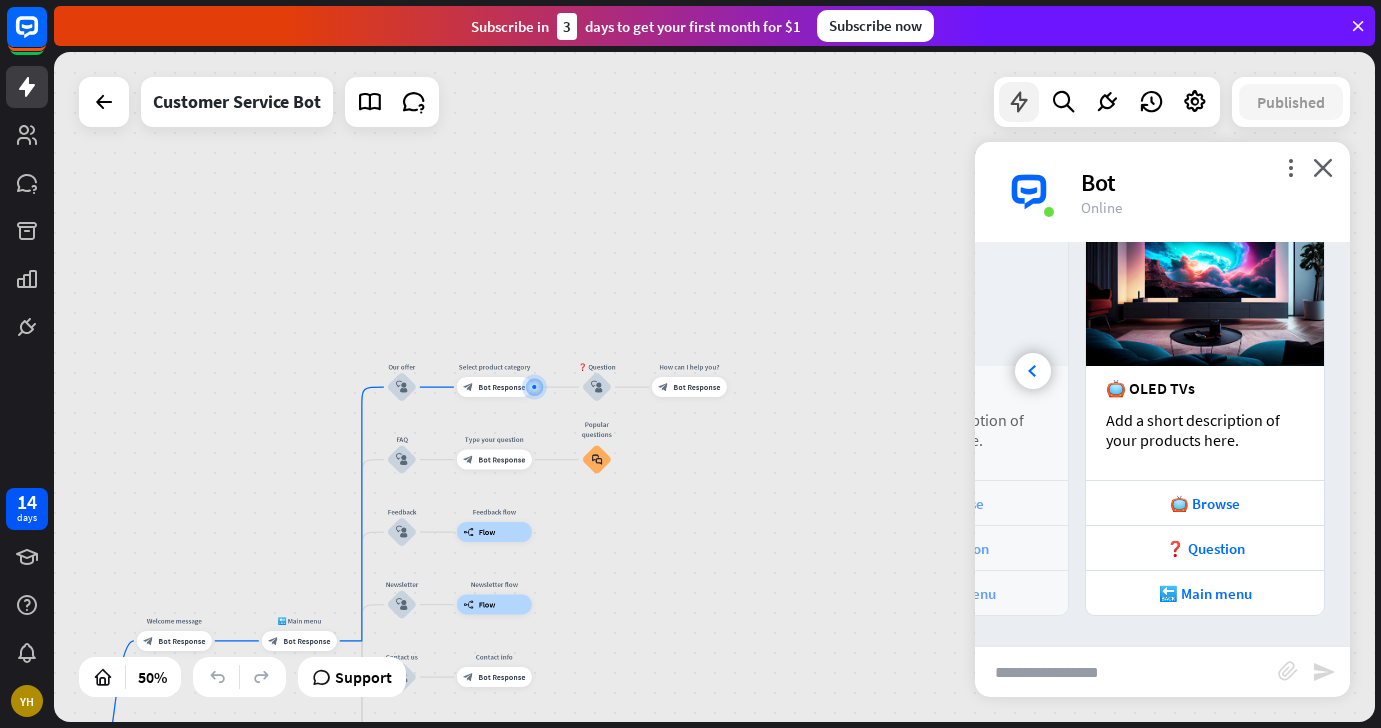 click at bounding box center (1019, 102) 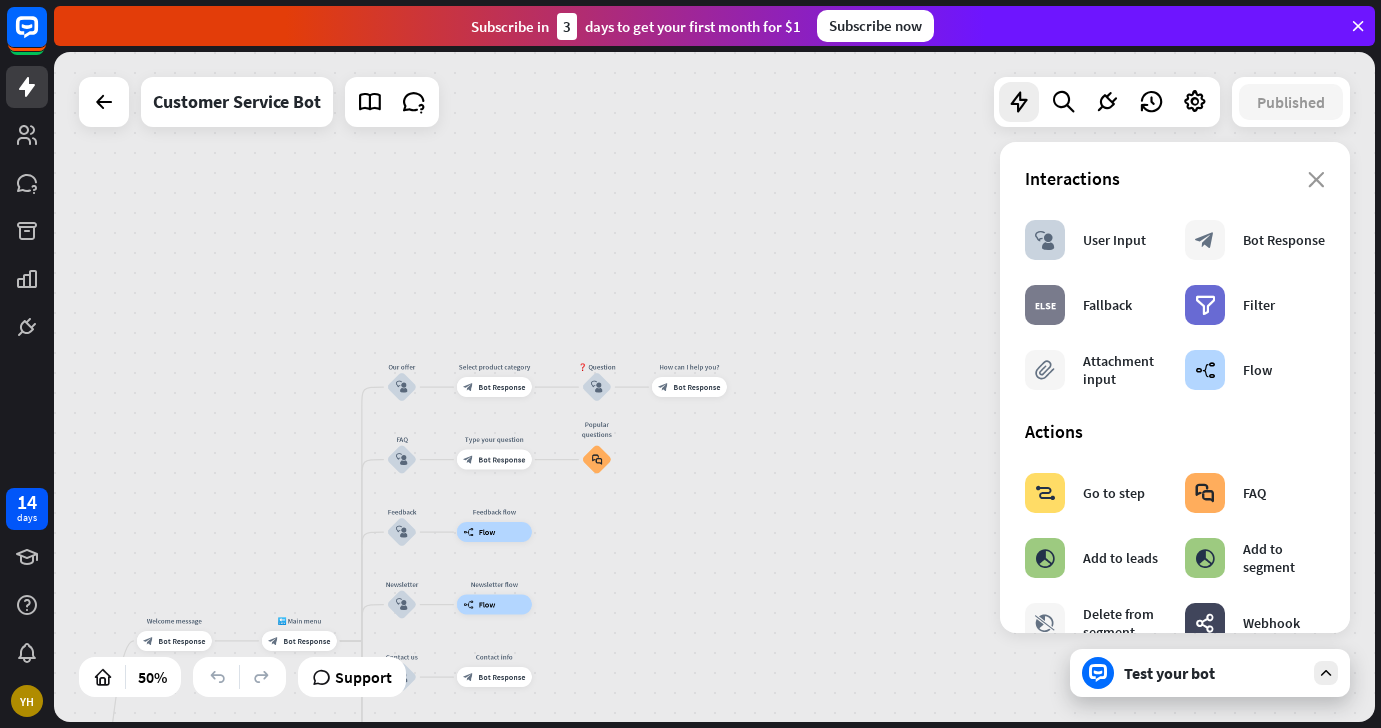 click on "home_2   Start point                 Welcome message   block_bot_response   Bot Response                 🔙 Main menu   block_bot_response   Bot Response                 Our offer   block_user_input                 Select product category   block_bot_response   Bot Response                 ❓ Question   block_user_input                 How can I help you?   block_bot_response   Bot Response                 FAQ   block_user_input                 Type your question   block_bot_response   Bot Response                 Popular questions   block_faq                 Feedback   block_user_input                 Feedback flow   builder_tree   Flow                 Newsletter   block_user_input                 Newsletter flow   builder_tree   Flow                 Contact us   block_user_input                 Contact info   block_bot_response   Bot Response                 👋 Small talk   block_user_input                 Go to Main menu   block_goto   Go to step                 Main menu" at bounding box center (714, 387) 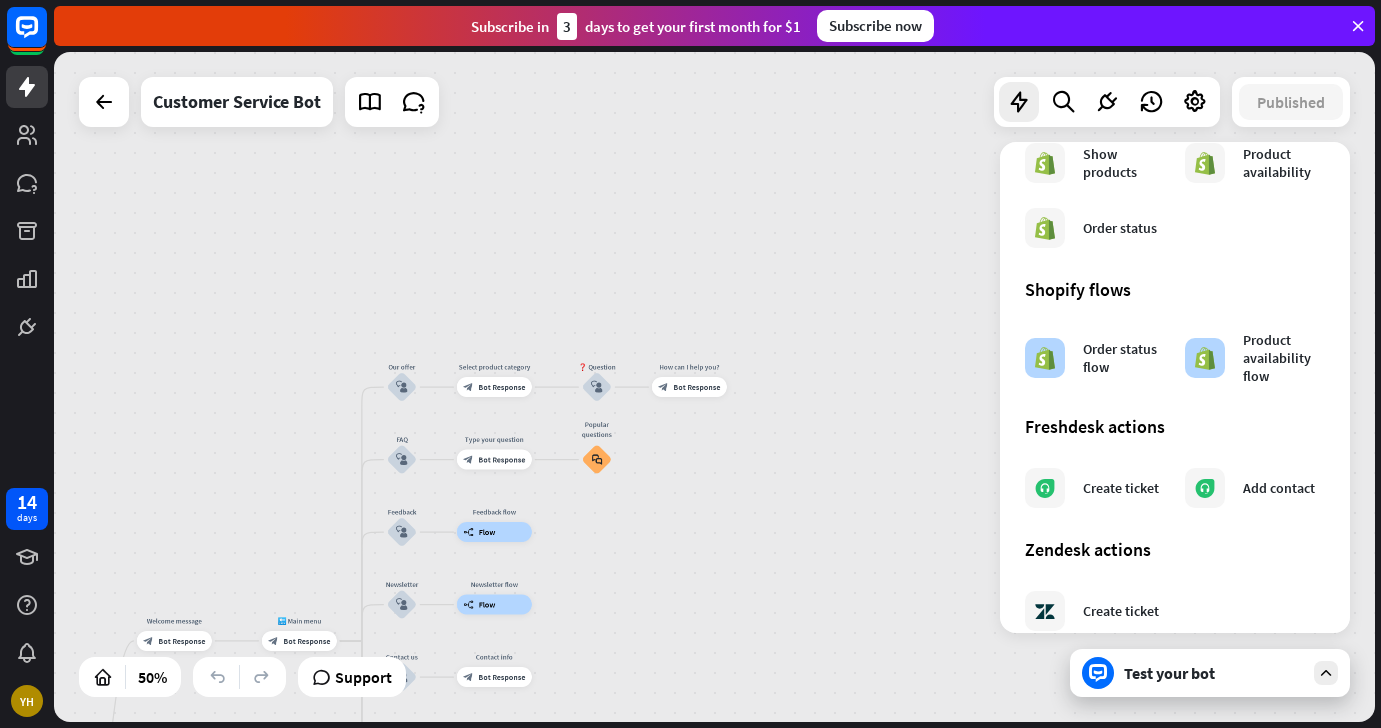 scroll, scrollTop: 1122, scrollLeft: 0, axis: vertical 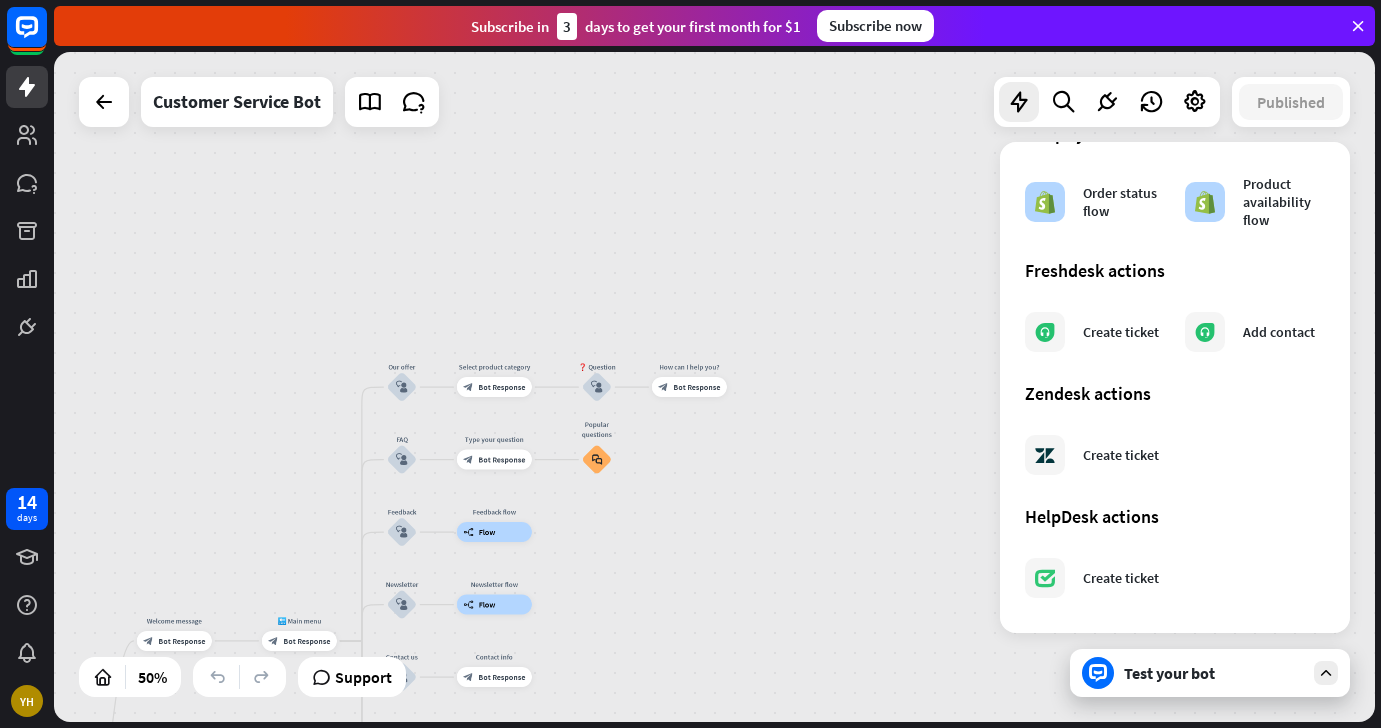 click on "home_2   Start point                 Welcome message   block_bot_response   Bot Response                 🔙 Main menu   block_bot_response   Bot Response                 Our offer   block_user_input                 Select product category   block_bot_response   Bot Response                 ❓ Question   block_user_input                 How can I help you?   block_bot_response   Bot Response                 FAQ   block_user_input                 Type your question   block_bot_response   Bot Response                 Popular questions   block_faq                 Feedback   block_user_input                 Feedback flow   builder_tree   Flow                 Newsletter   block_user_input                 Newsletter flow   builder_tree   Flow                 Contact us   block_user_input                 Contact info   block_bot_response   Bot Response                 👋 Small talk   block_user_input                 Go to Main menu   block_goto   Go to step                 Main menu" at bounding box center [714, 387] 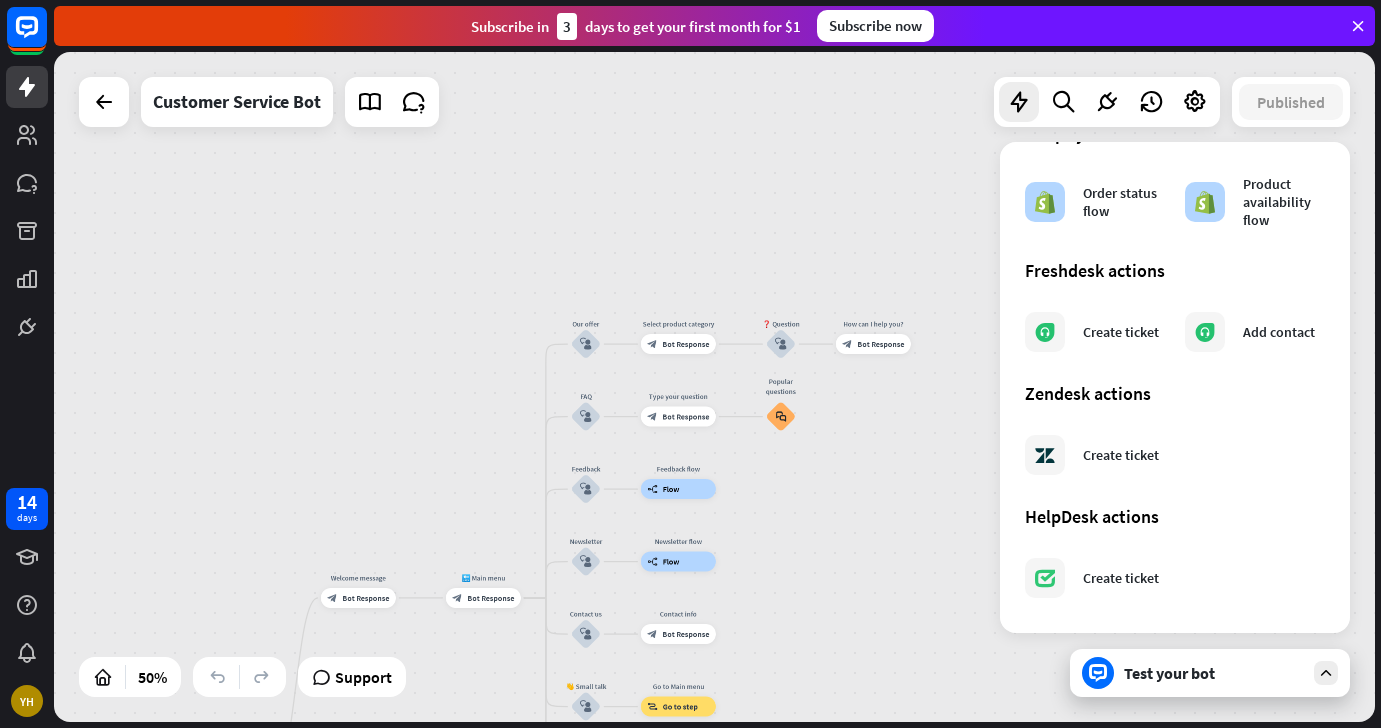 drag, startPoint x: 662, startPoint y: 266, endPoint x: 859, endPoint y: 203, distance: 206.82843 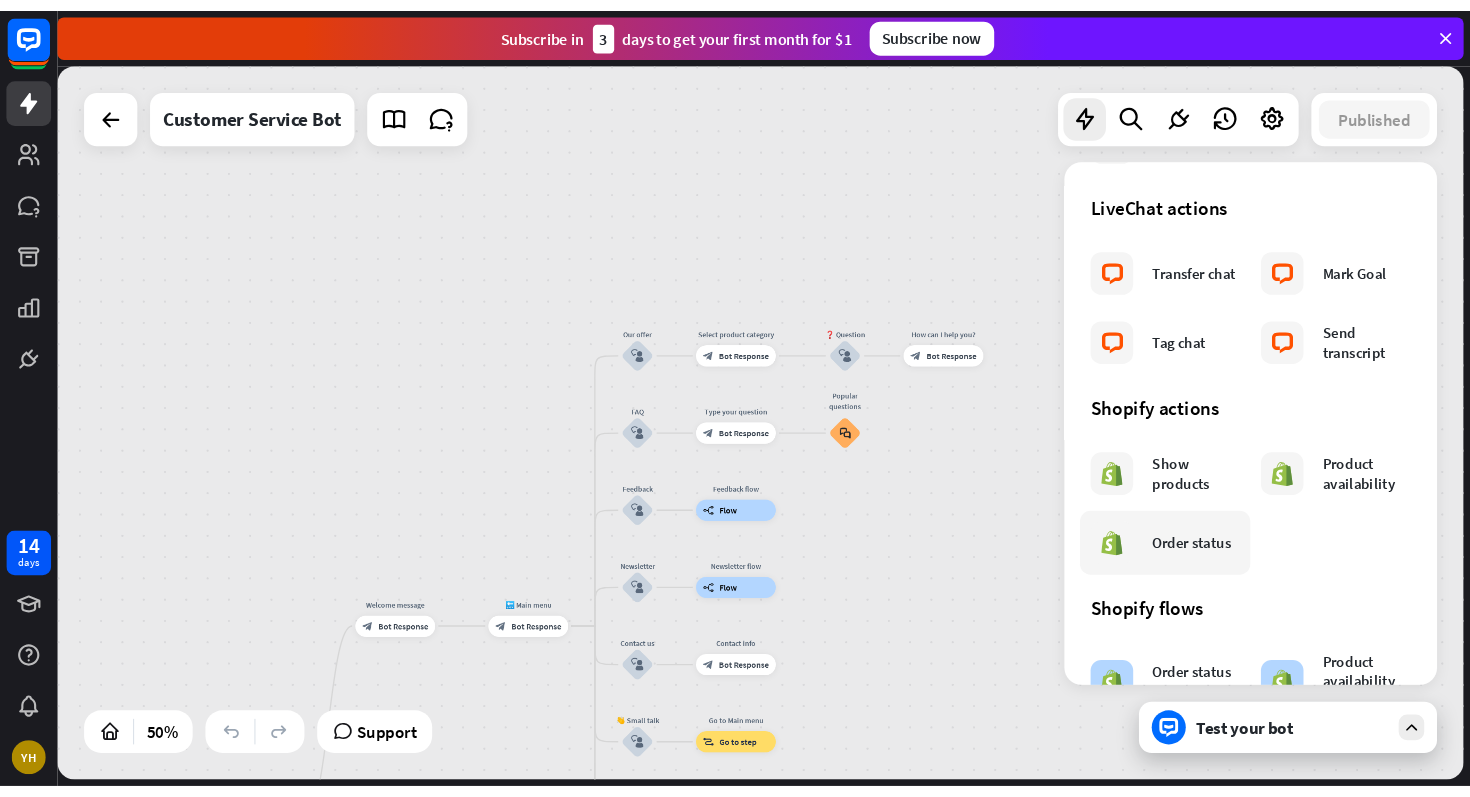 scroll, scrollTop: 710, scrollLeft: 0, axis: vertical 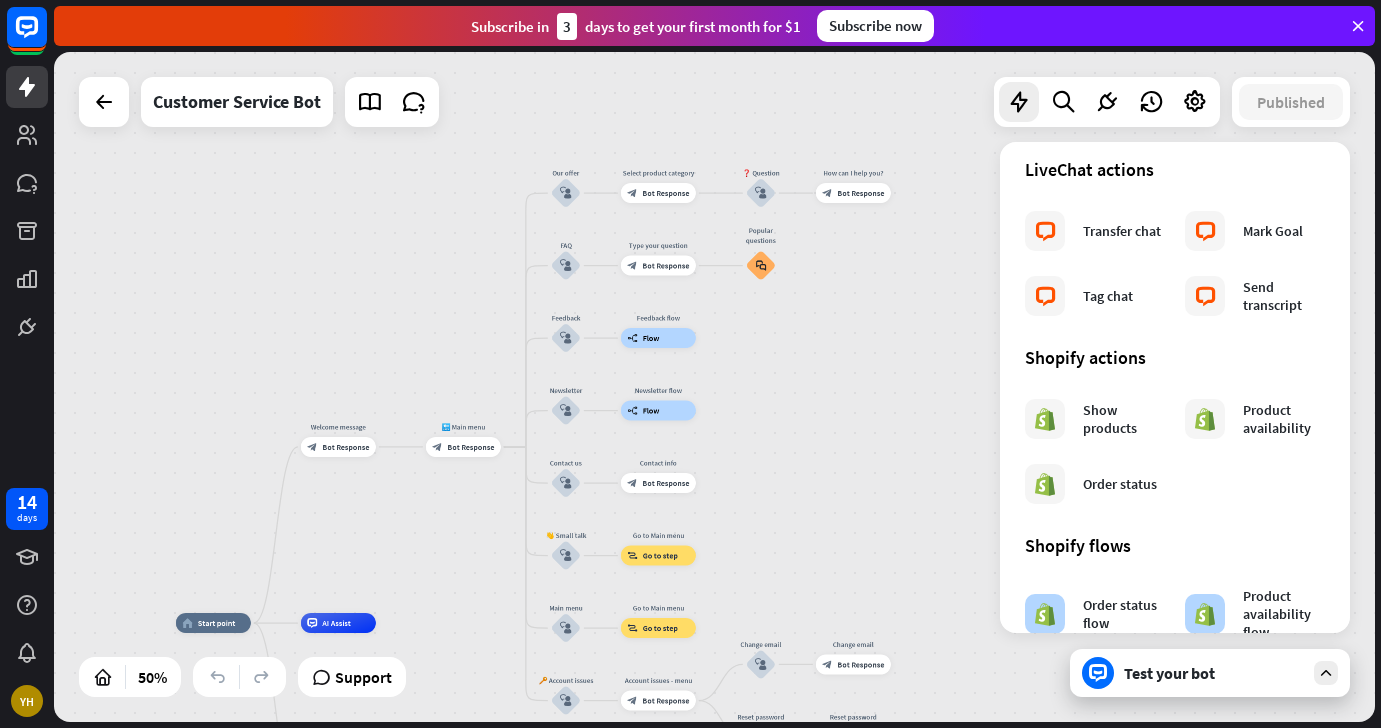 drag, startPoint x: 303, startPoint y: 460, endPoint x: 269, endPoint y: 329, distance: 135.34032 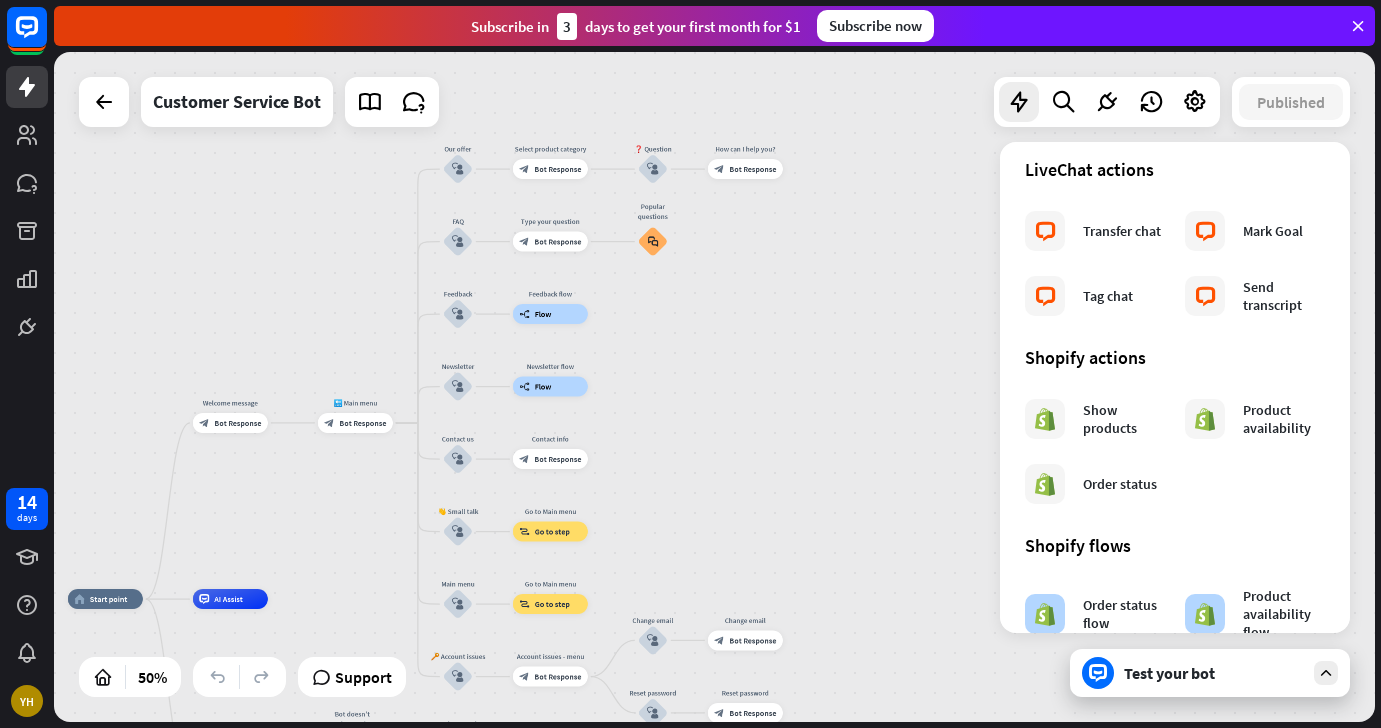 drag, startPoint x: 320, startPoint y: 273, endPoint x: 213, endPoint y: 250, distance: 109.444046 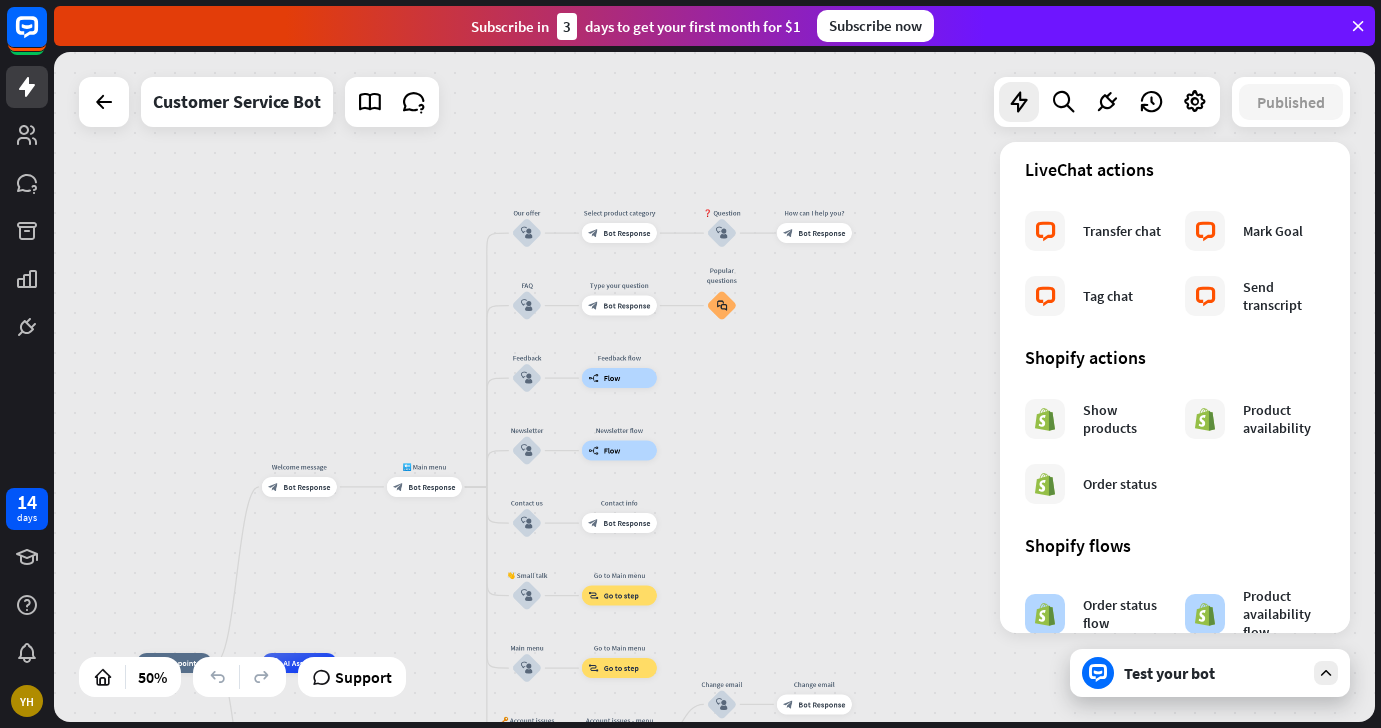 drag, startPoint x: 213, startPoint y: 250, endPoint x: 283, endPoint y: 314, distance: 94.847244 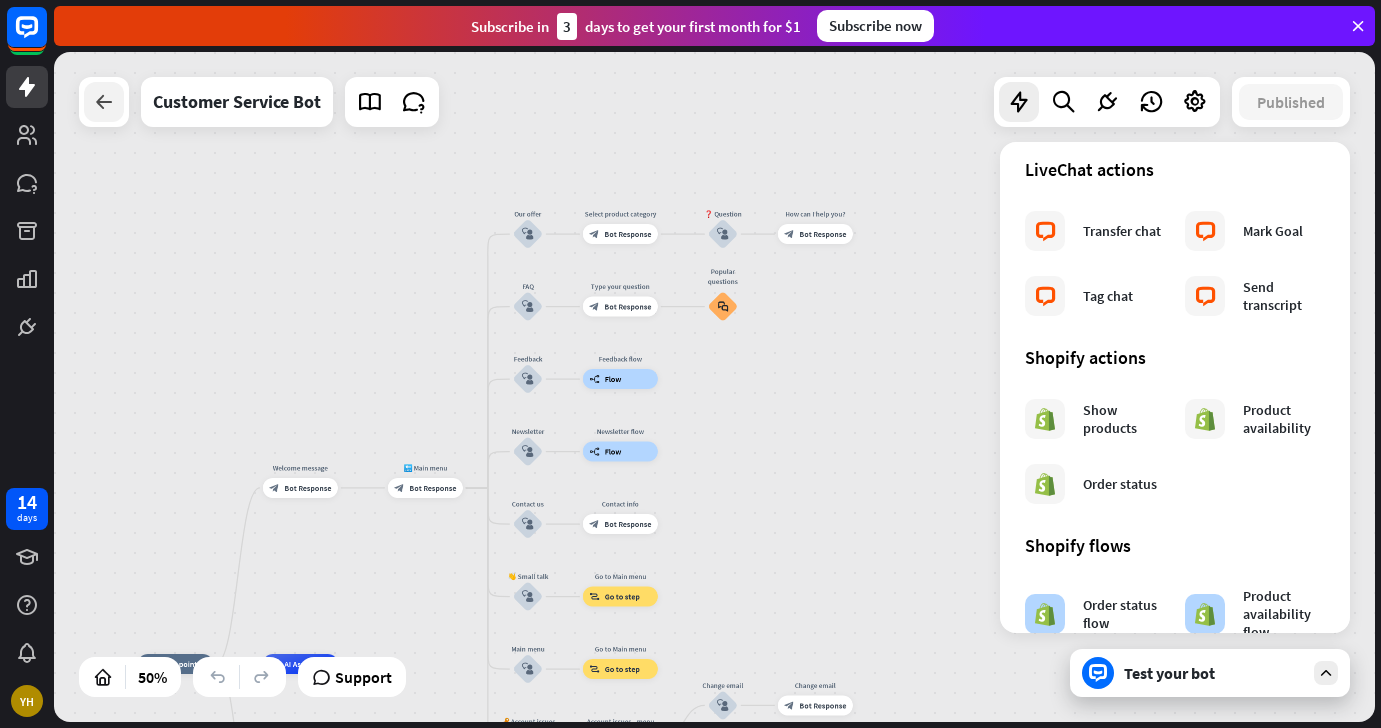click at bounding box center [104, 102] 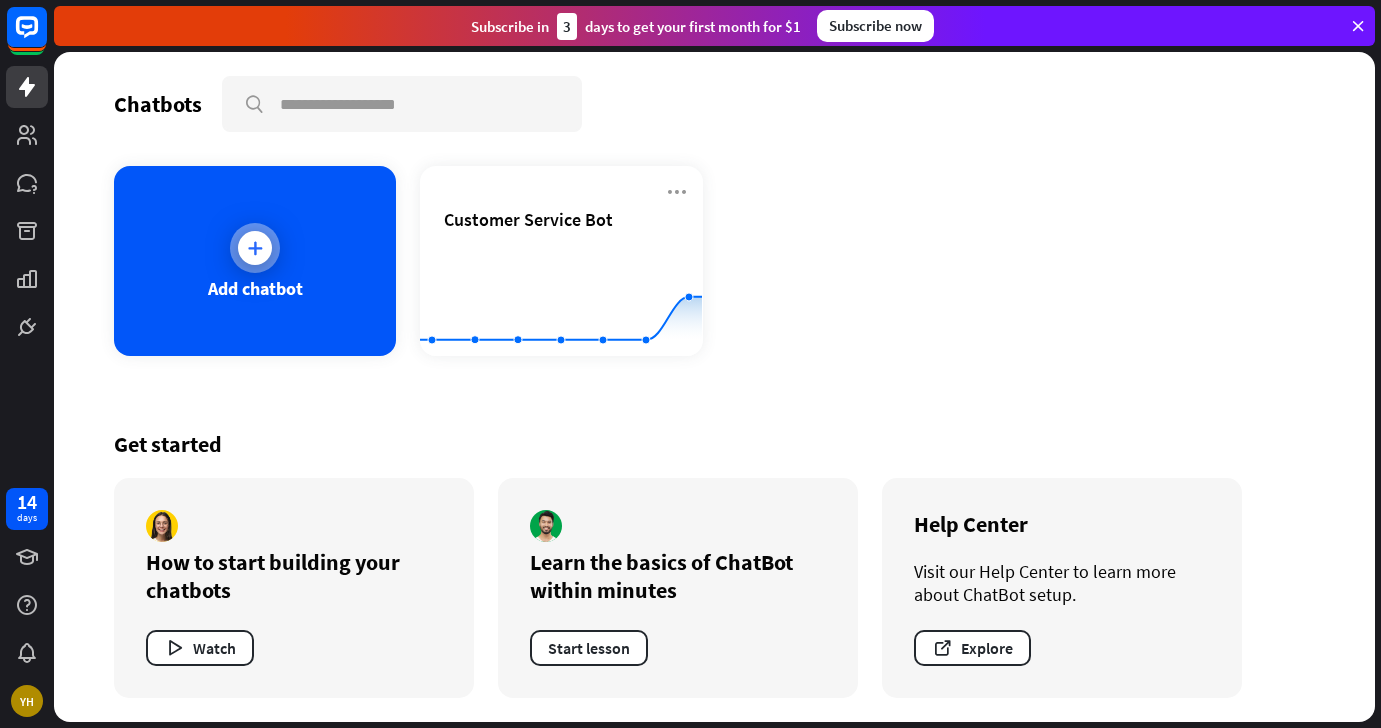 click on "Add chatbot" at bounding box center (255, 288) 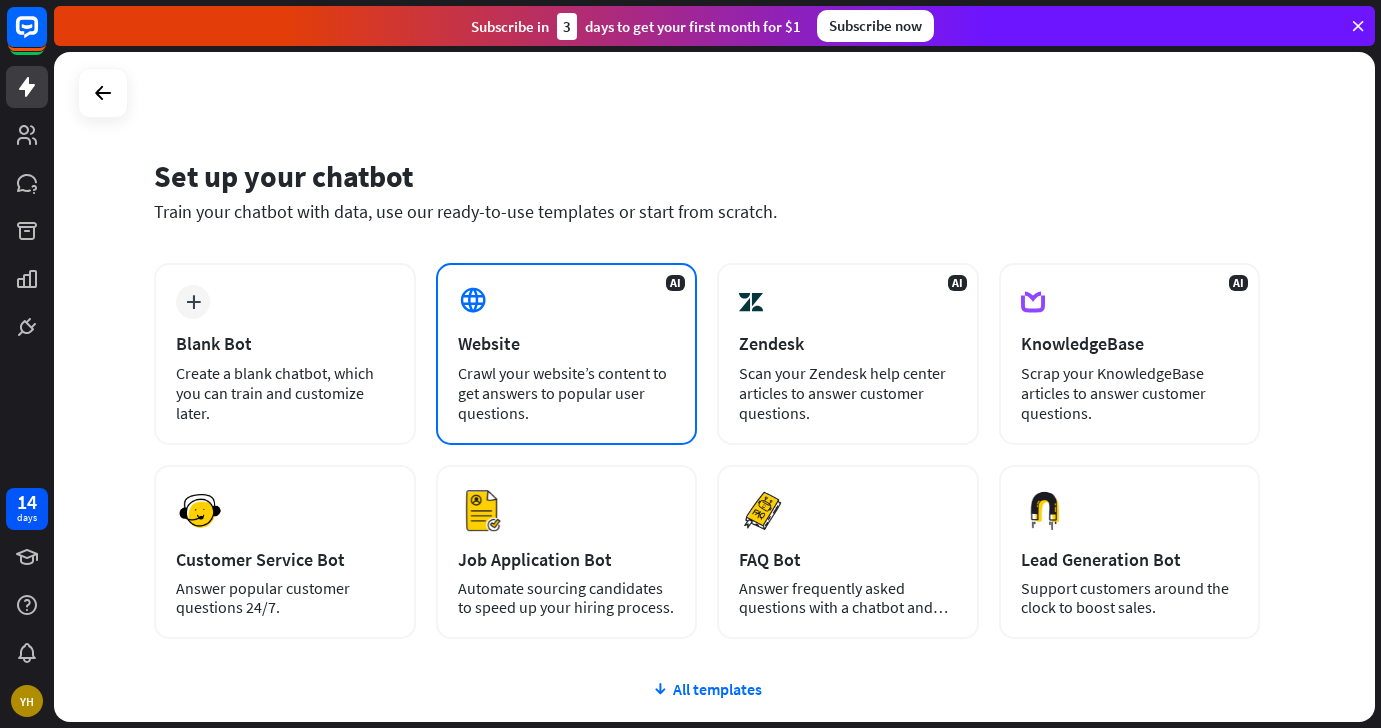 click on "Crawl your website’s content to get answers to
popular user questions." at bounding box center (567, 393) 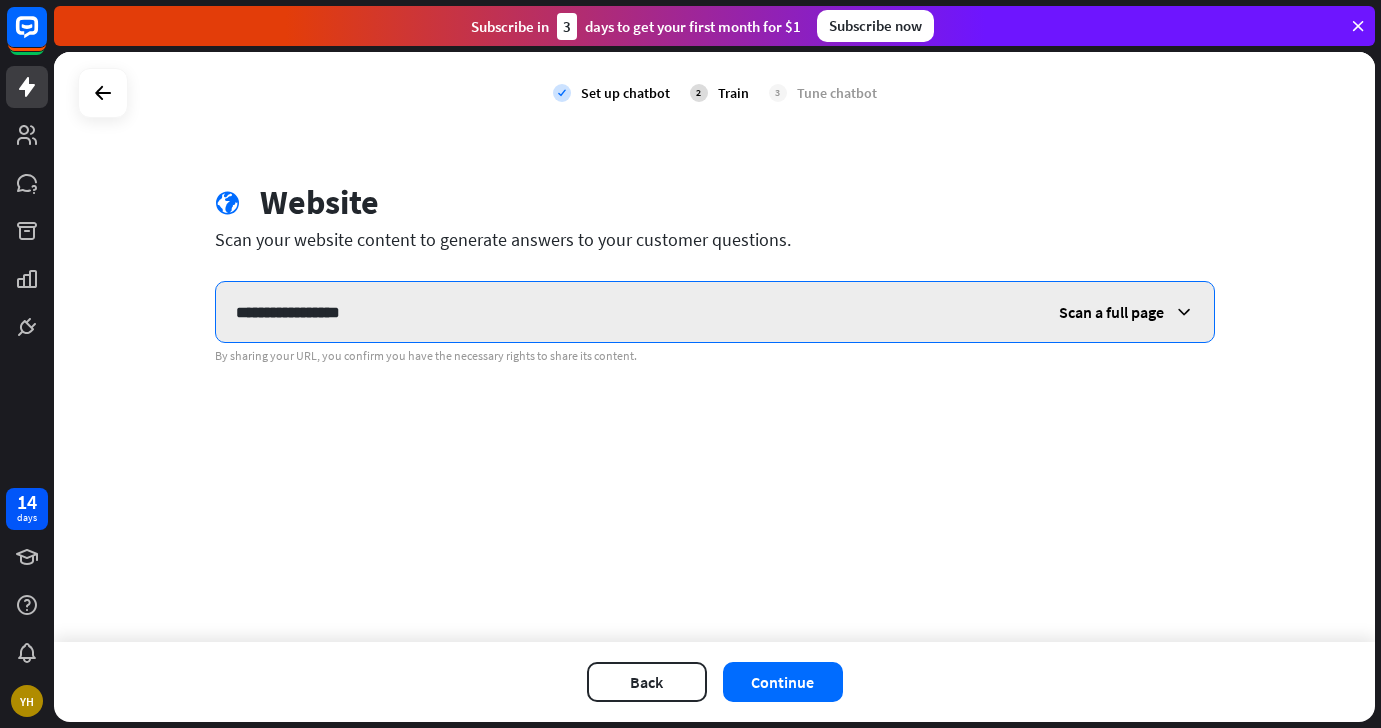 type on "**********" 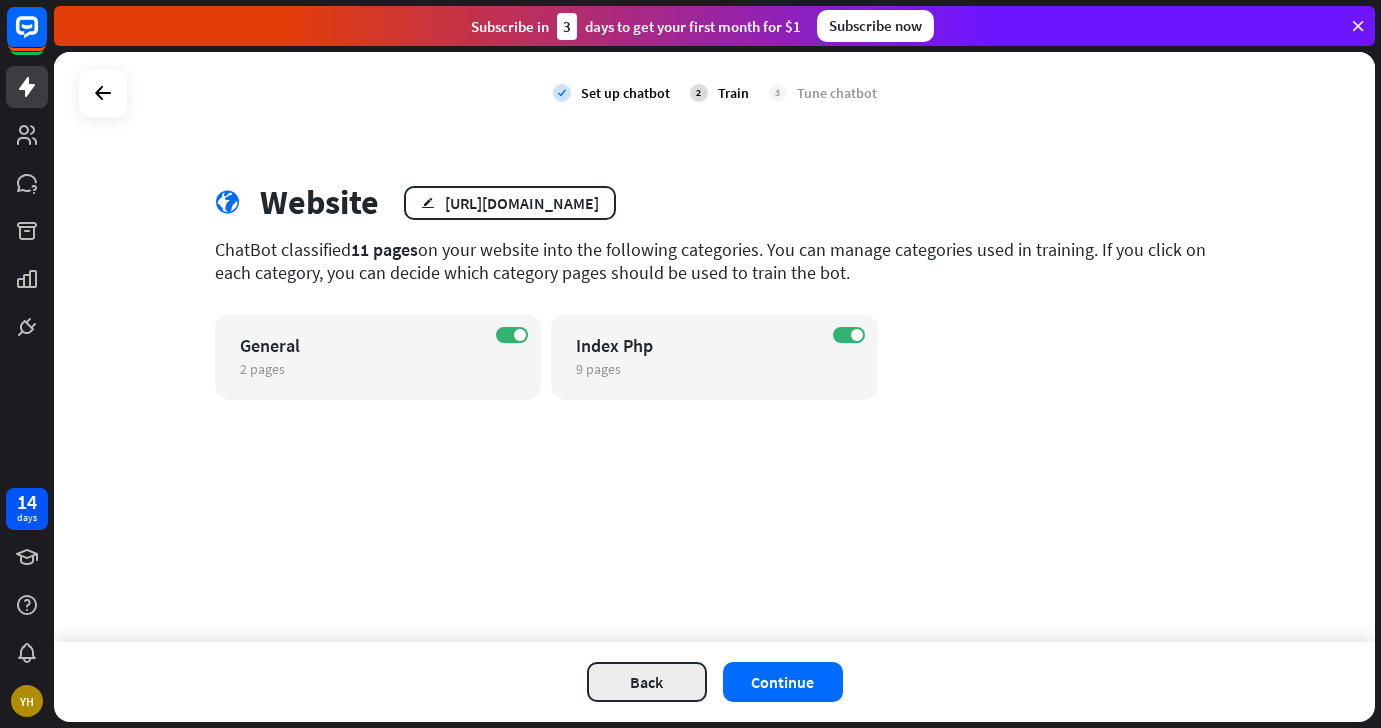 click on "Back" at bounding box center [647, 682] 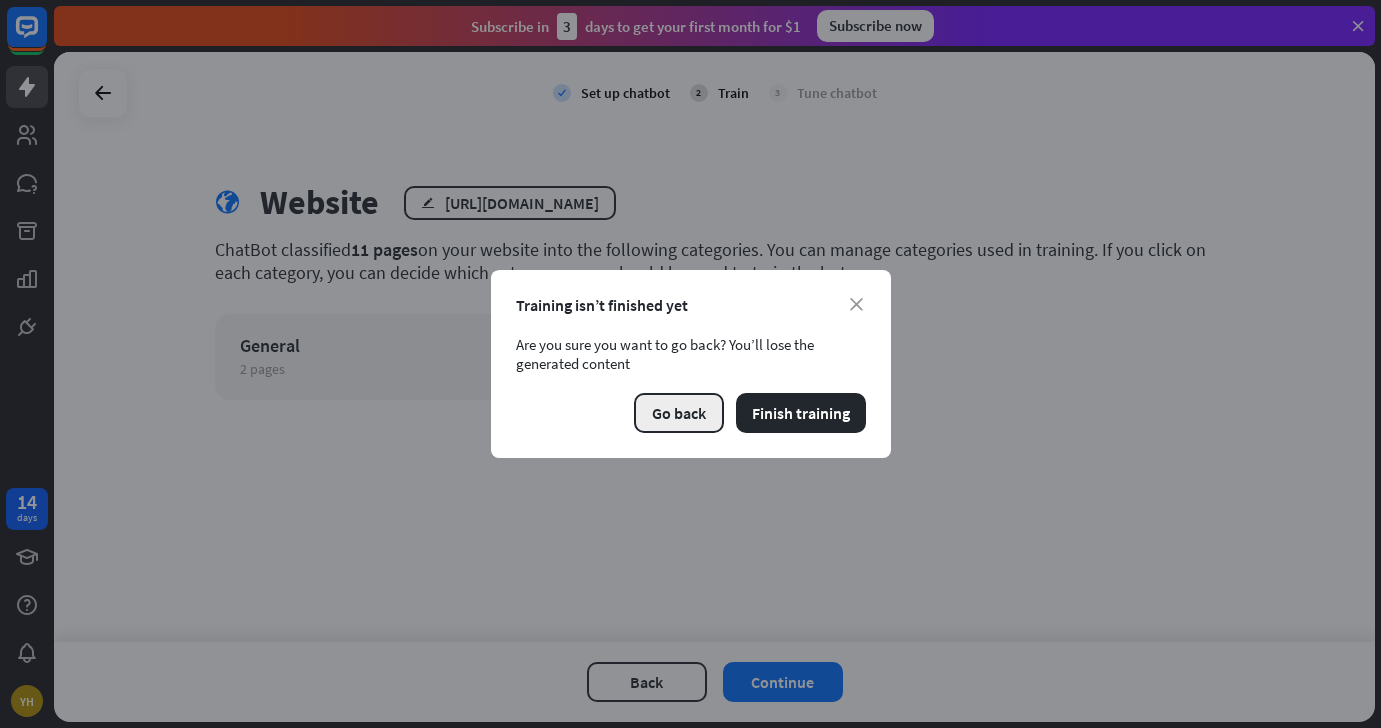 click on "Go back" at bounding box center [679, 413] 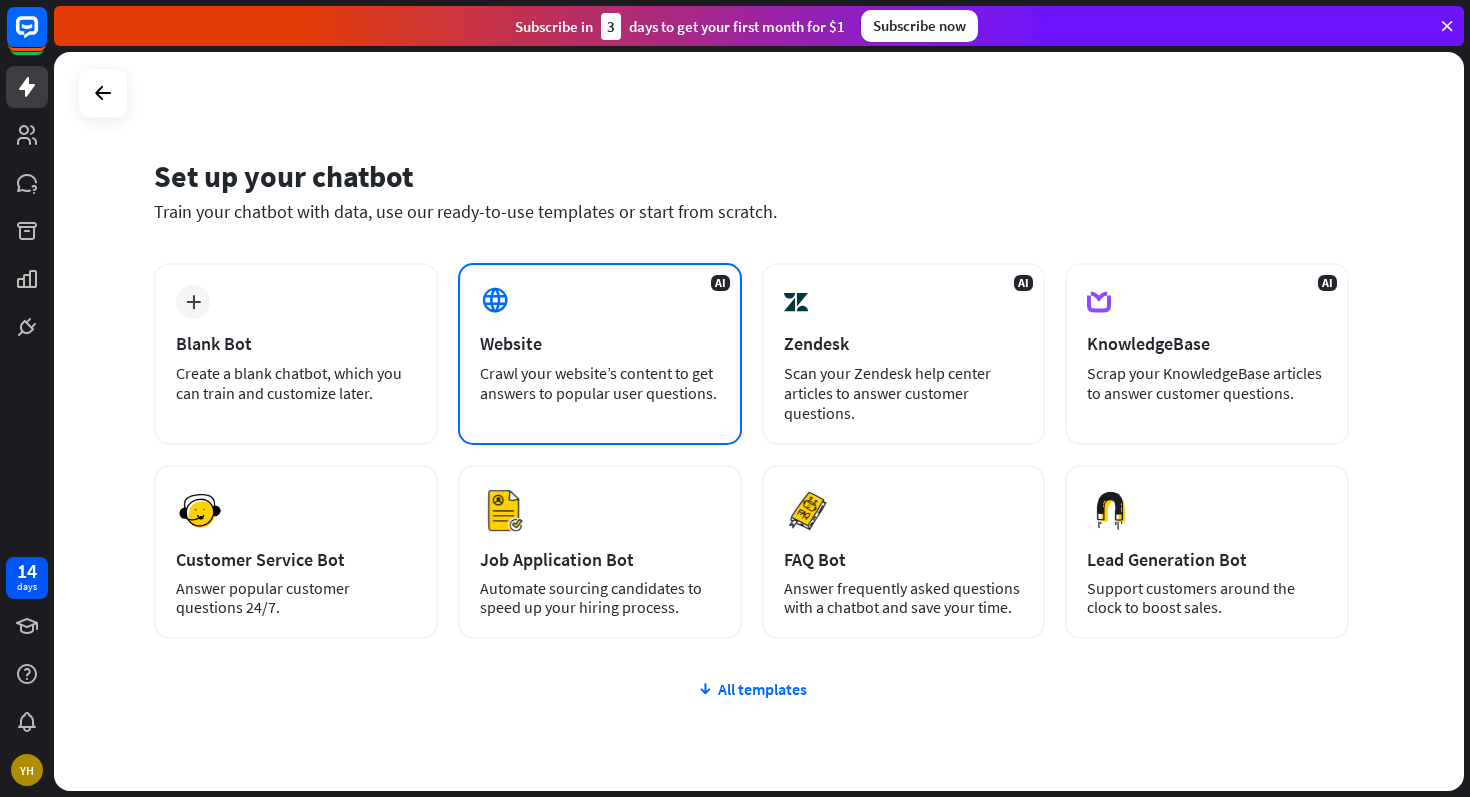 click on "Crawl your website’s content to get answers to
popular user questions." at bounding box center [600, 383] 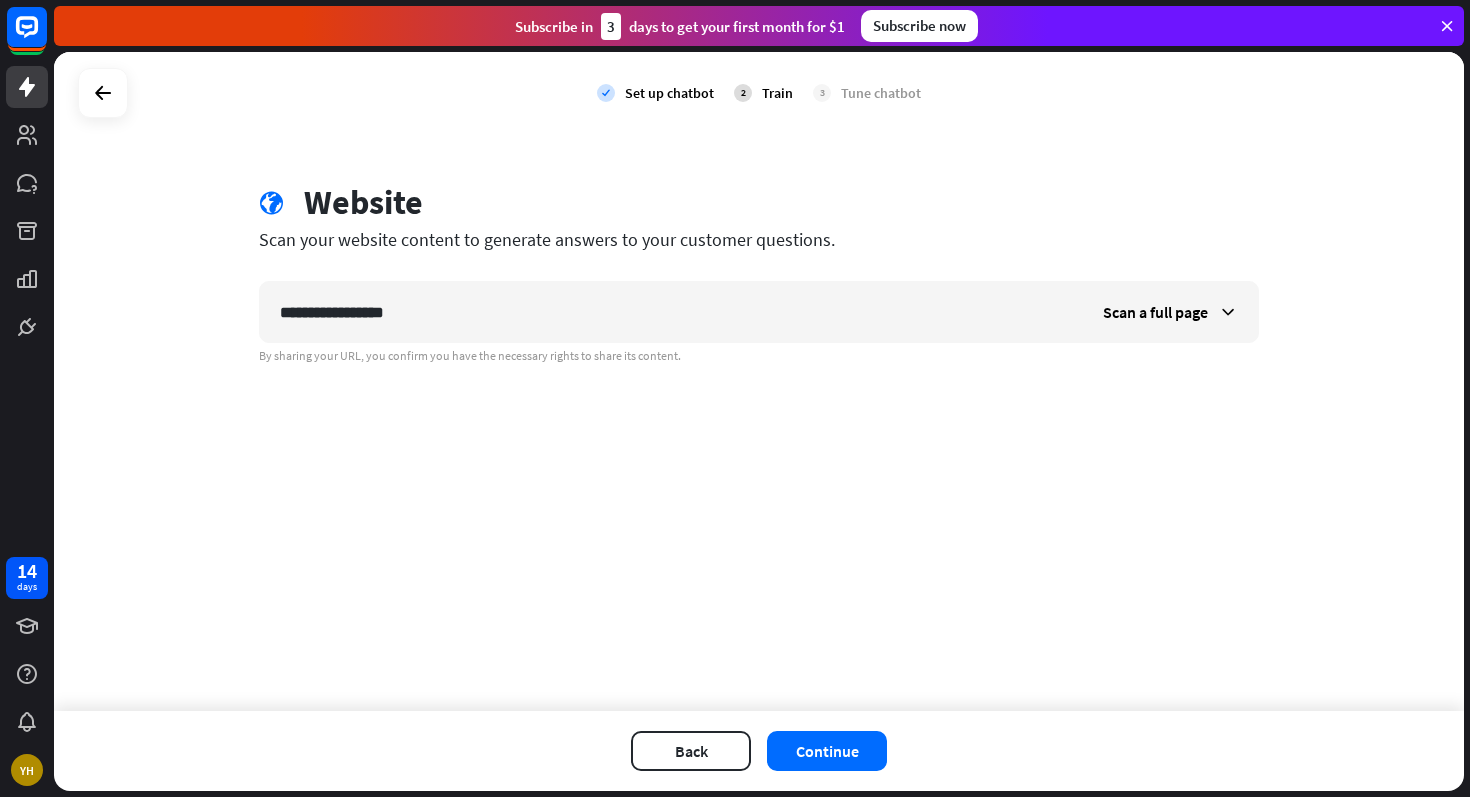type on "**********" 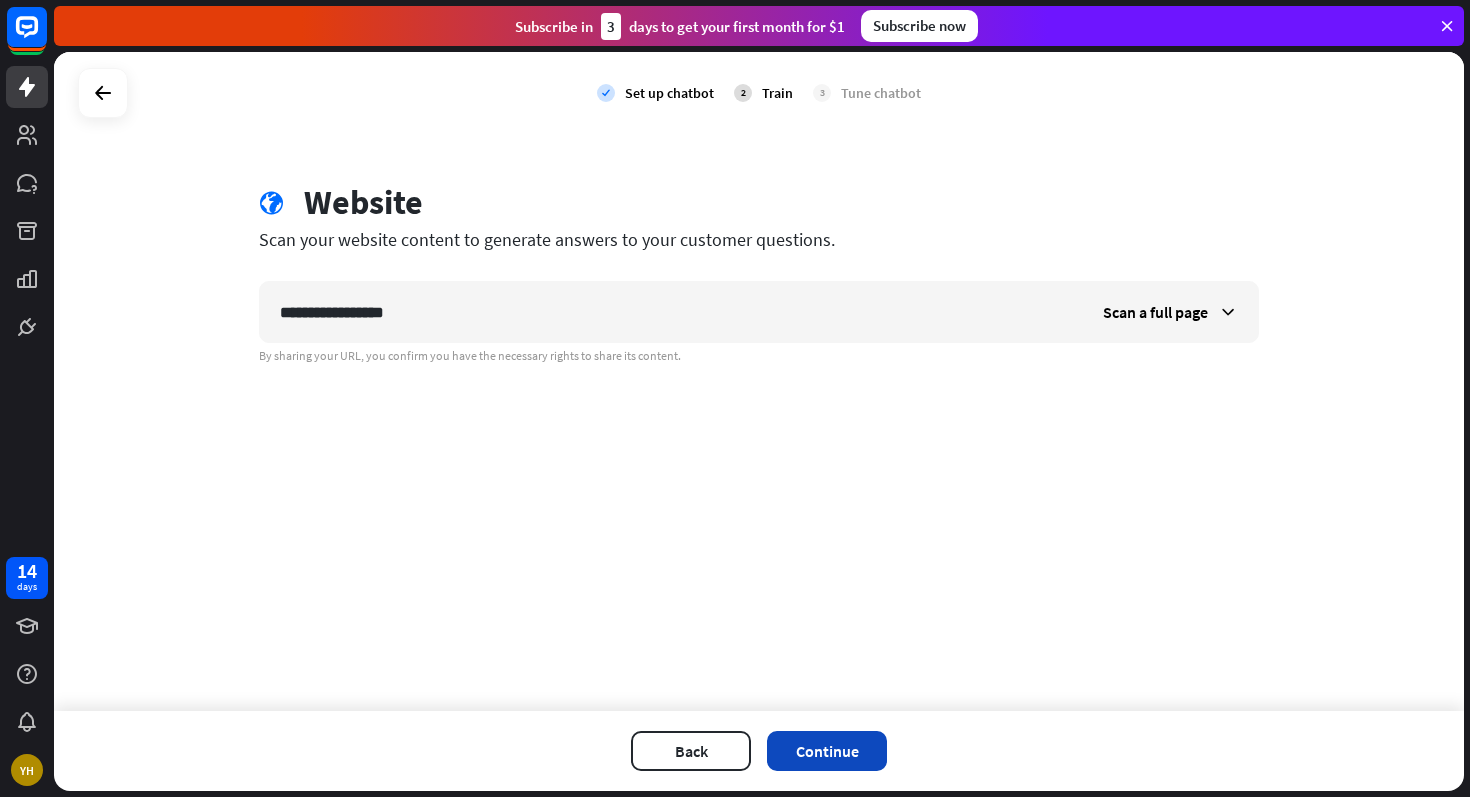 click on "Continue" at bounding box center [827, 751] 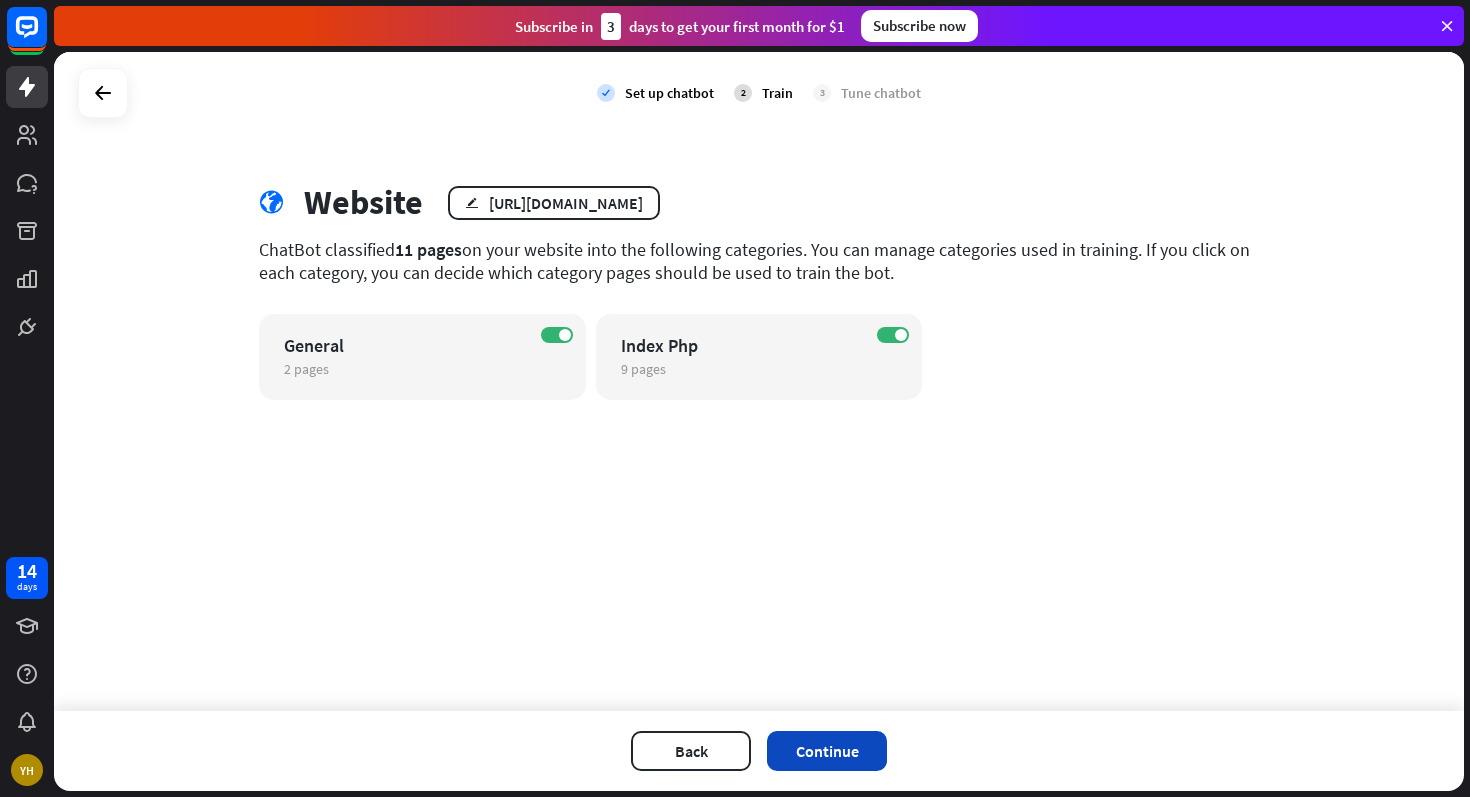 click on "Continue" at bounding box center (827, 751) 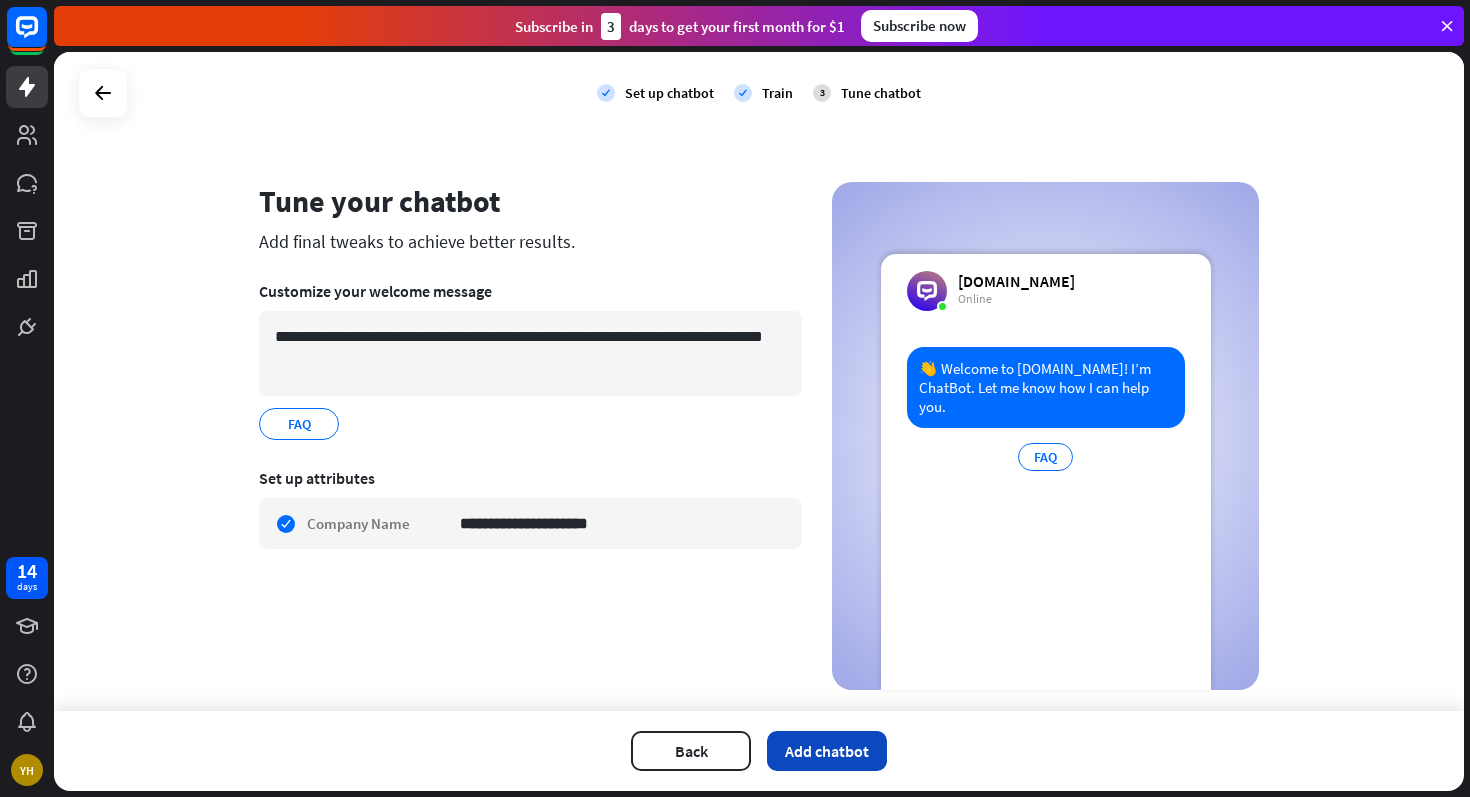 click on "Add chatbot" at bounding box center (827, 751) 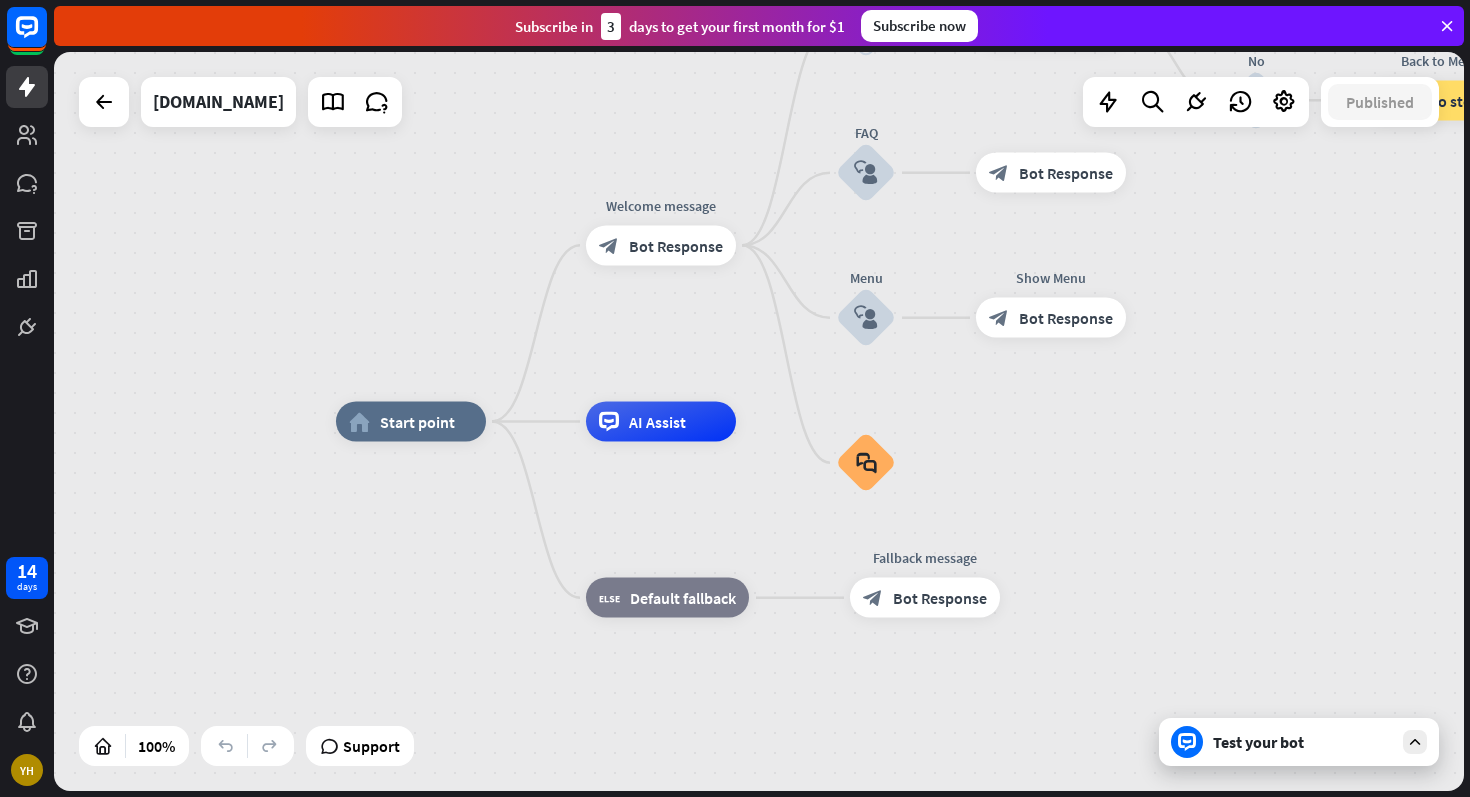 click on "Test your bot" at bounding box center [1303, 742] 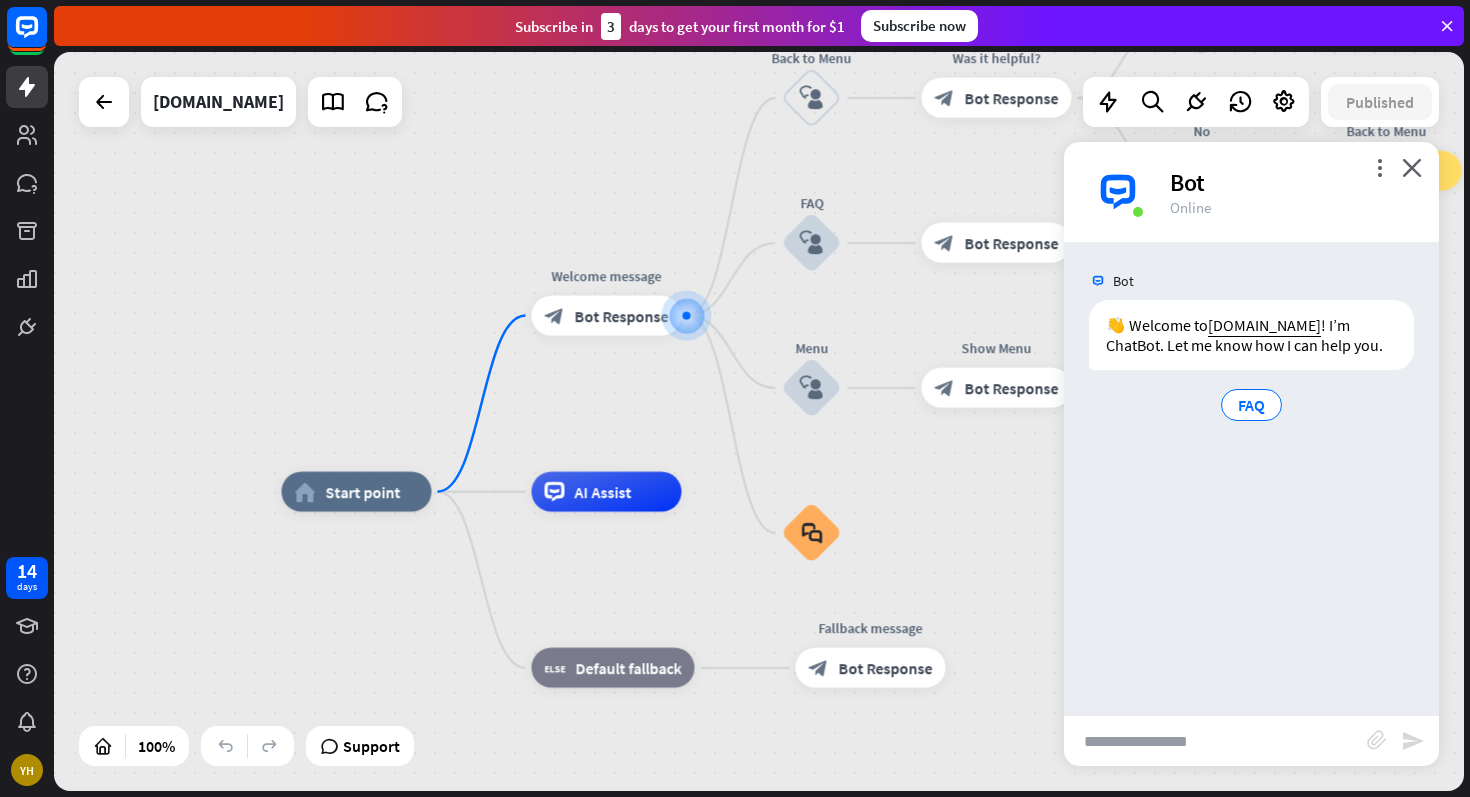 click at bounding box center (1215, 741) 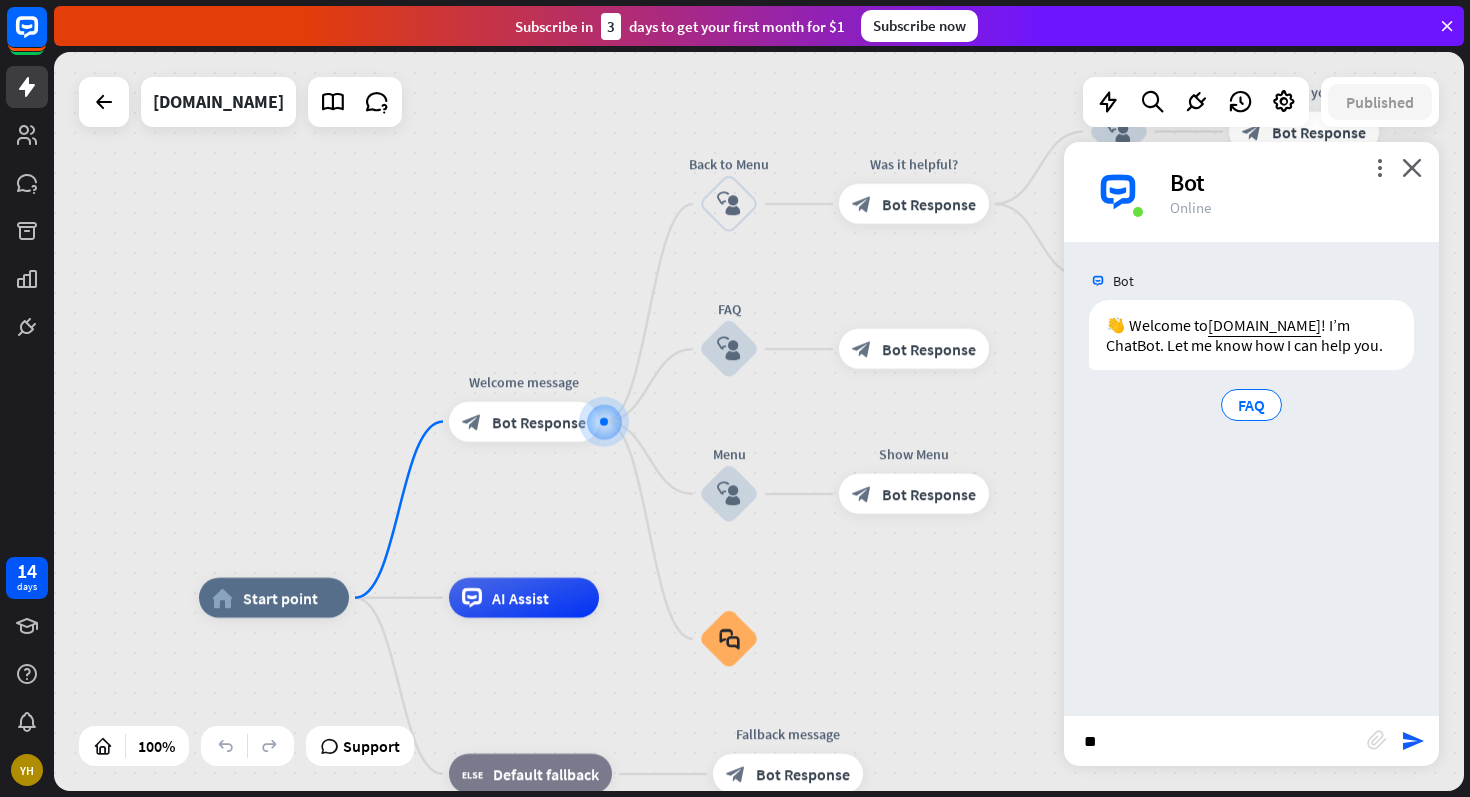 type on "*" 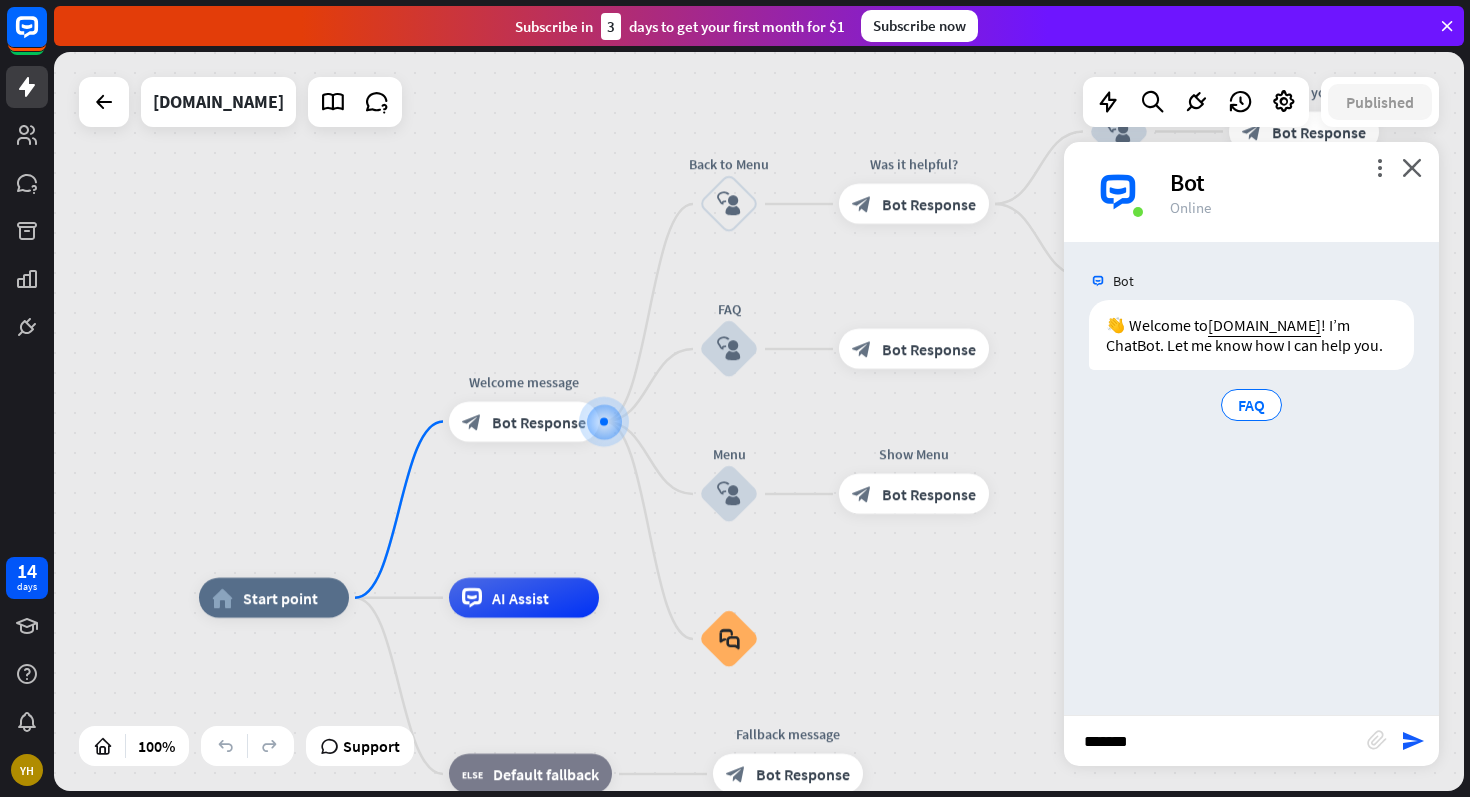 type on "********" 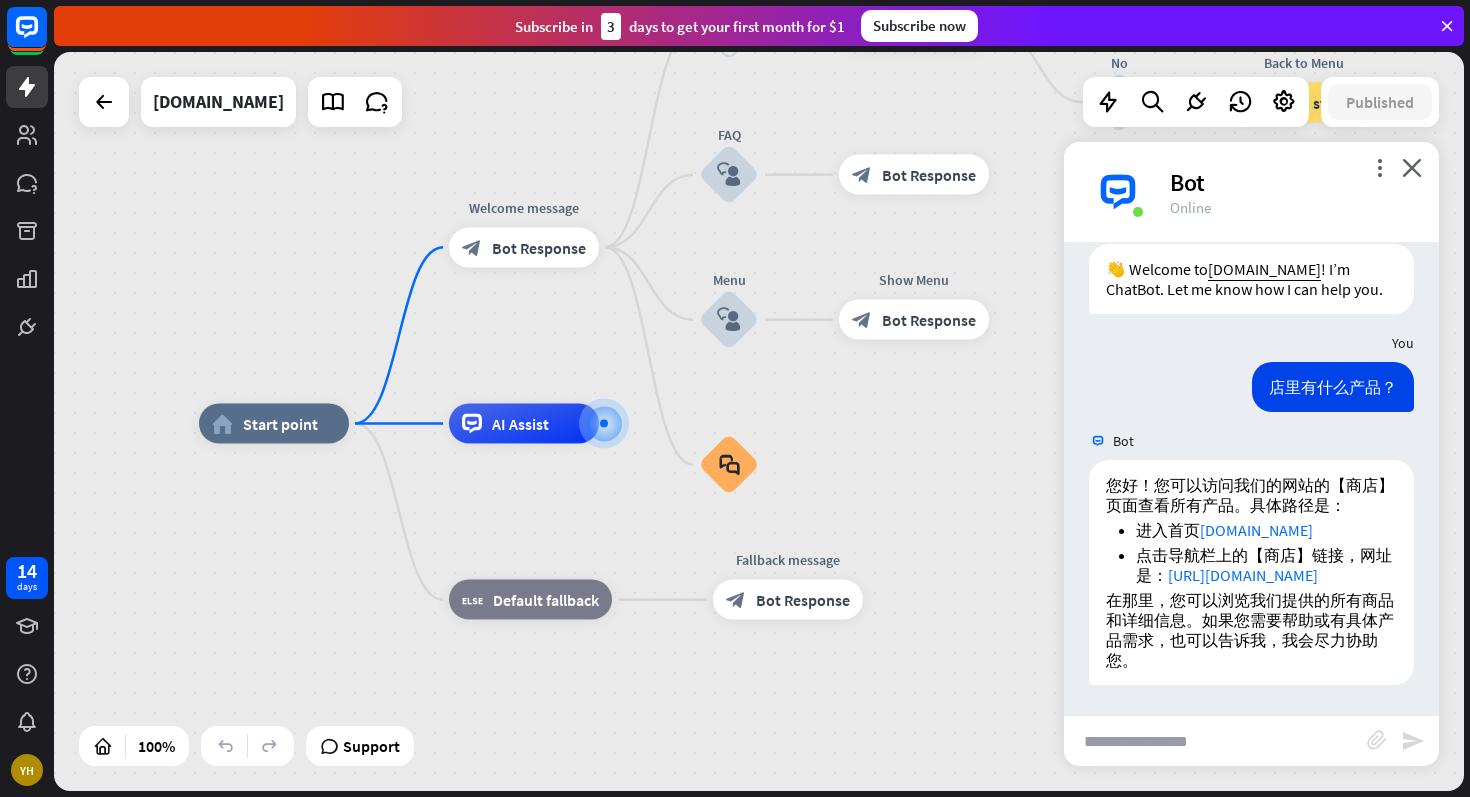 scroll, scrollTop: 96, scrollLeft: 0, axis: vertical 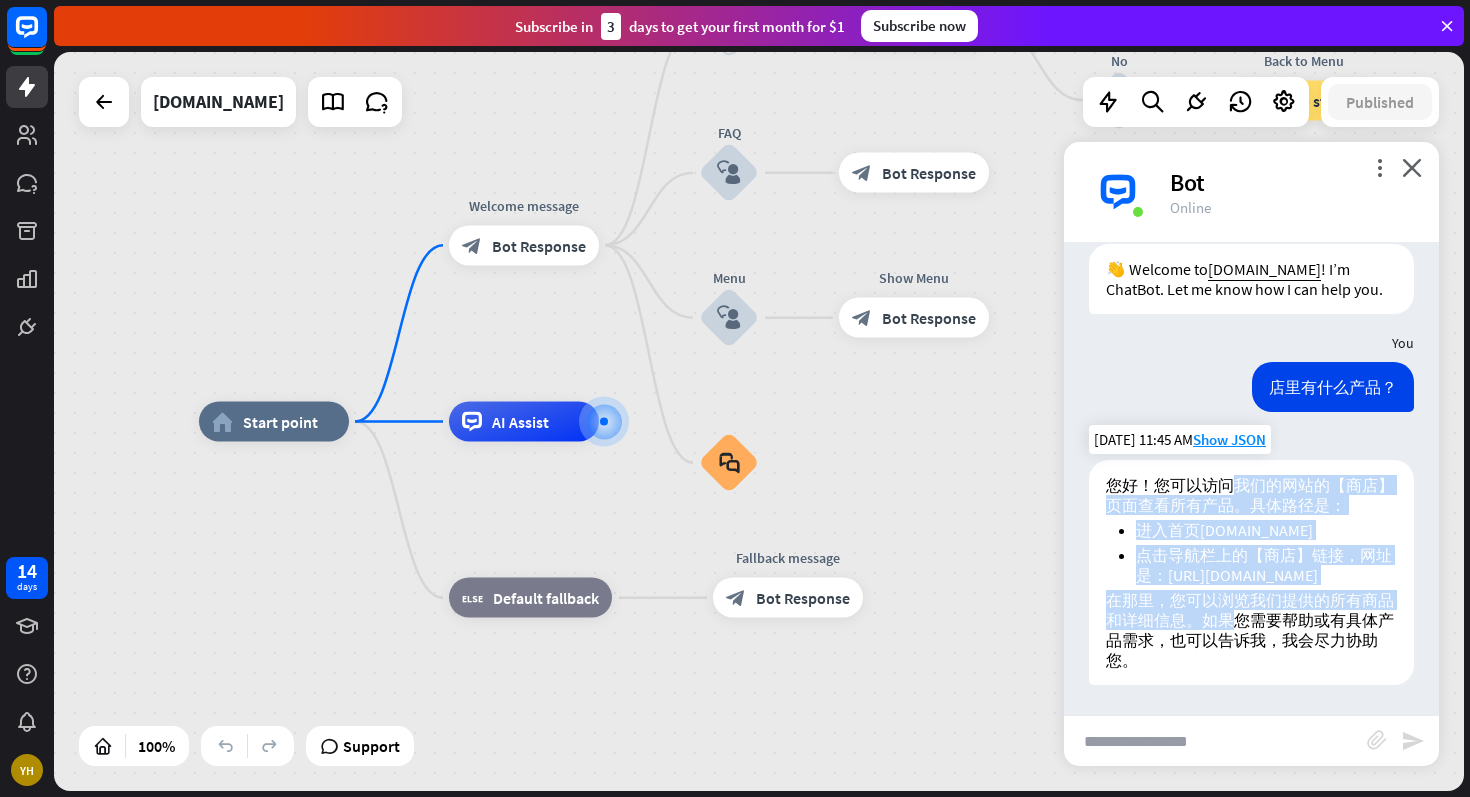 drag, startPoint x: 1235, startPoint y: 444, endPoint x: 1236, endPoint y: 616, distance: 172.00291 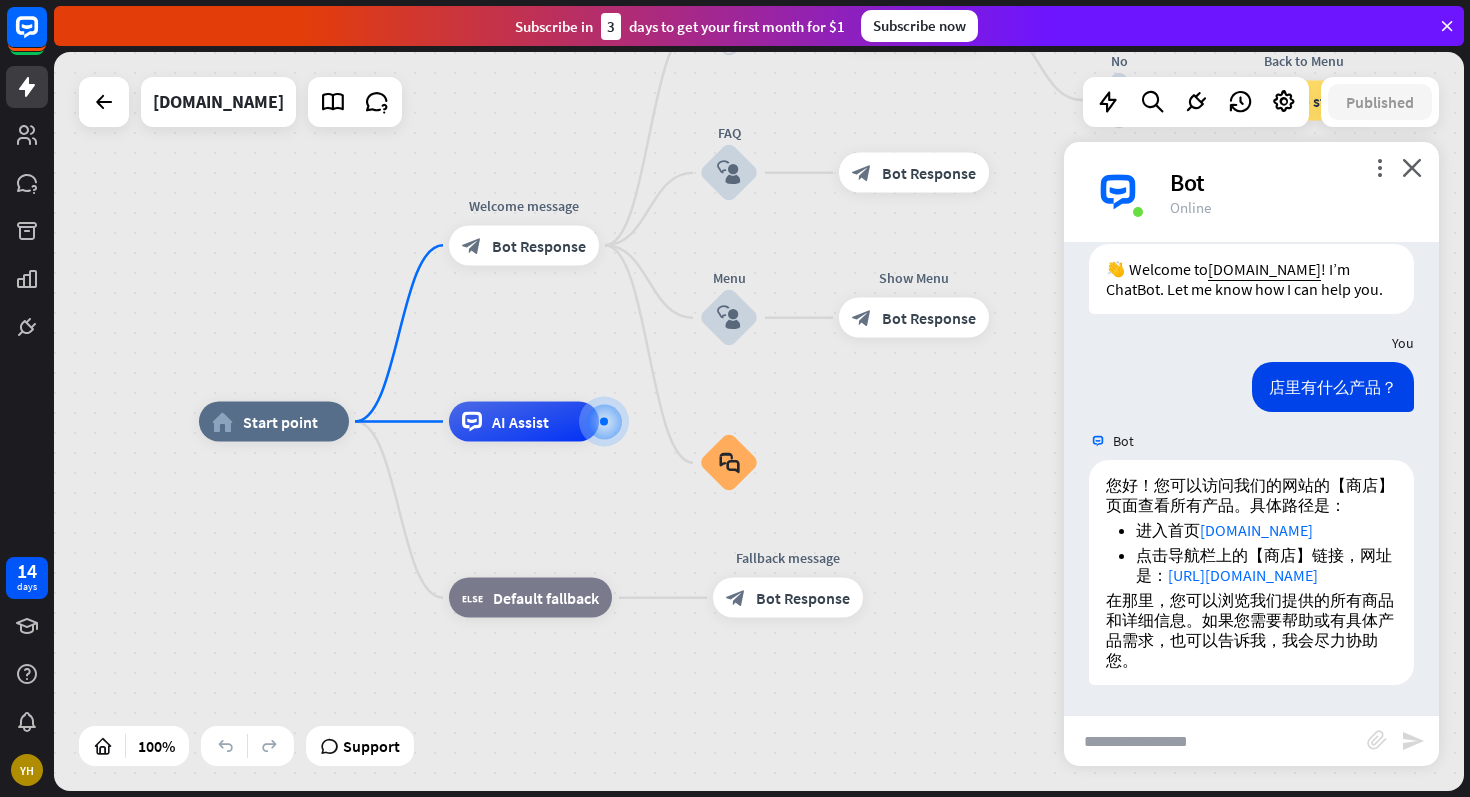 click at bounding box center (1215, 741) 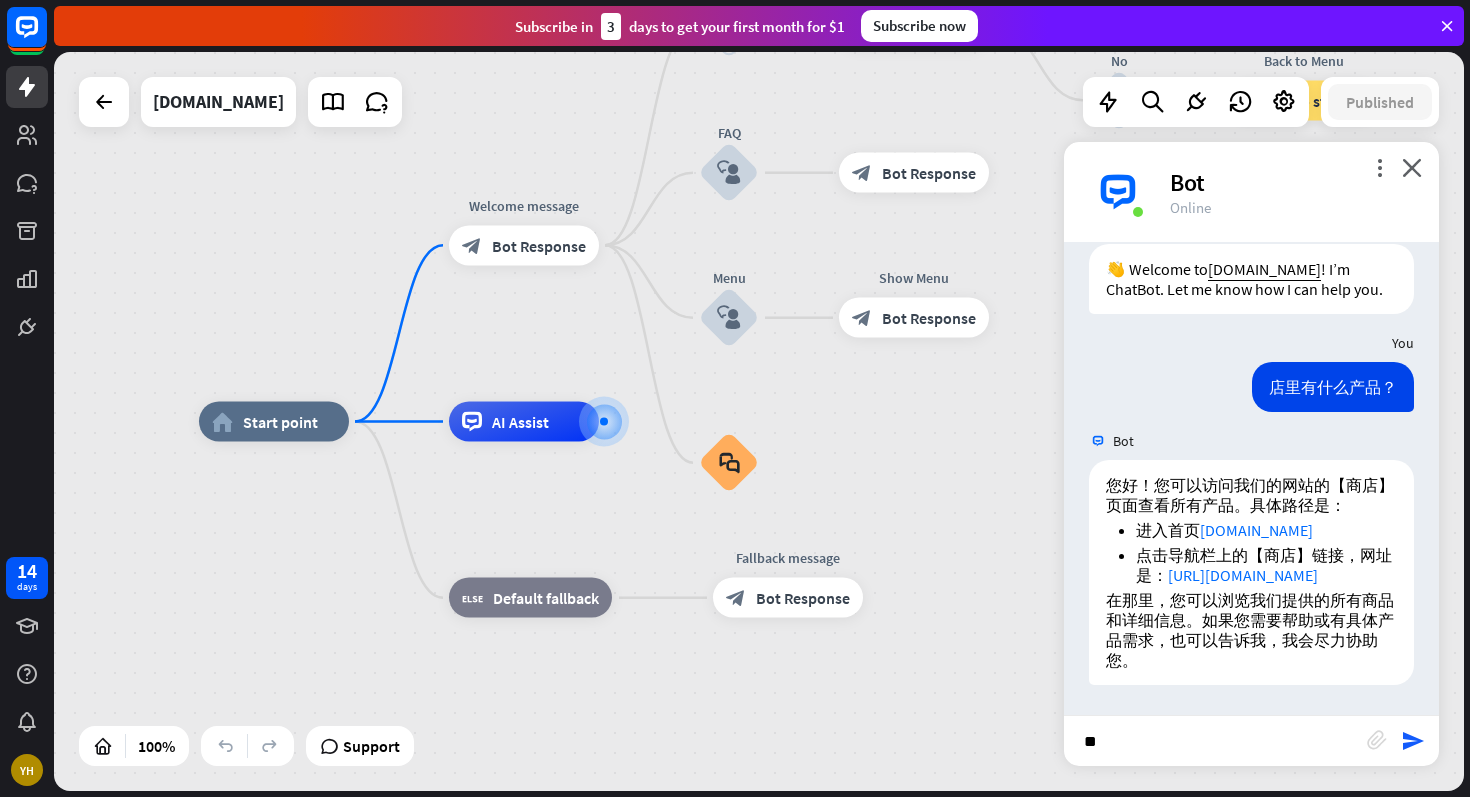 type on "*" 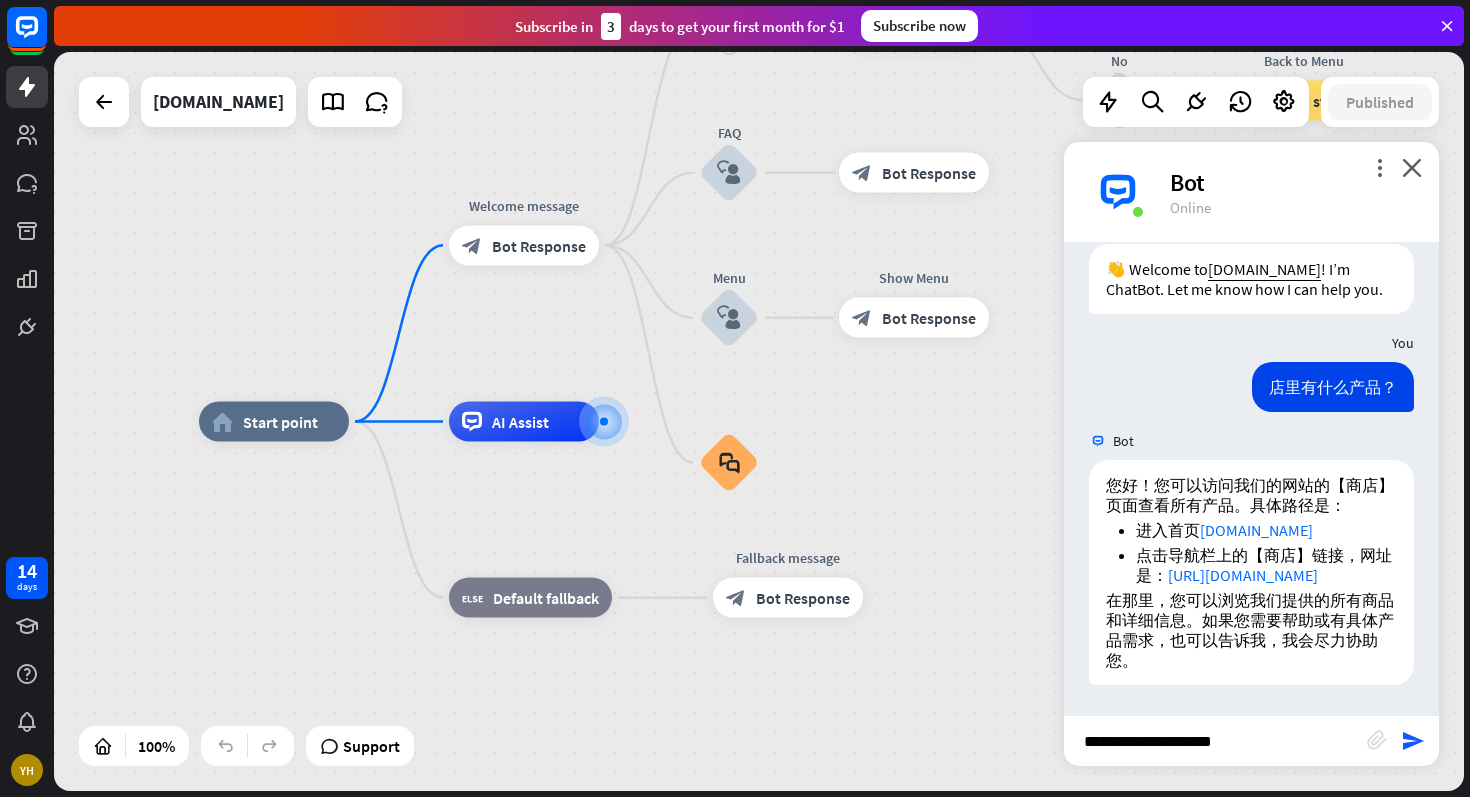 type on "**********" 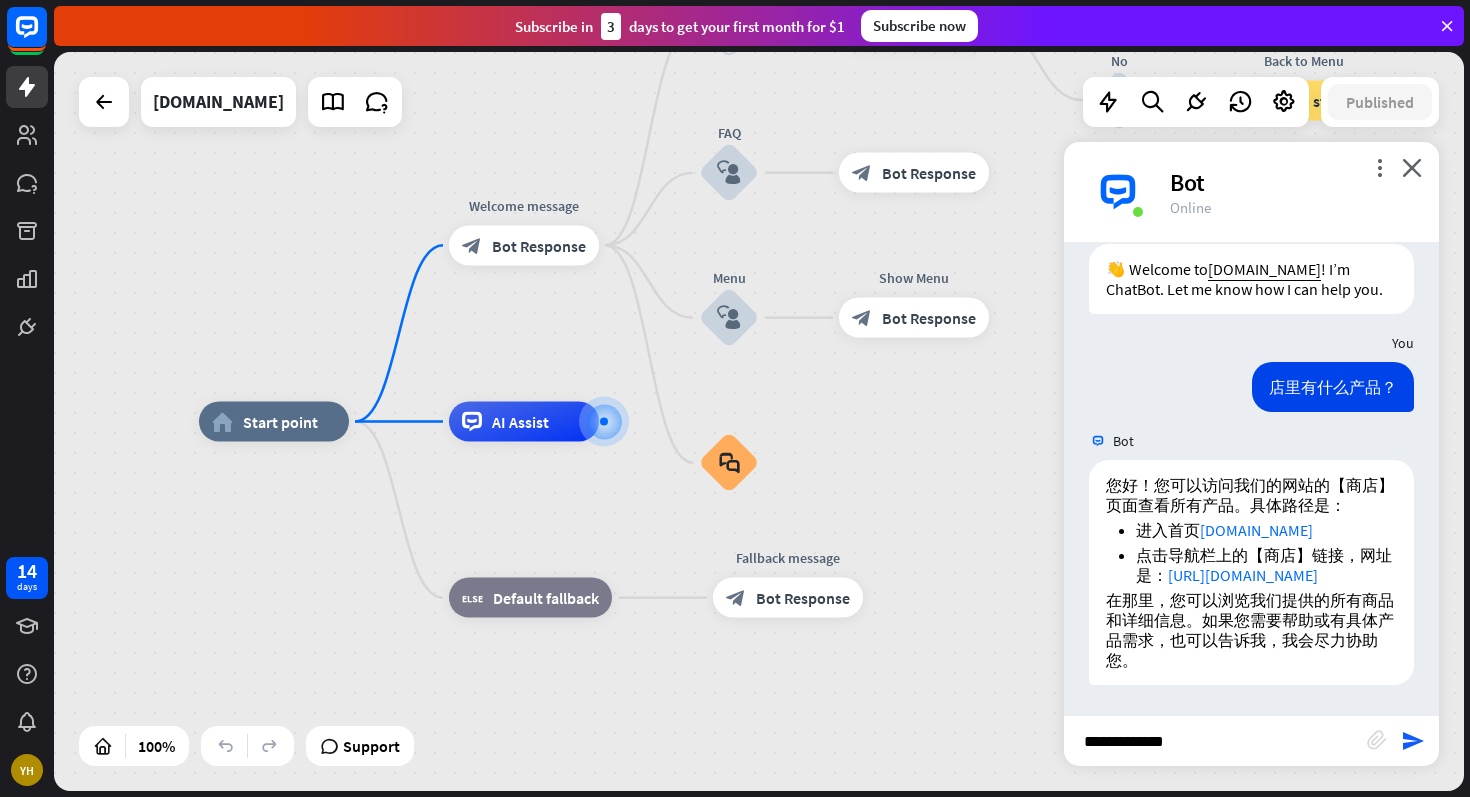type 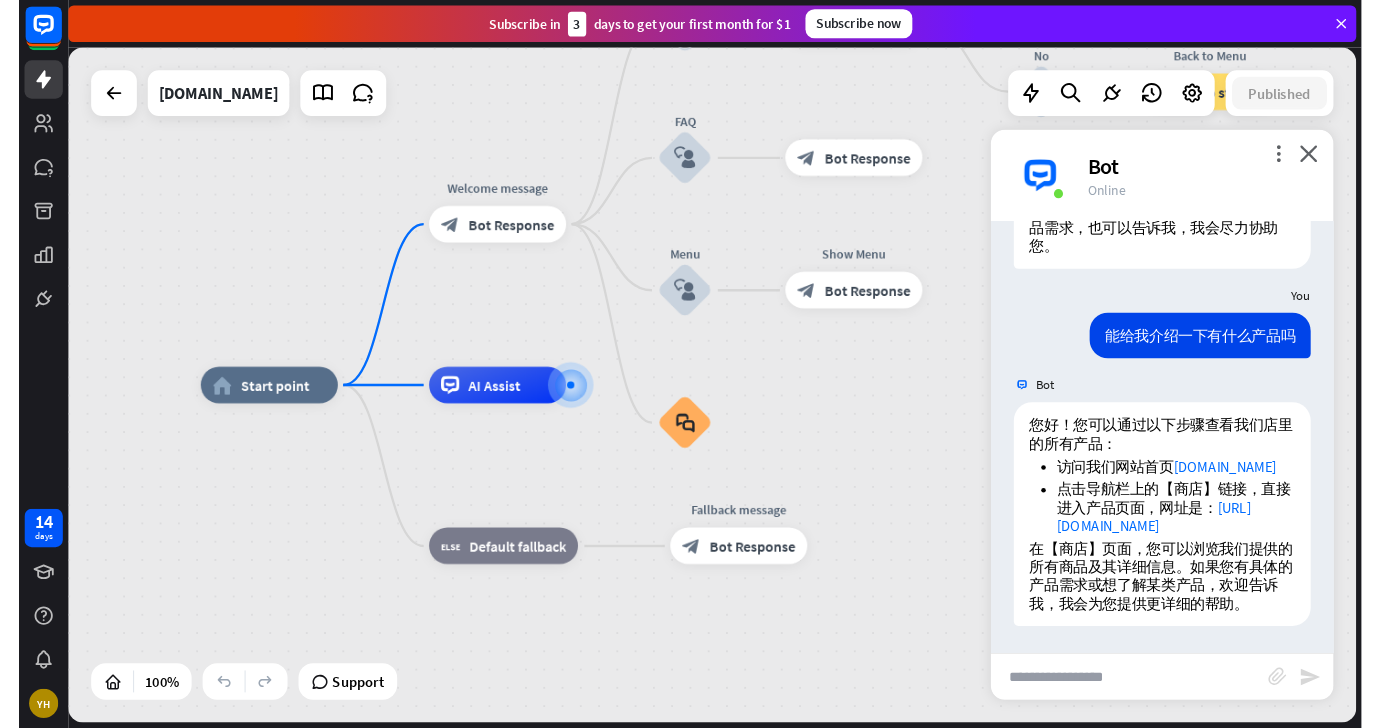 scroll, scrollTop: 527, scrollLeft: 0, axis: vertical 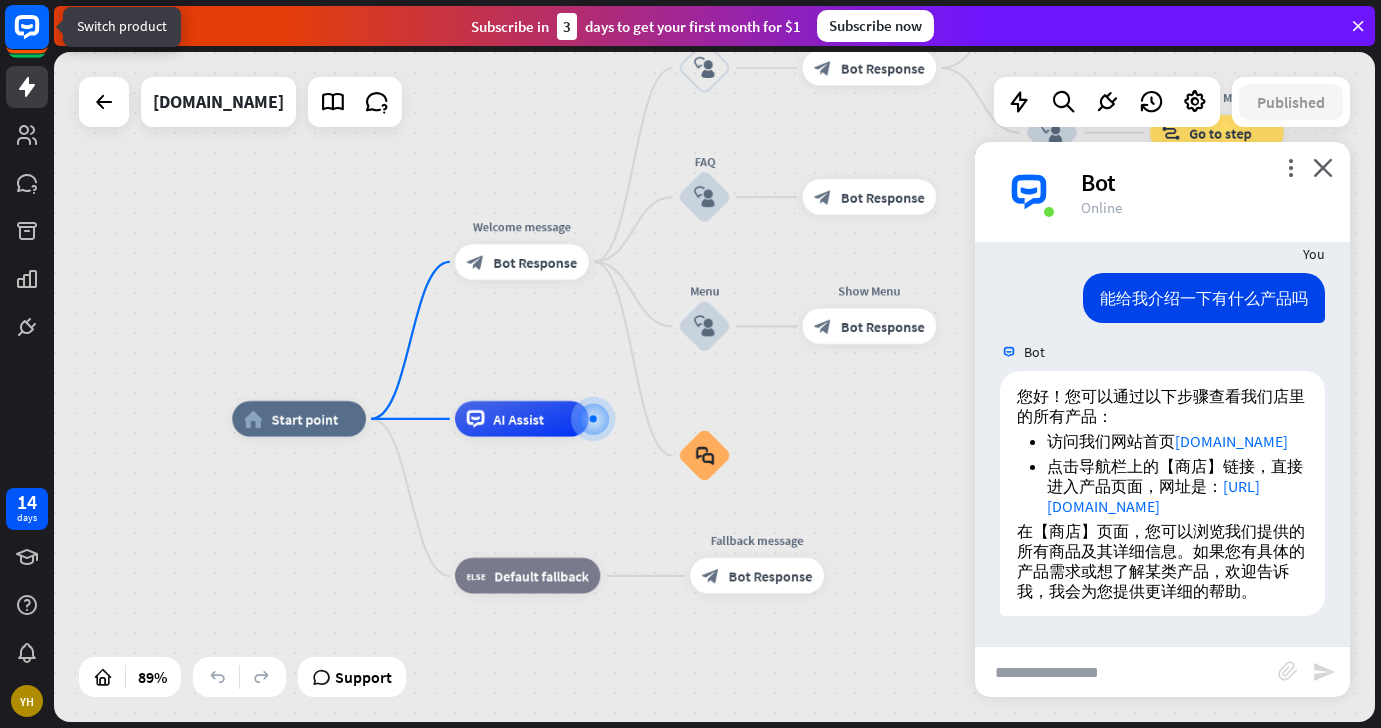 click 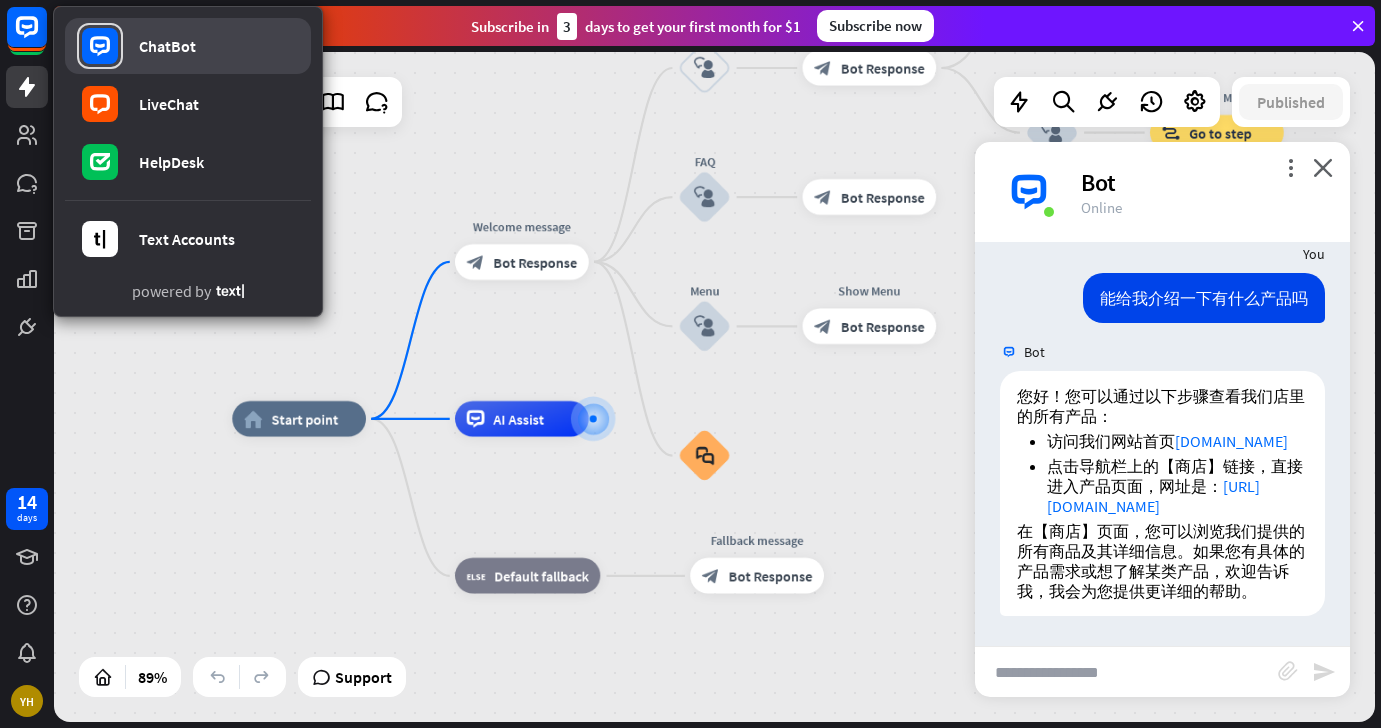 click on "ChatBot" at bounding box center (188, 46) 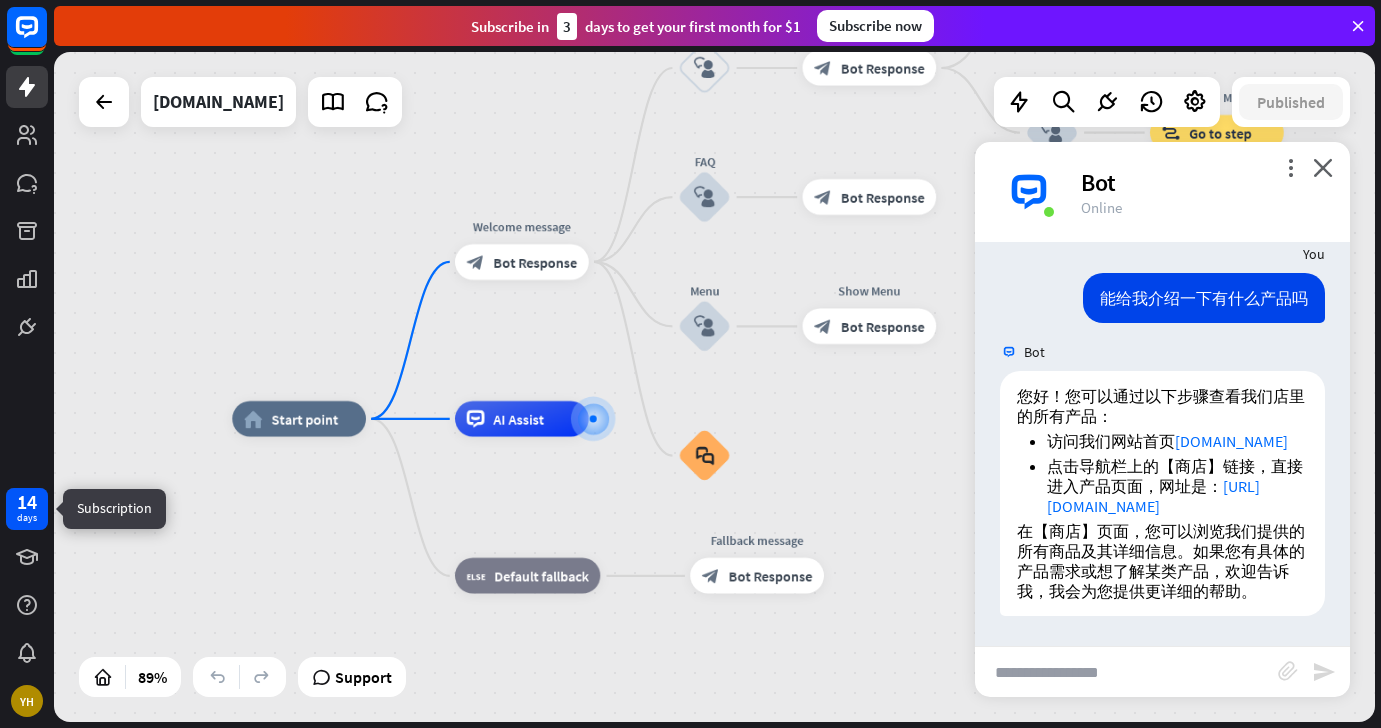 click on "days" at bounding box center [27, 518] 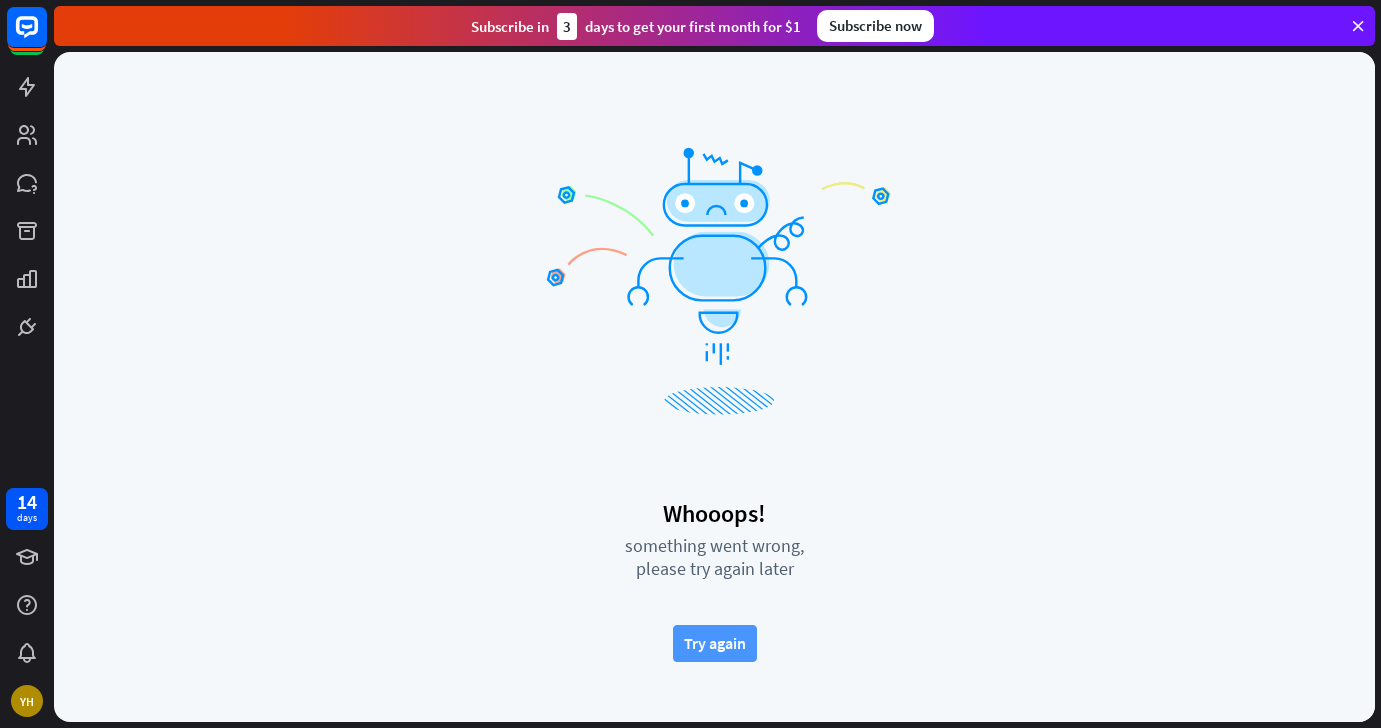 click on "Try again" at bounding box center (715, 643) 